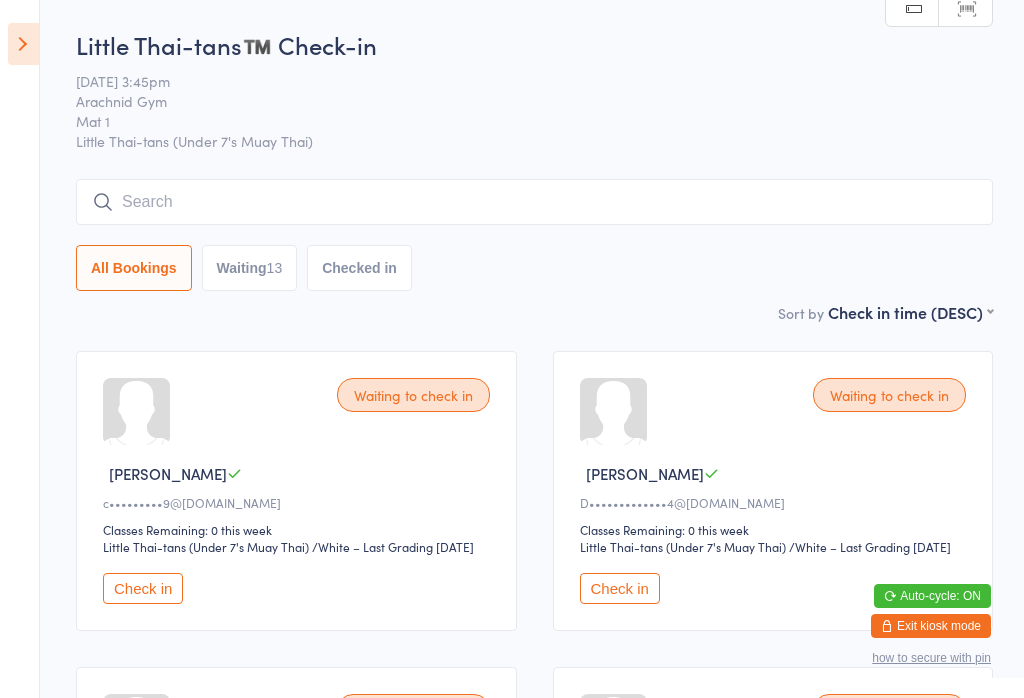 scroll, scrollTop: 410, scrollLeft: 0, axis: vertical 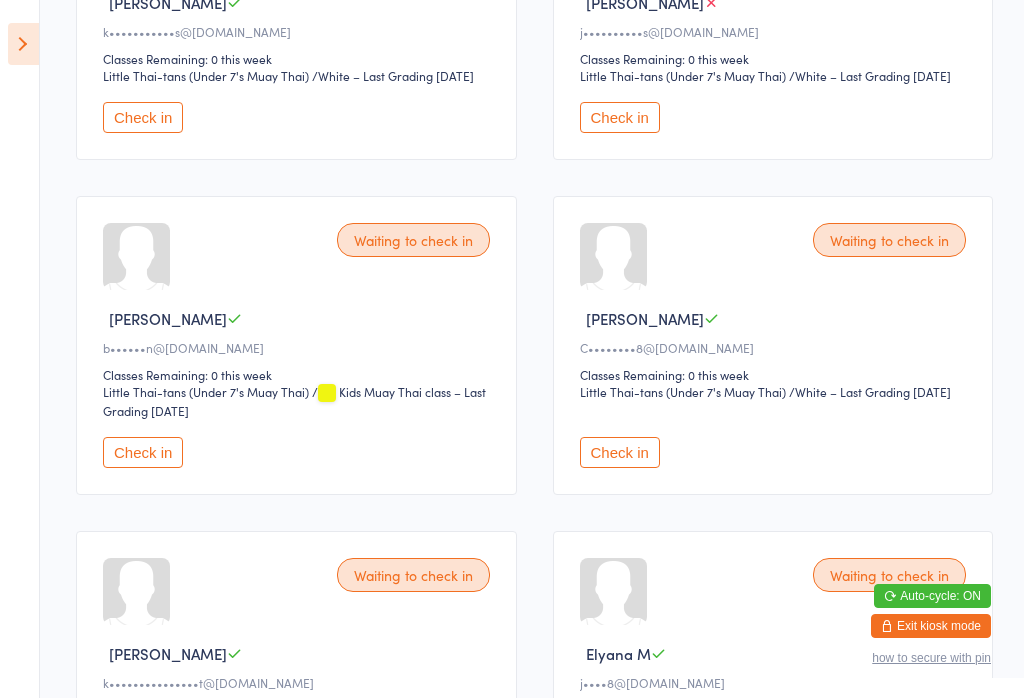 click on "Check in" at bounding box center (620, 117) 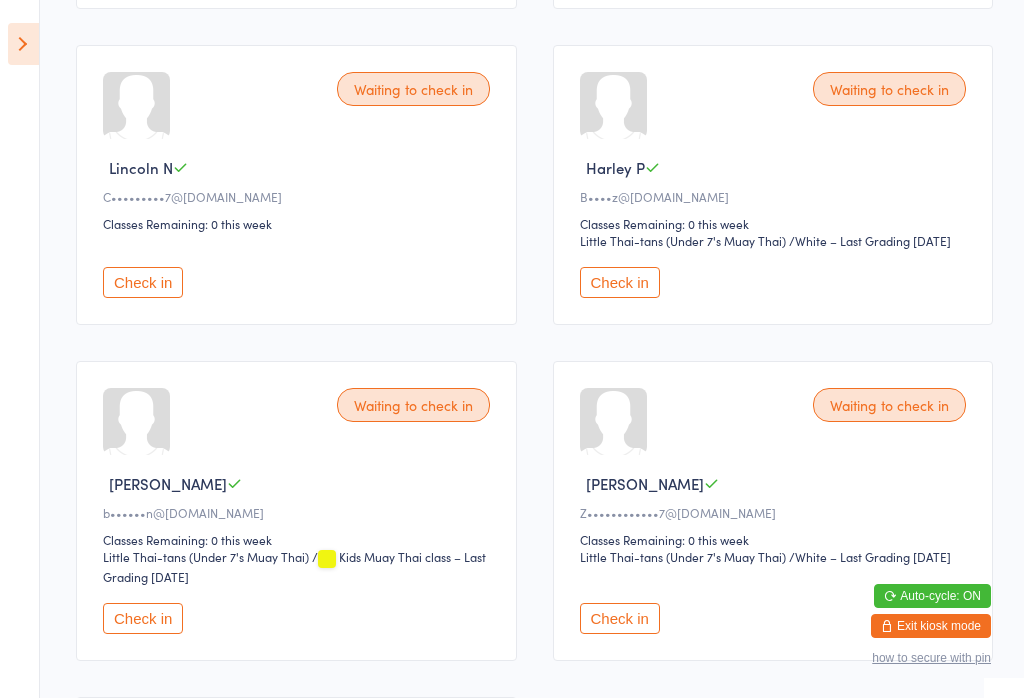 scroll, scrollTop: 1667, scrollLeft: 0, axis: vertical 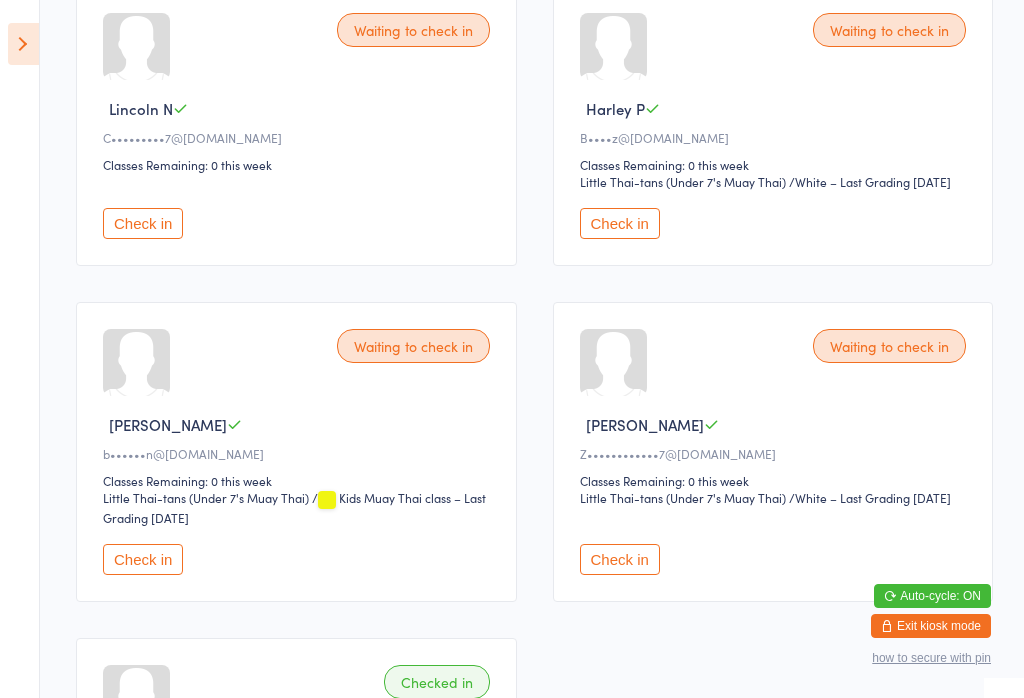 click on "Check in" at bounding box center (620, 223) 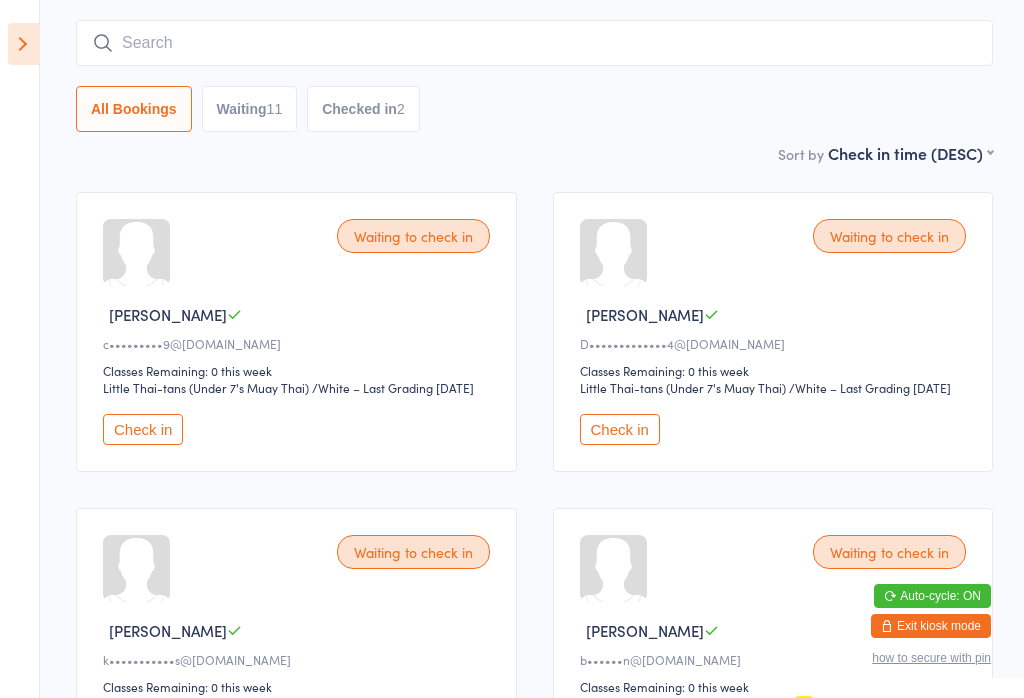 scroll, scrollTop: 160, scrollLeft: 0, axis: vertical 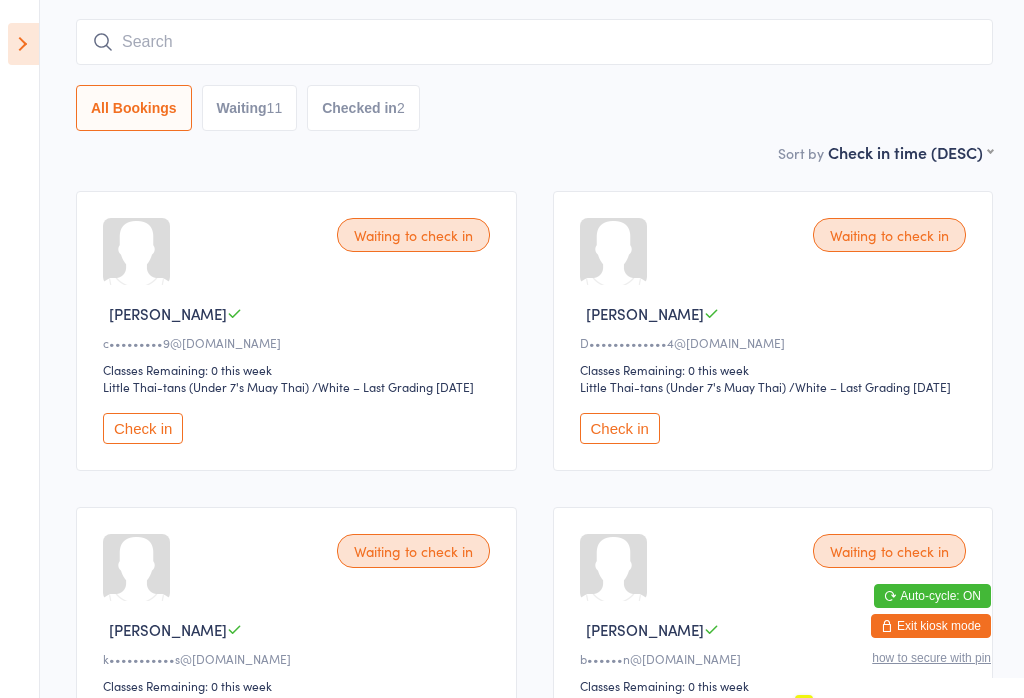 click on "Check in" at bounding box center (620, 428) 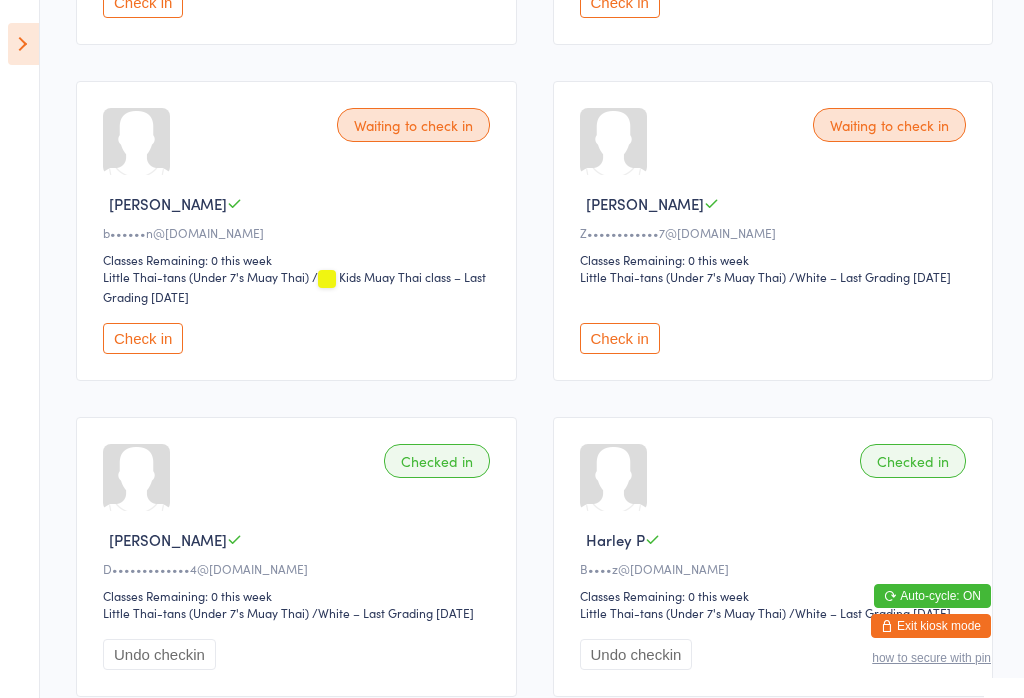 scroll, scrollTop: 1571, scrollLeft: 0, axis: vertical 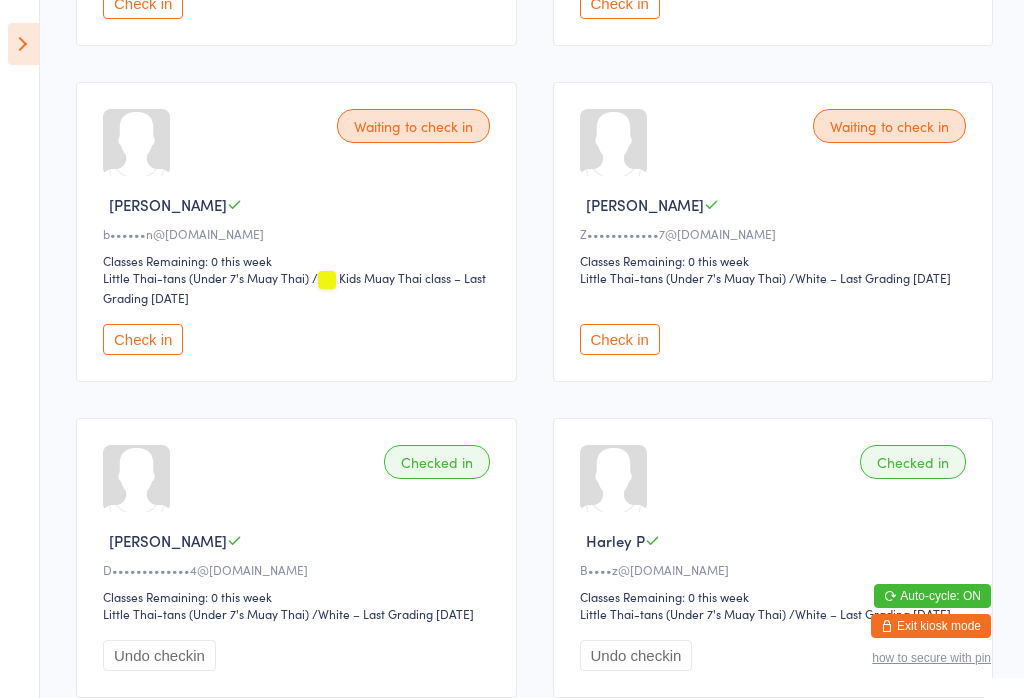 click on "Check in" at bounding box center (620, 339) 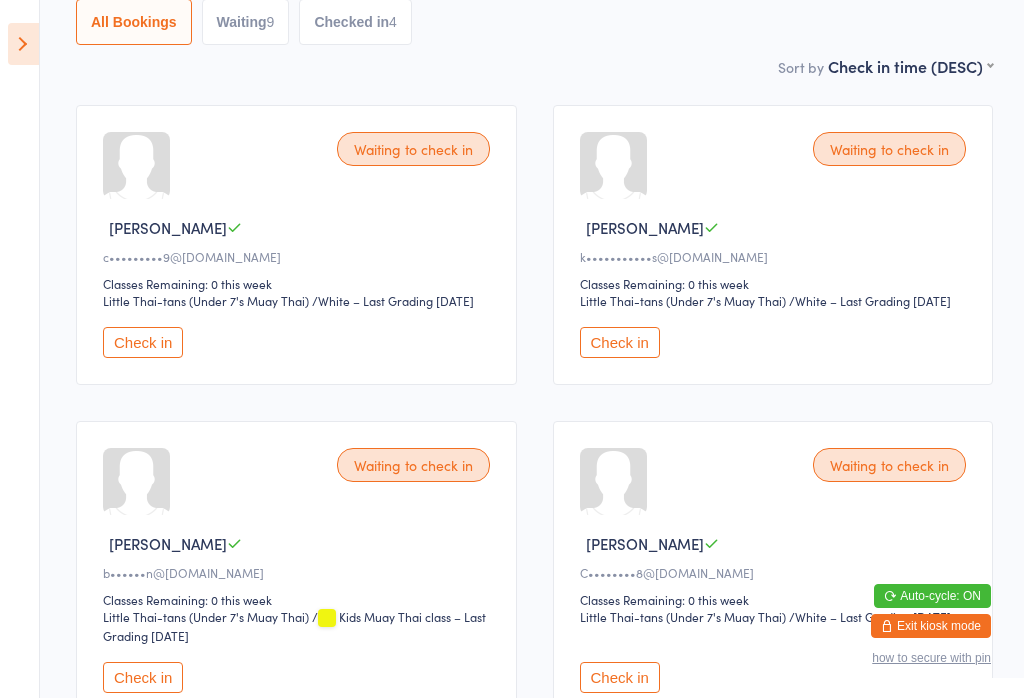 scroll, scrollTop: 221, scrollLeft: 0, axis: vertical 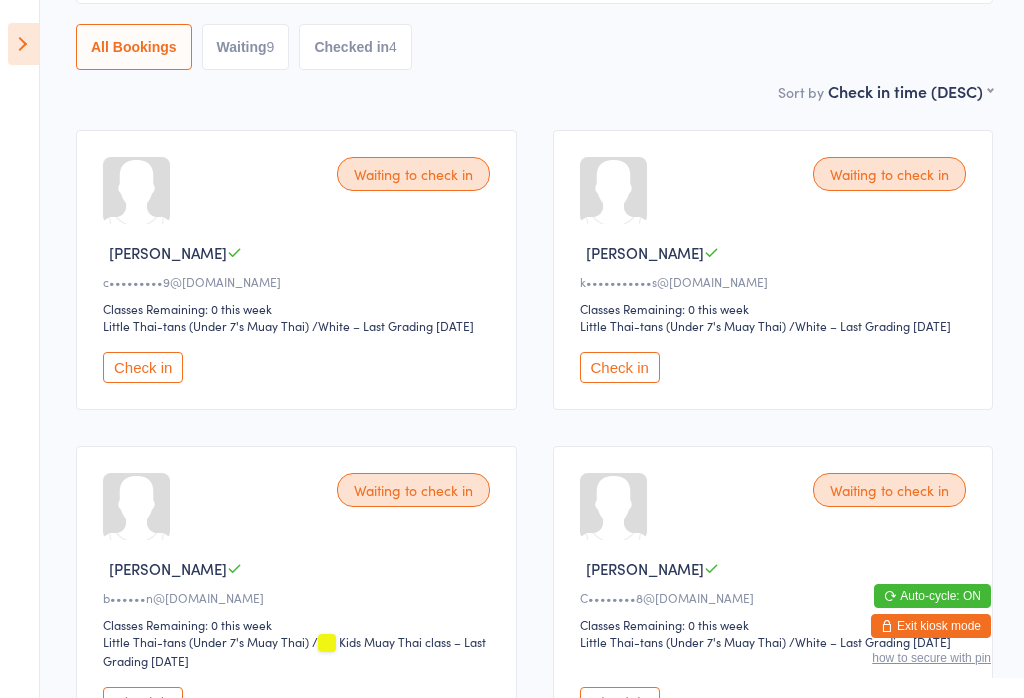click on "Check in" at bounding box center [620, 367] 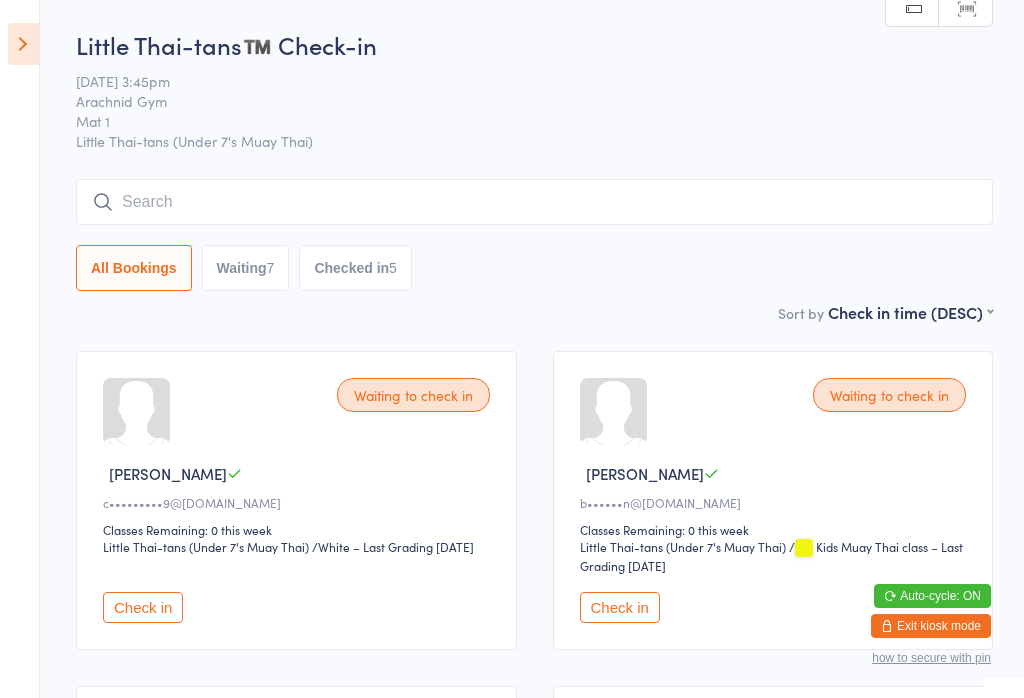 scroll, scrollTop: 0, scrollLeft: 0, axis: both 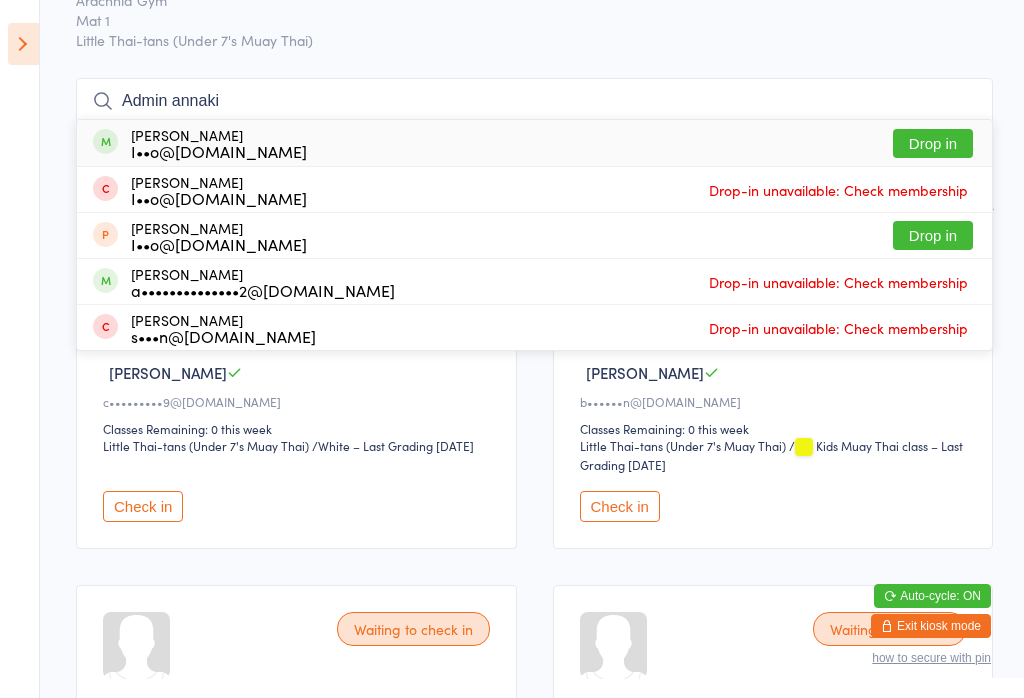 type on "Admin annaki" 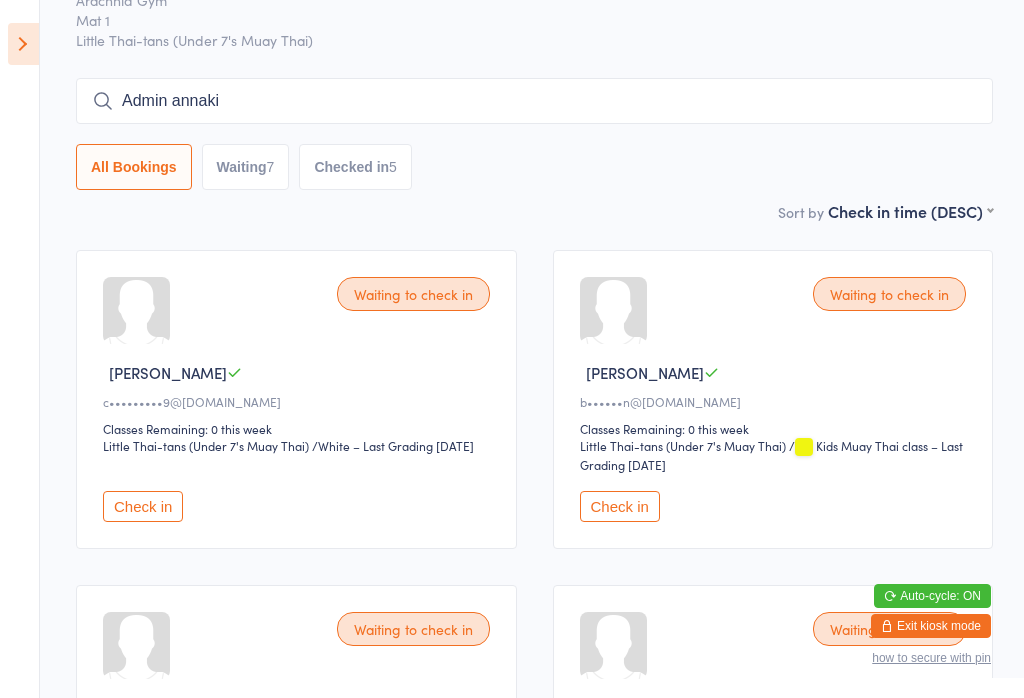 type 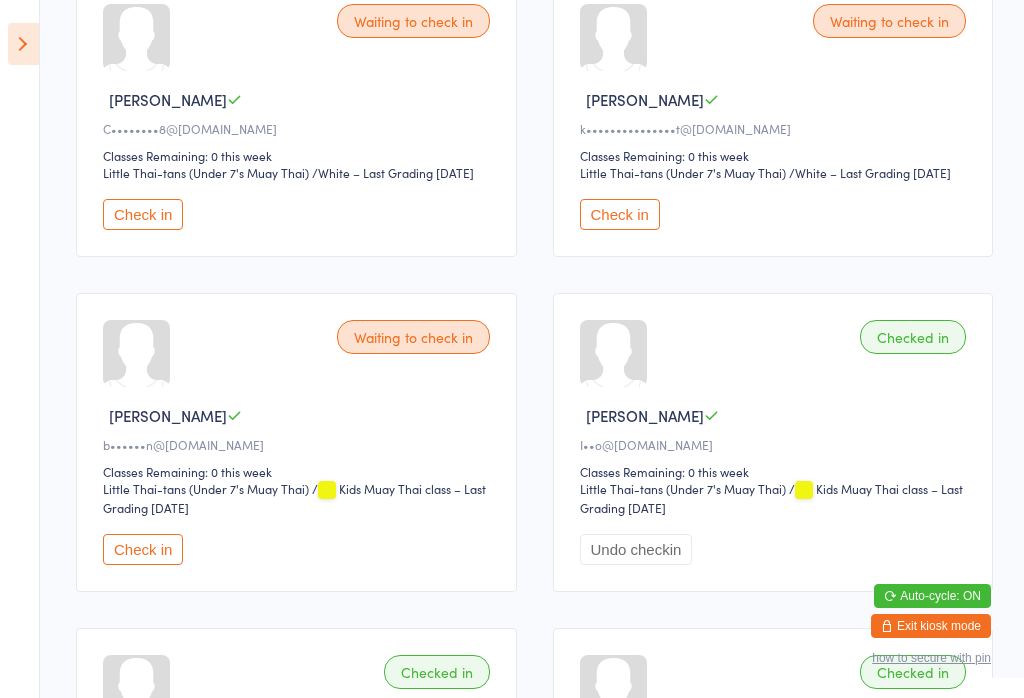 scroll, scrollTop: 708, scrollLeft: 0, axis: vertical 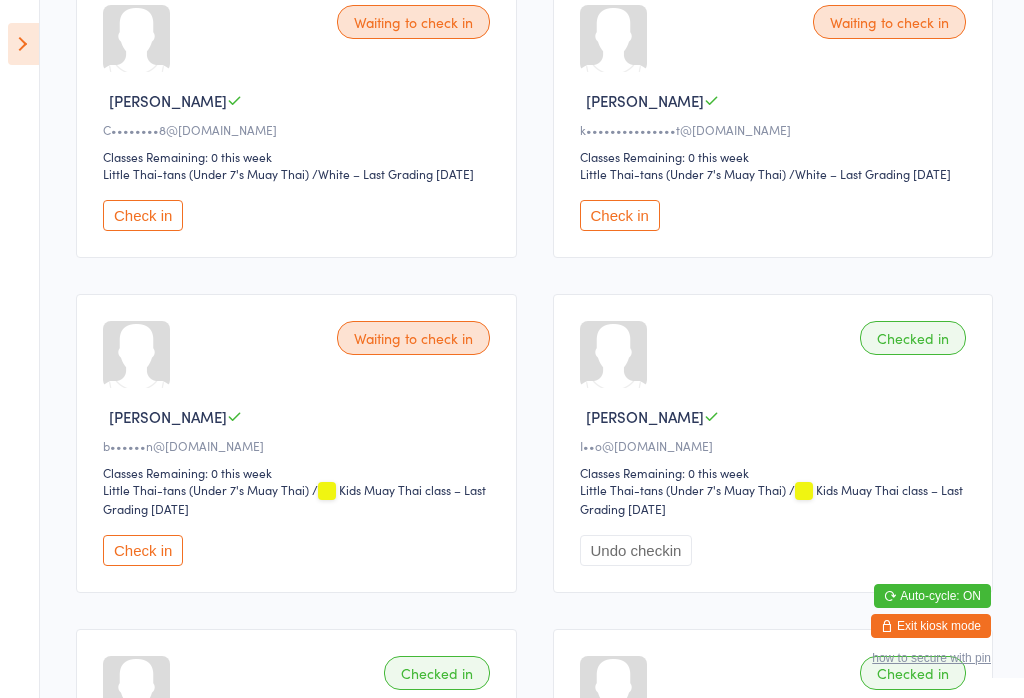 click on "Check in" at bounding box center (620, 215) 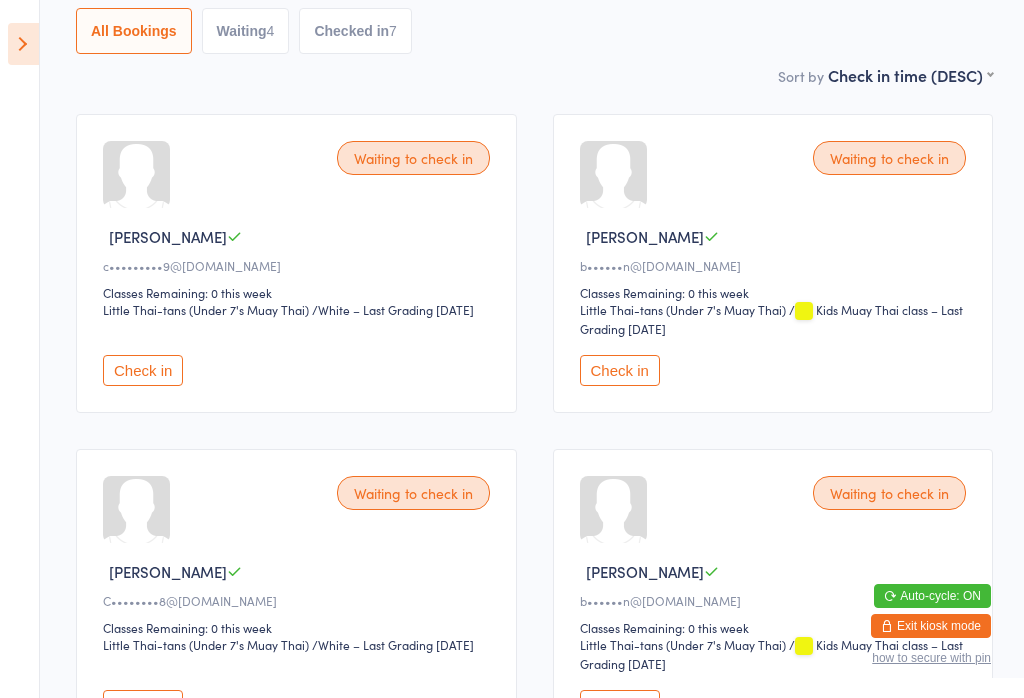 scroll, scrollTop: 239, scrollLeft: 0, axis: vertical 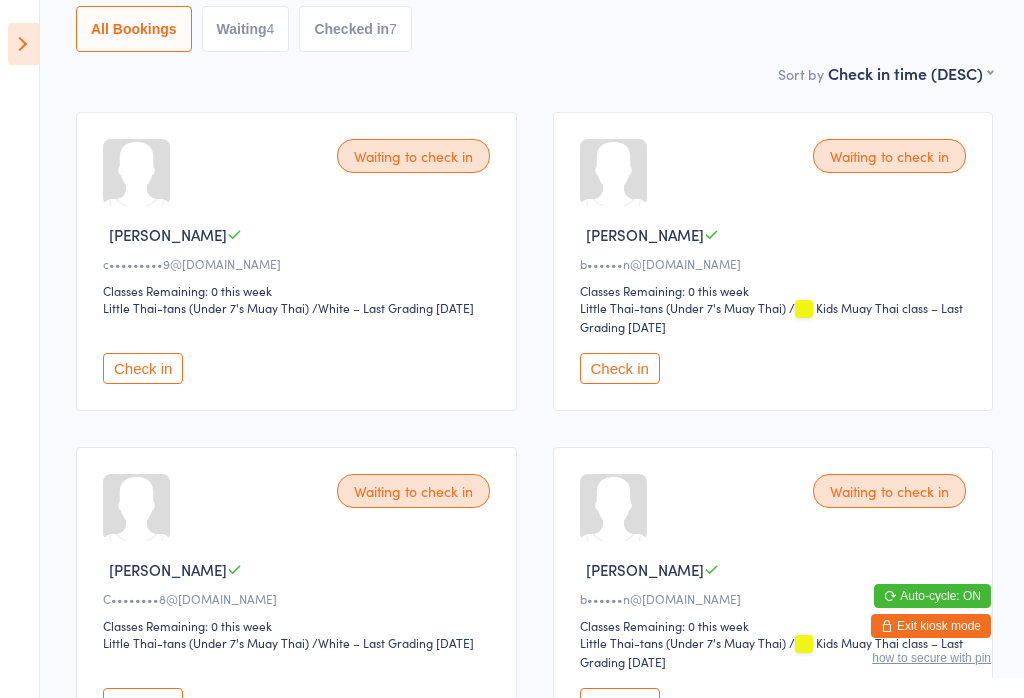 click on "Check in" at bounding box center [143, 368] 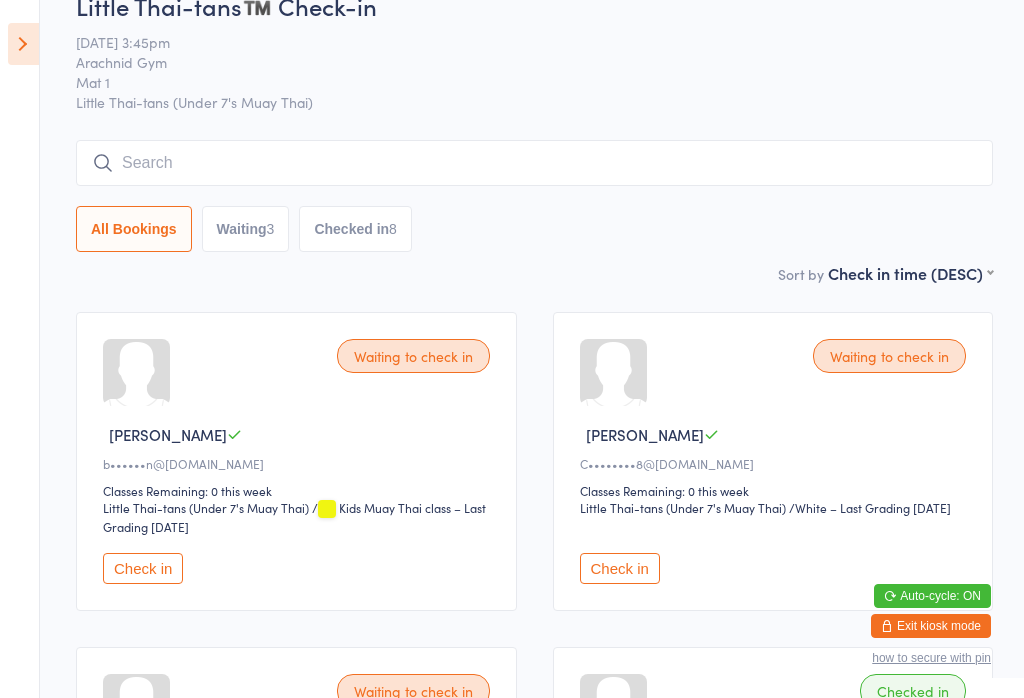 scroll, scrollTop: 33, scrollLeft: 0, axis: vertical 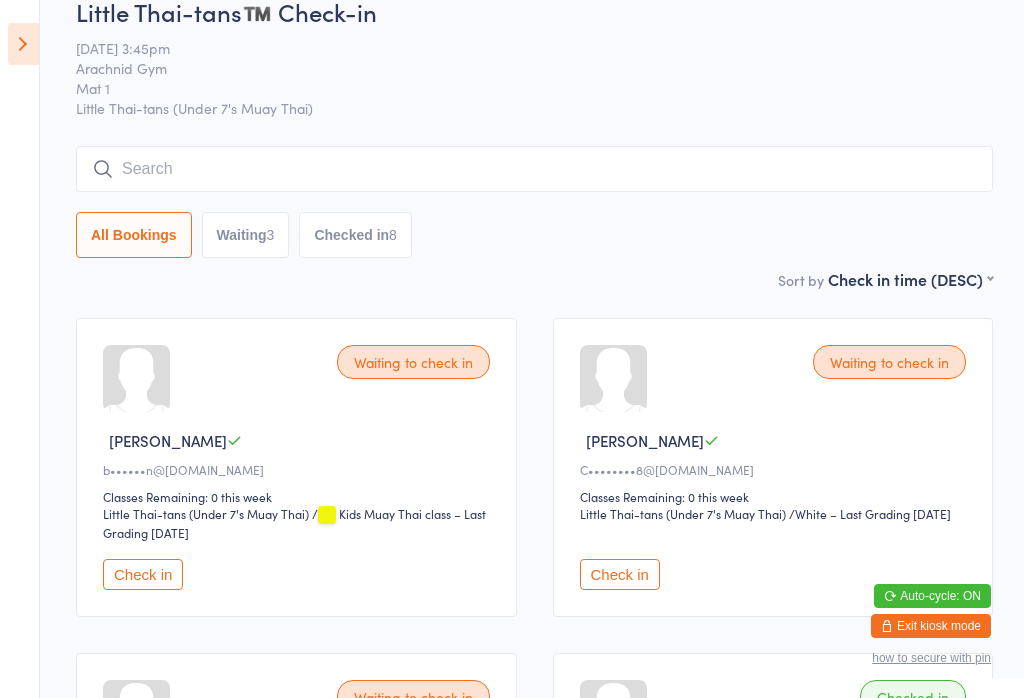 click at bounding box center [23, 44] 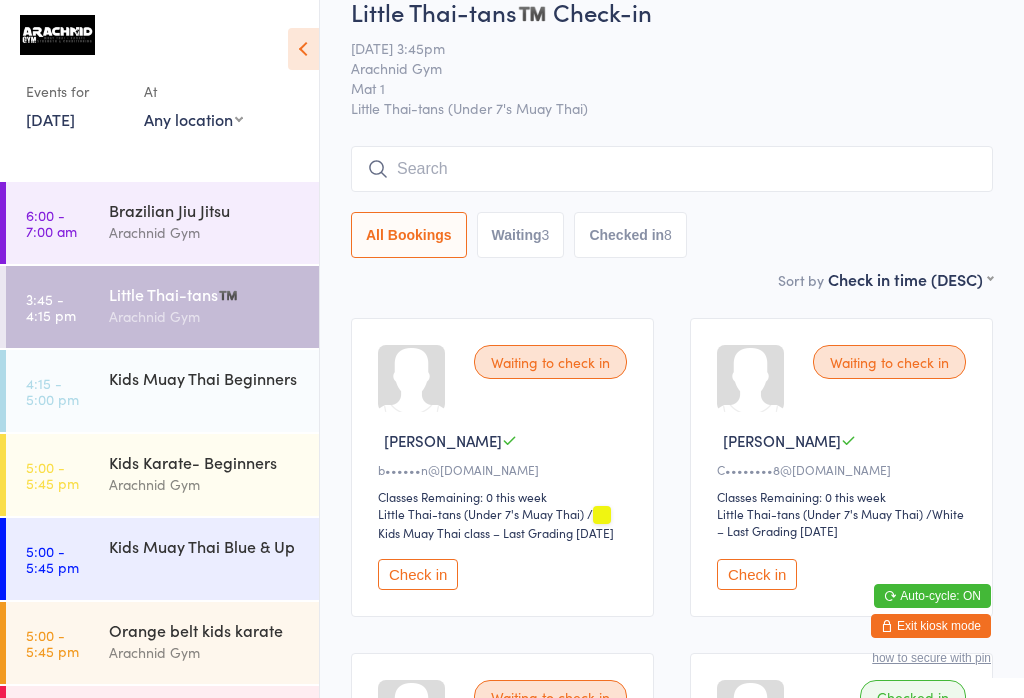 click on "Kids Muay Thai Beginners" at bounding box center (205, 378) 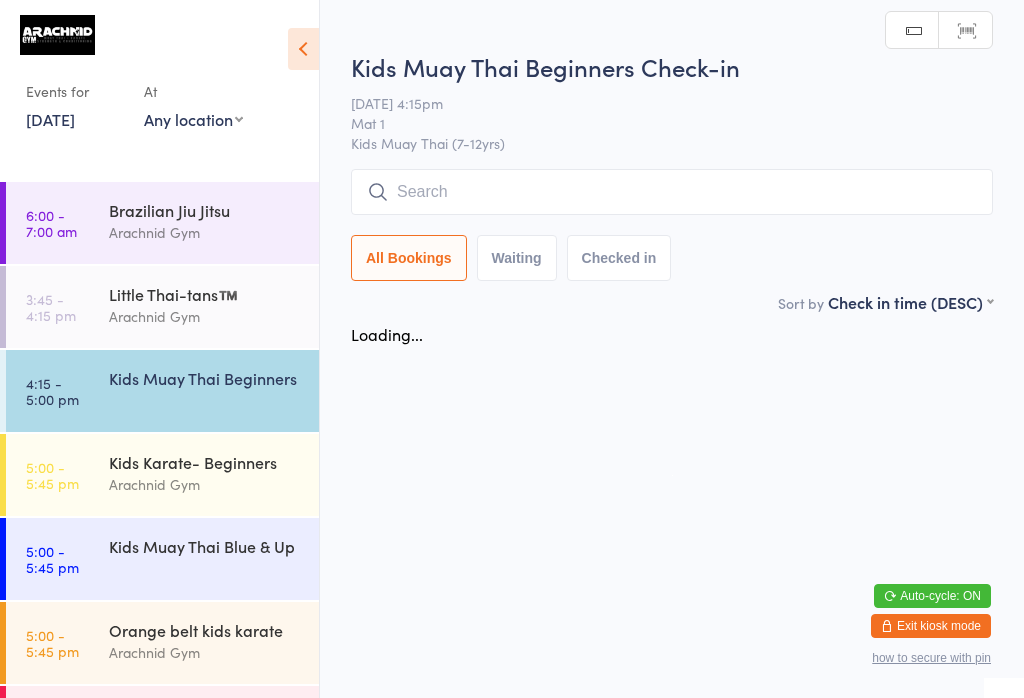scroll, scrollTop: 0, scrollLeft: 0, axis: both 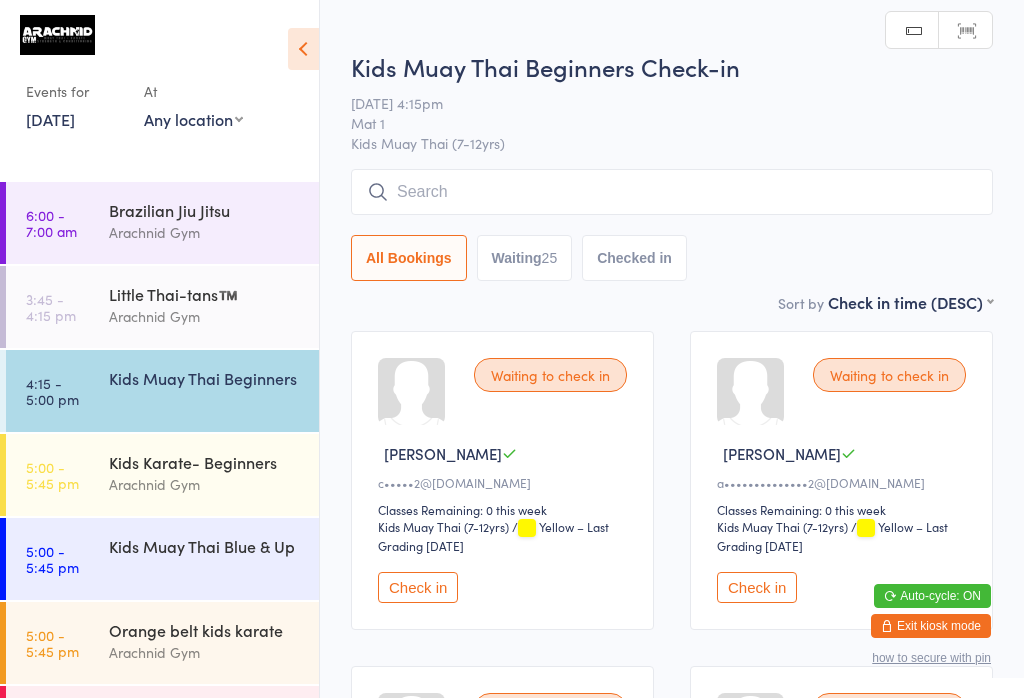click at bounding box center [672, 192] 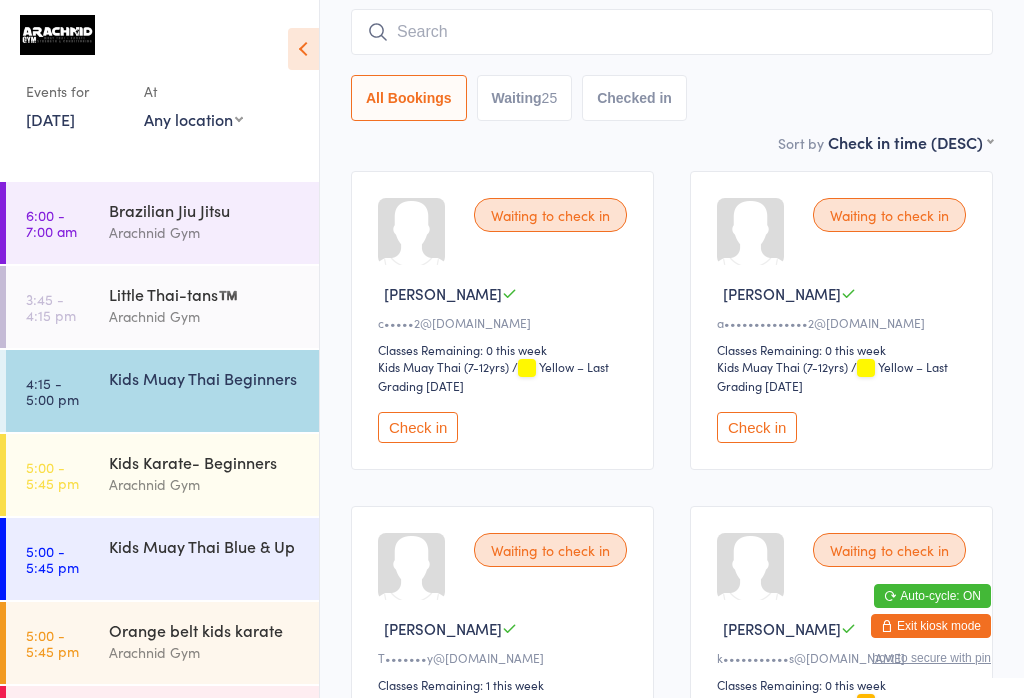 scroll, scrollTop: 171, scrollLeft: 0, axis: vertical 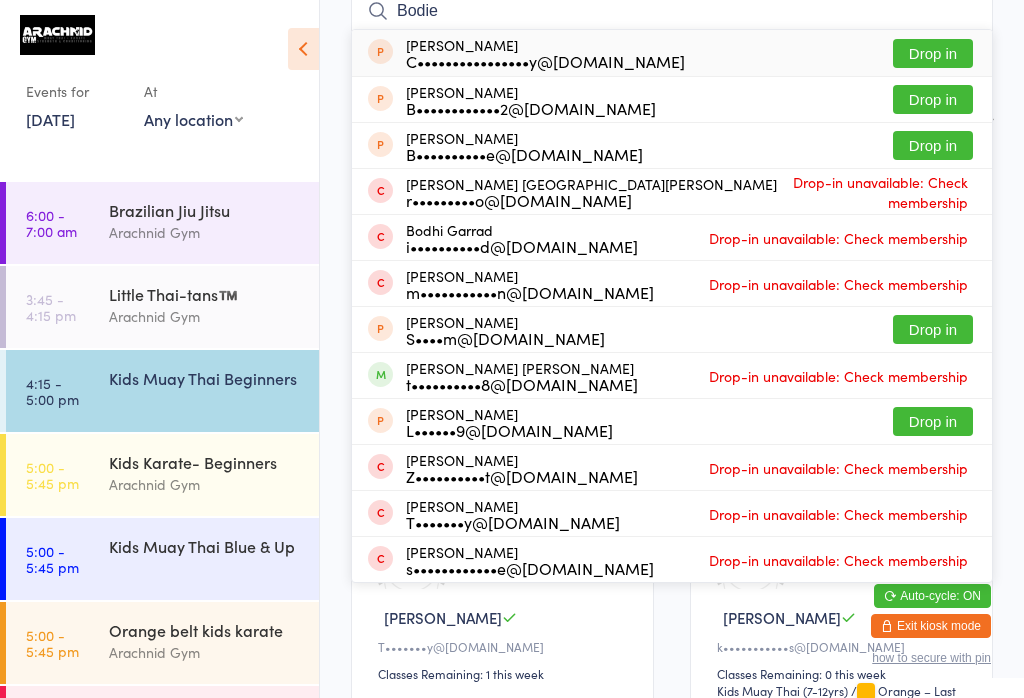 type on "Bodie" 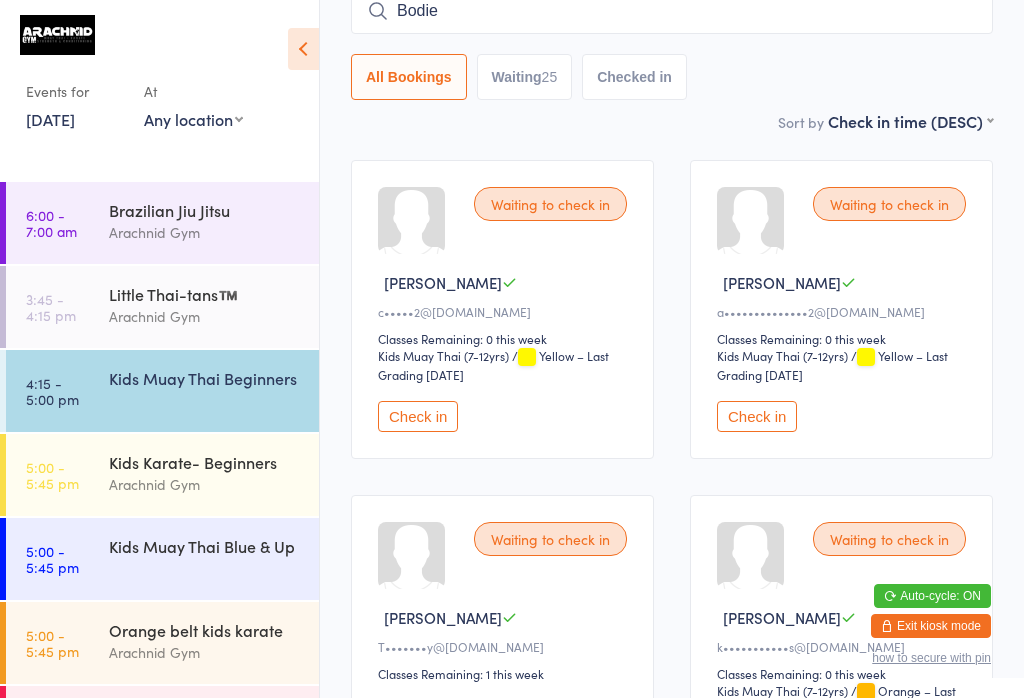 type 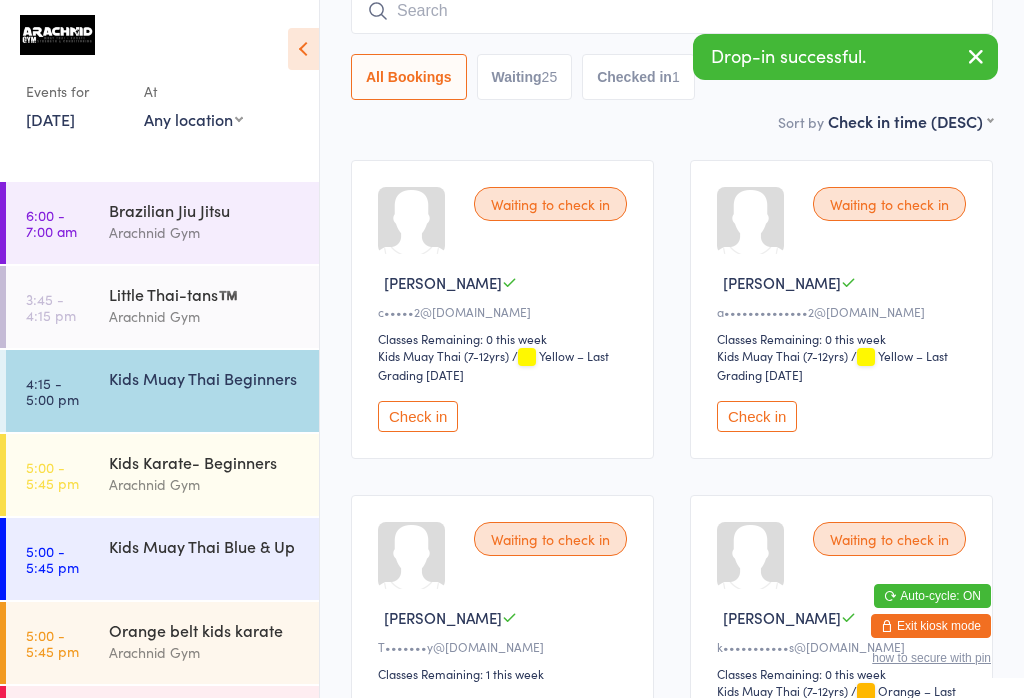 scroll, scrollTop: 18, scrollLeft: 0, axis: vertical 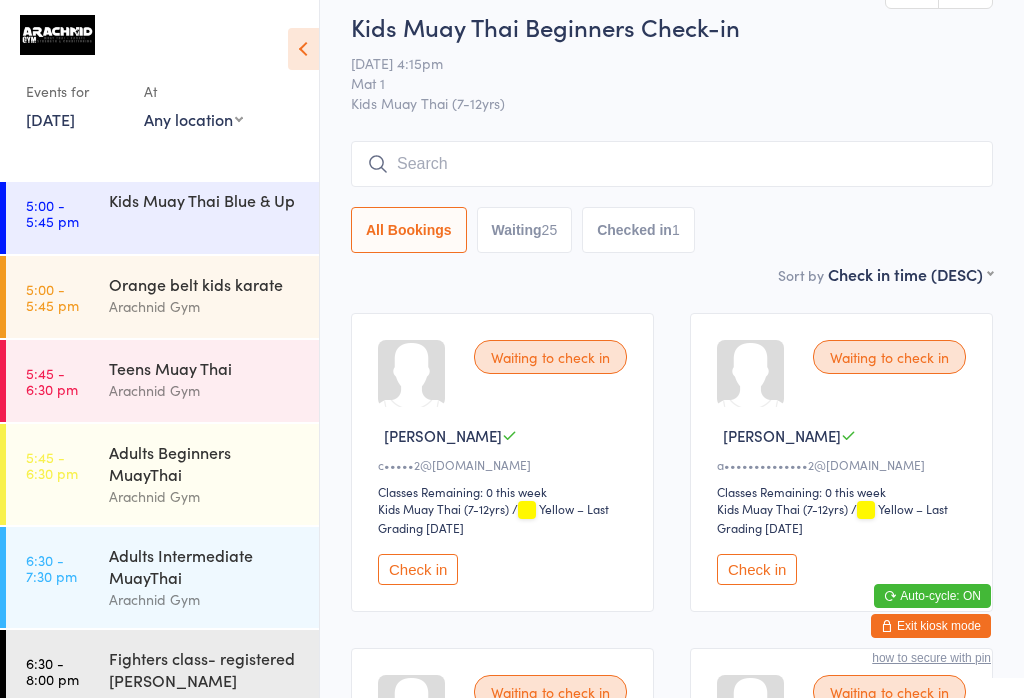 click on "Check in" at bounding box center (757, 569) 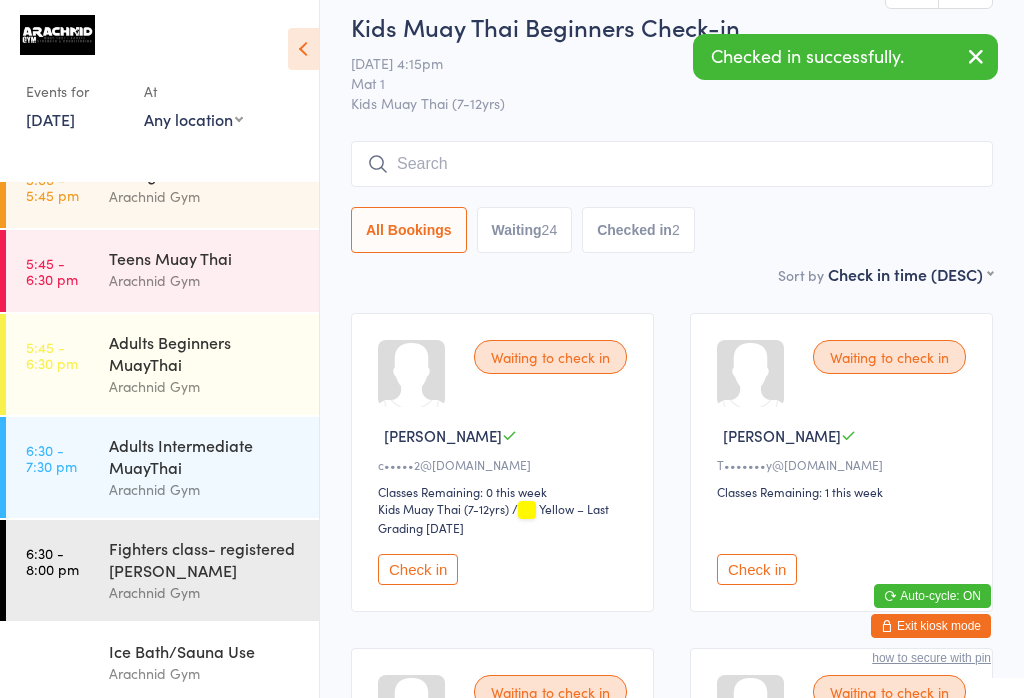 scroll, scrollTop: 563, scrollLeft: 0, axis: vertical 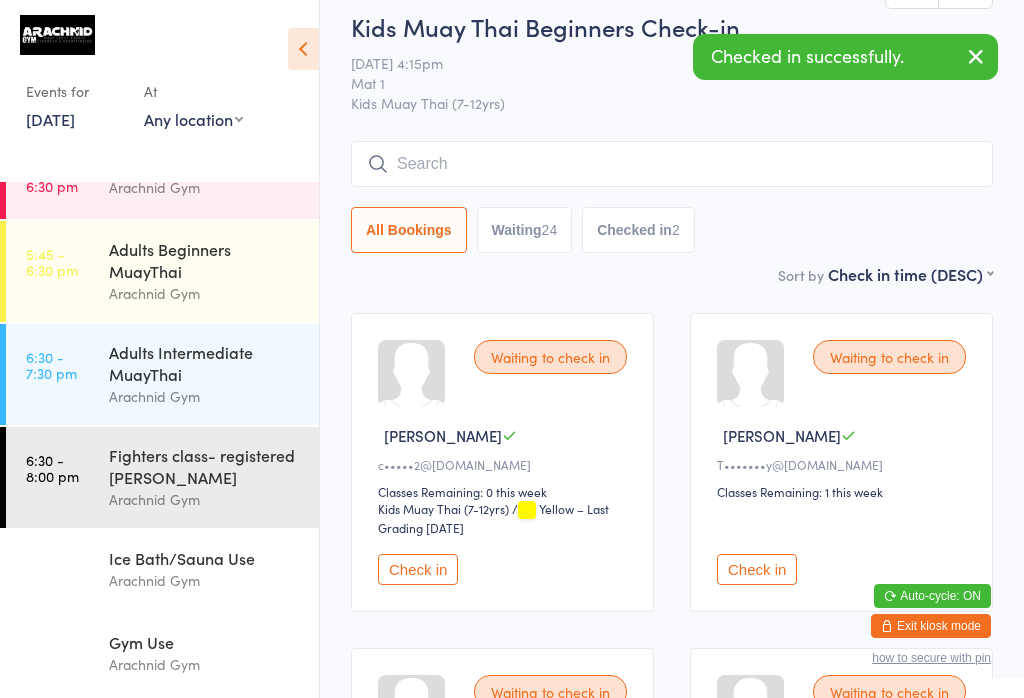 click on "Arachnid Gym" at bounding box center [205, 664] 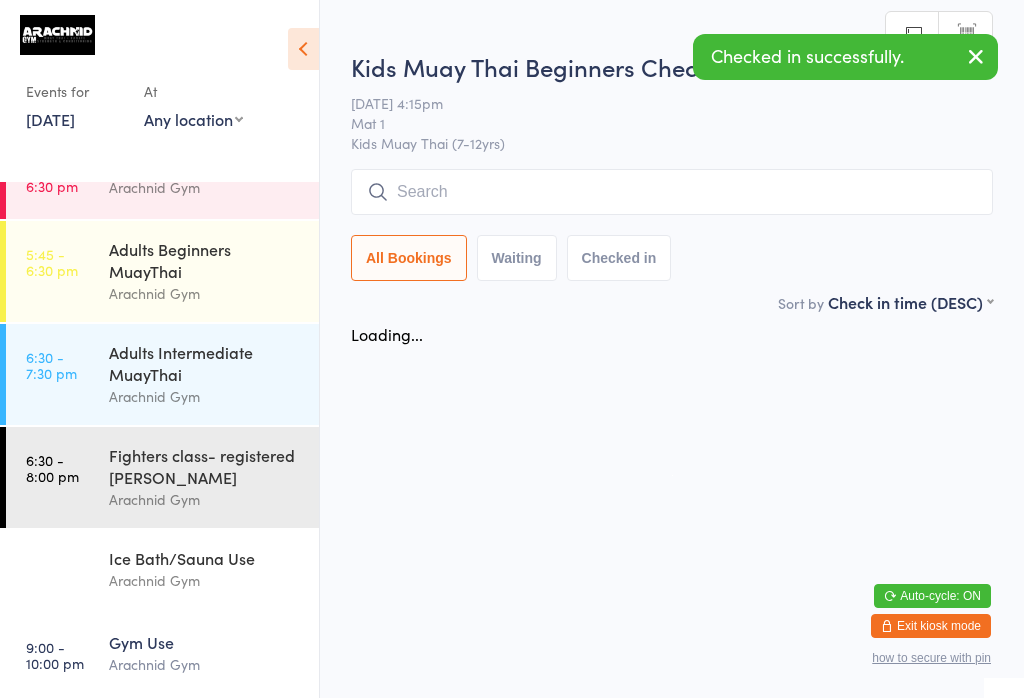 scroll, scrollTop: 0, scrollLeft: 0, axis: both 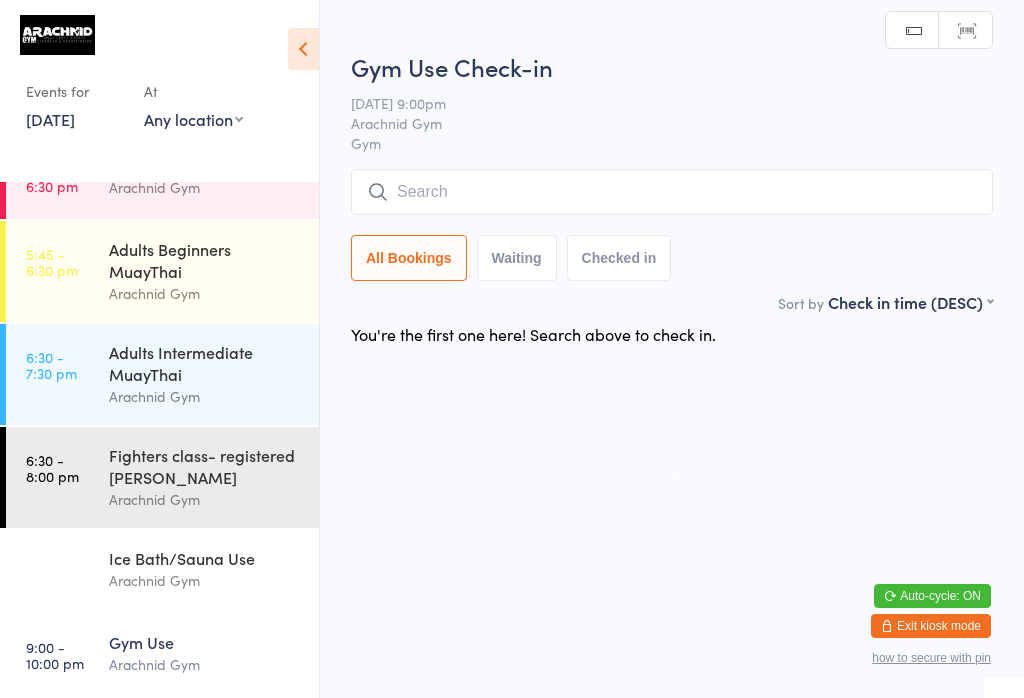 click at bounding box center (672, 192) 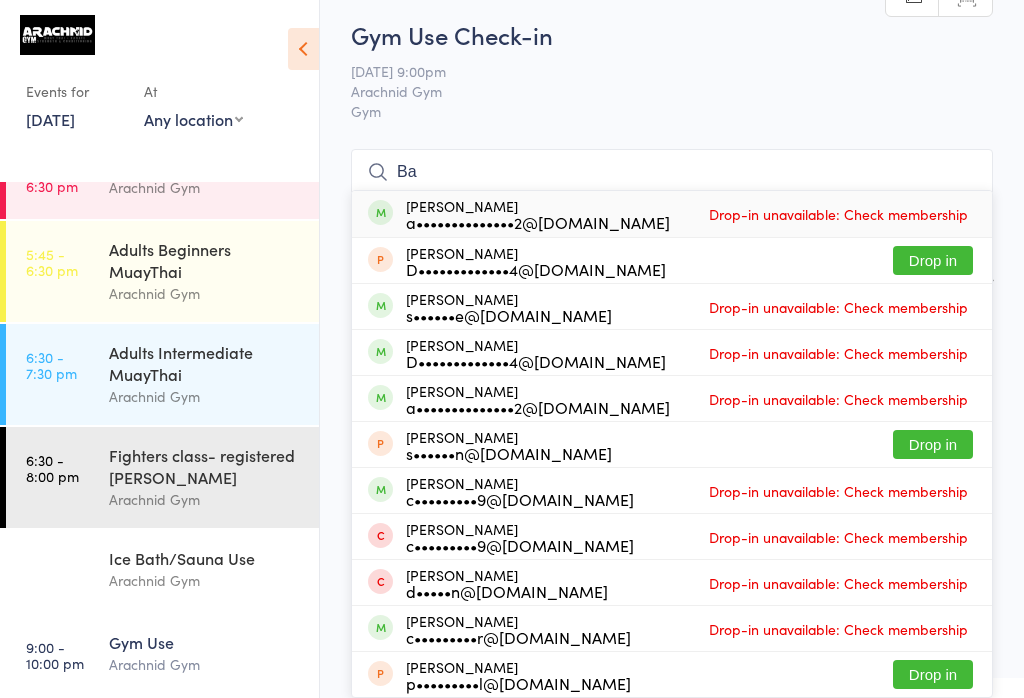 type on "B" 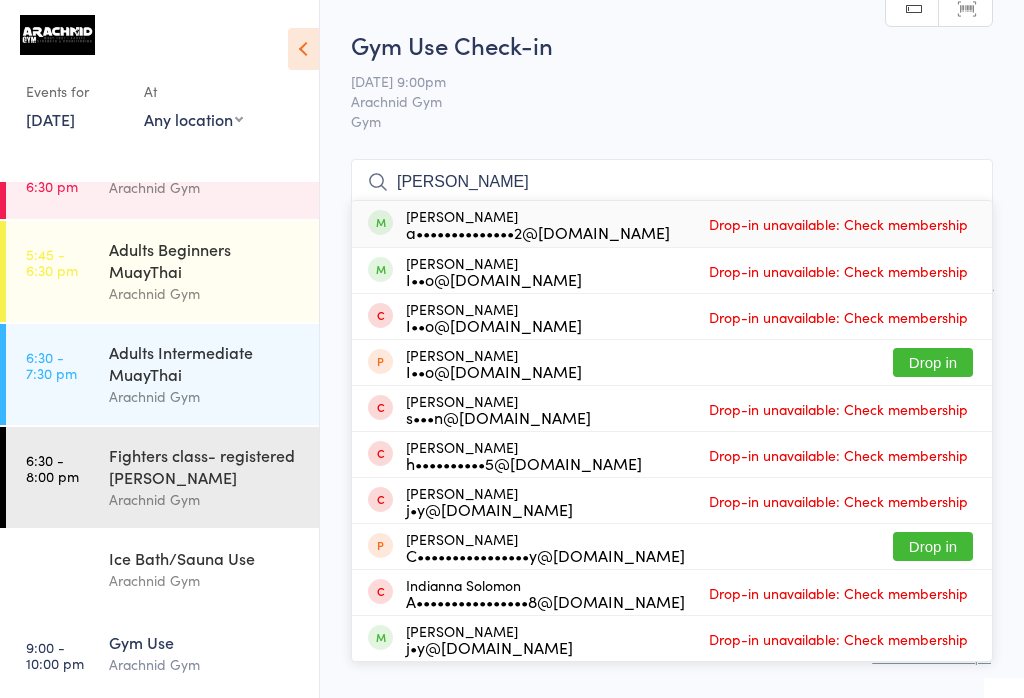 type on "[PERSON_NAME]" 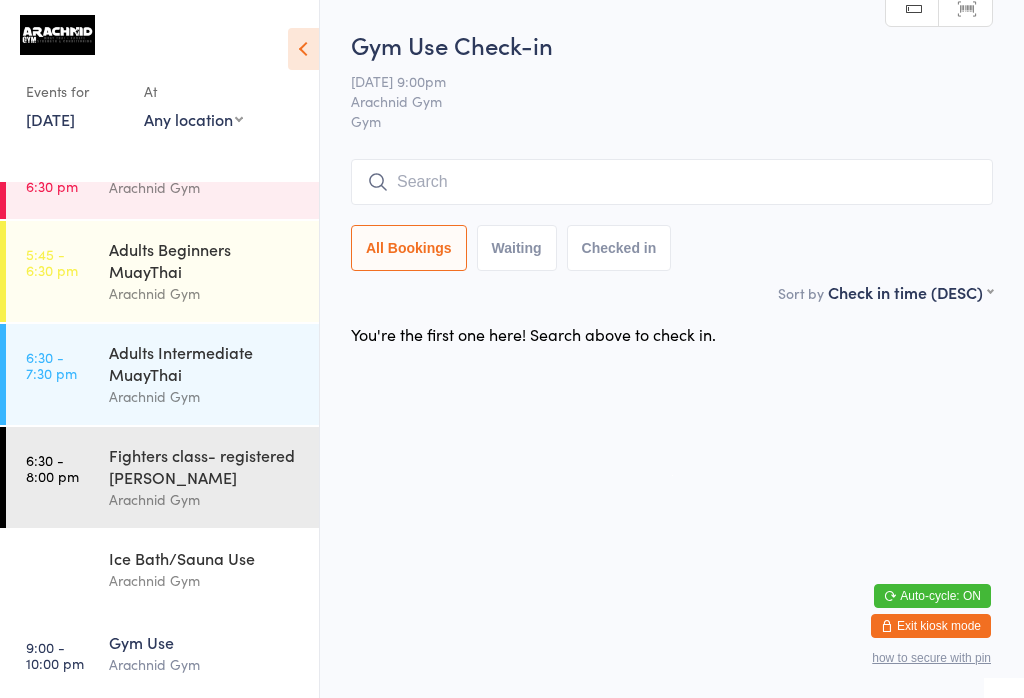 scroll, scrollTop: 0, scrollLeft: 0, axis: both 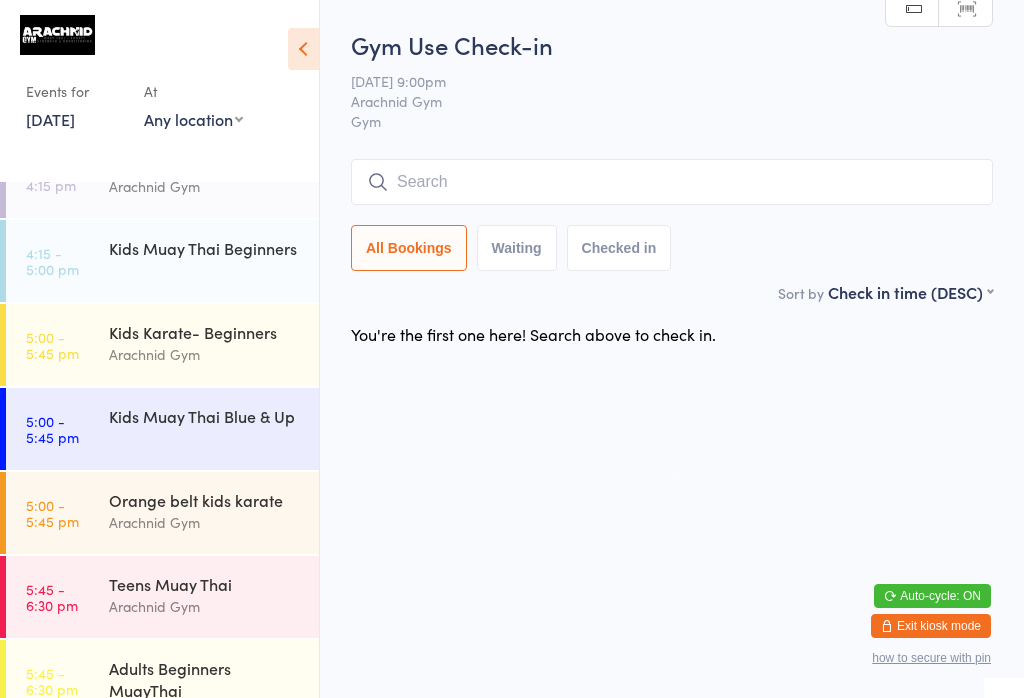 click on "Kids Muay Thai Beginners" at bounding box center [205, 248] 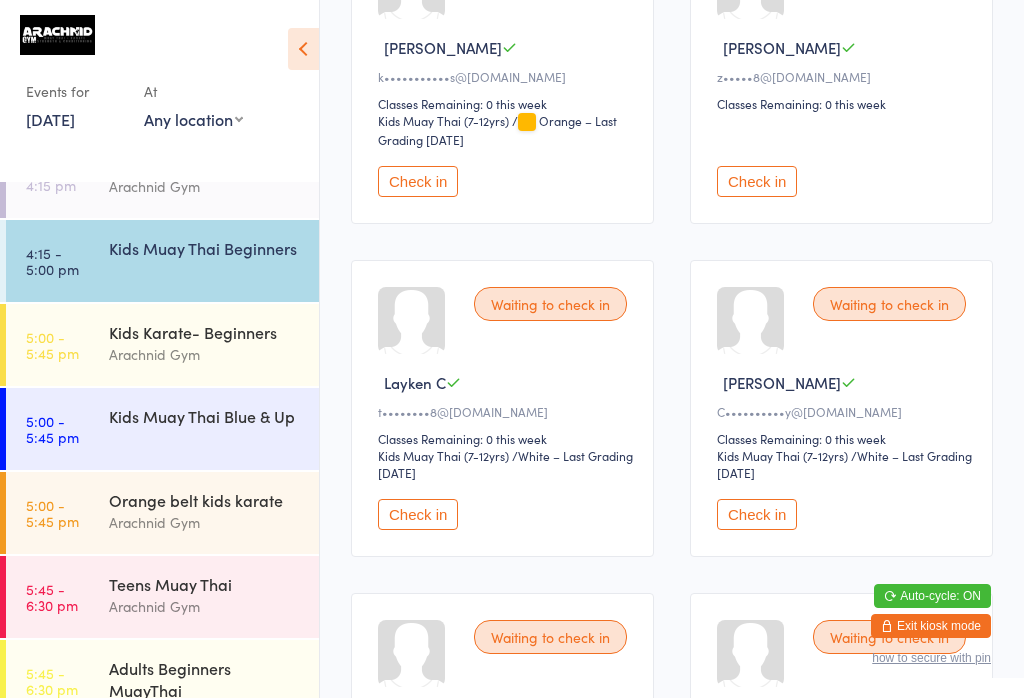 scroll, scrollTop: 747, scrollLeft: 0, axis: vertical 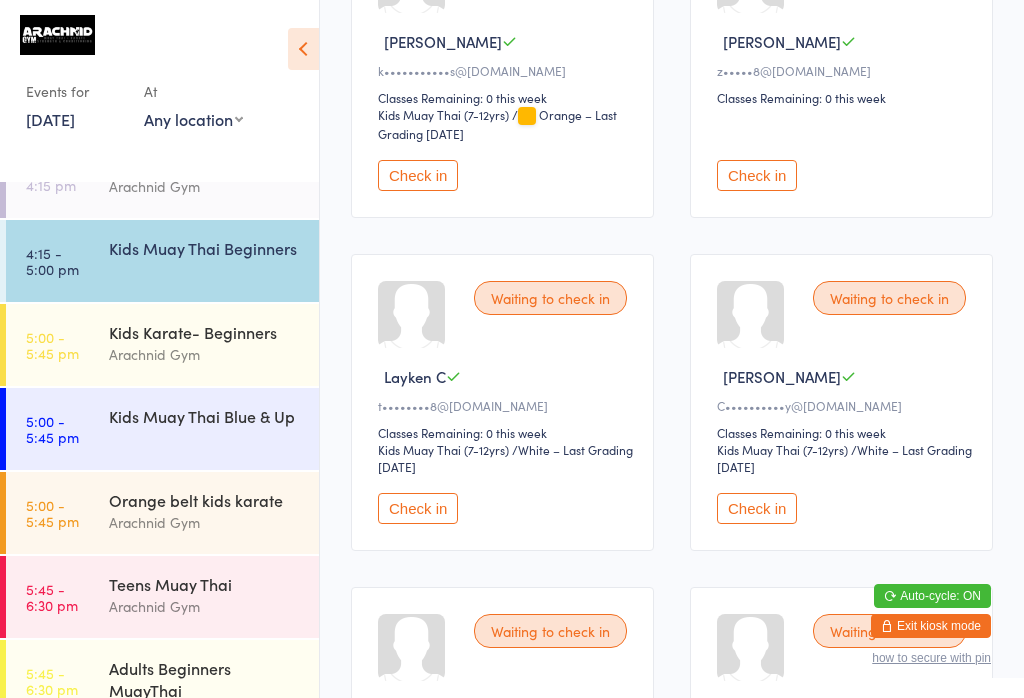 click on "Check in" at bounding box center [418, 508] 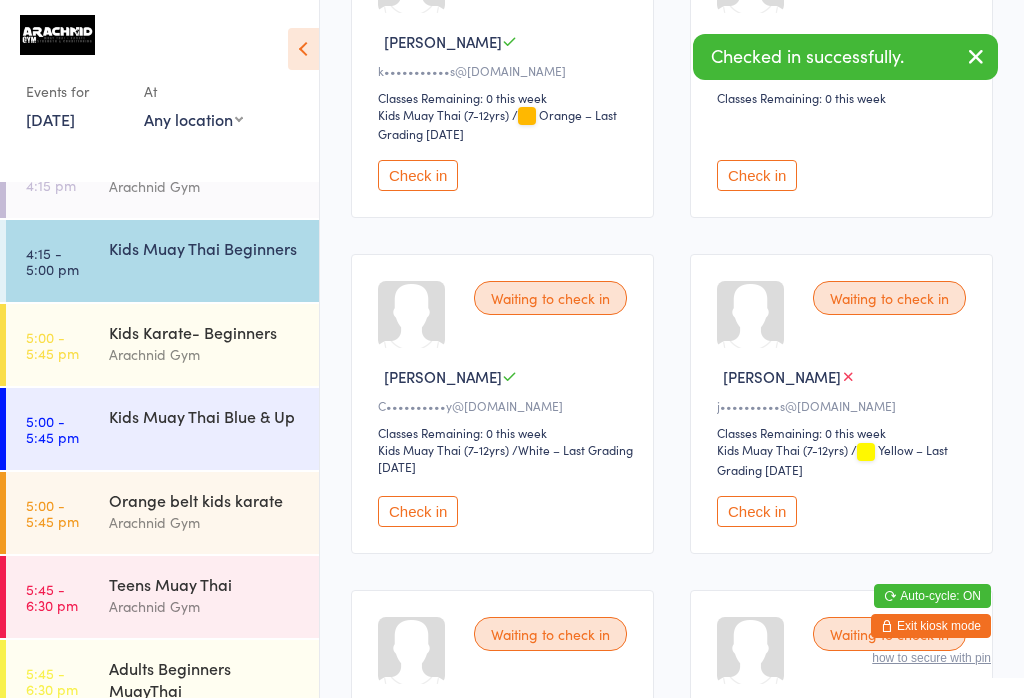 click on "Check in" at bounding box center [418, 511] 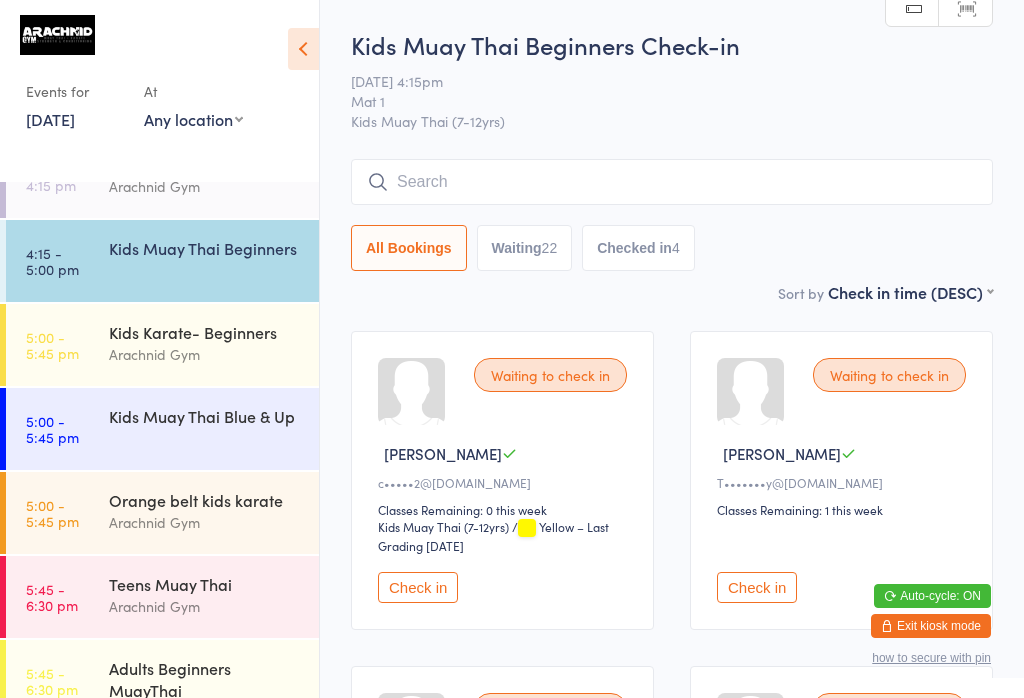 scroll, scrollTop: 0, scrollLeft: 0, axis: both 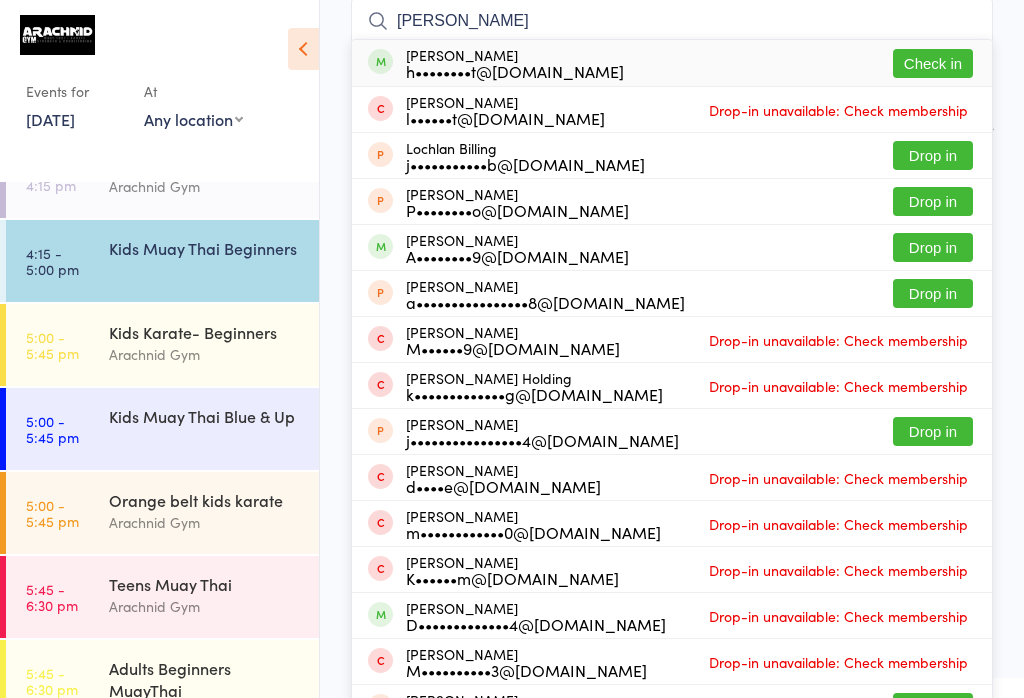 type on "[PERSON_NAME]" 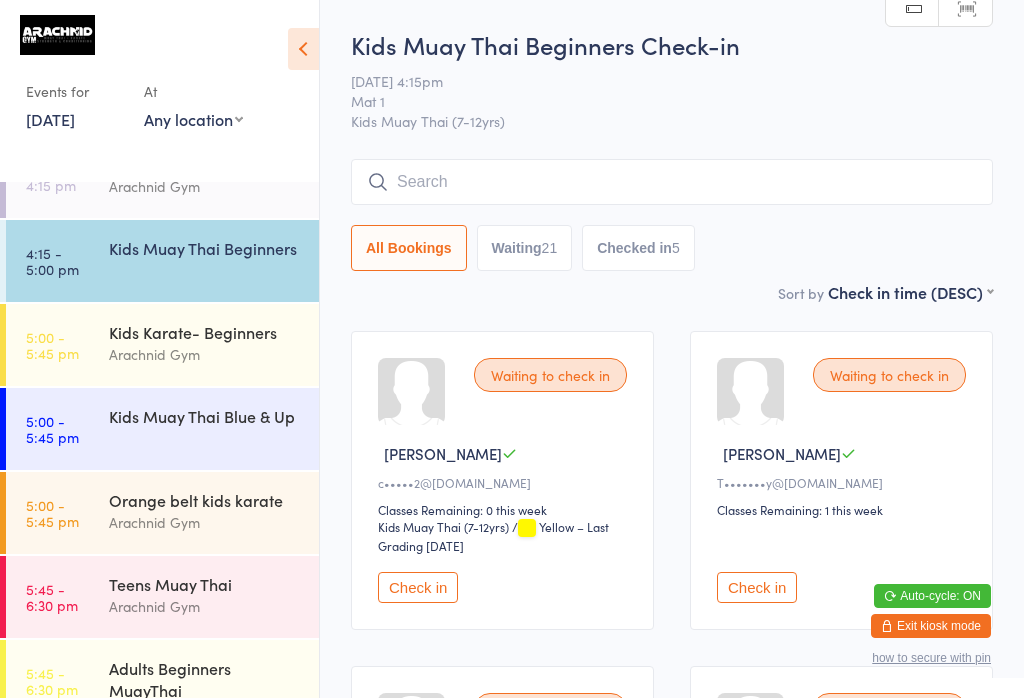 scroll, scrollTop: 0, scrollLeft: 0, axis: both 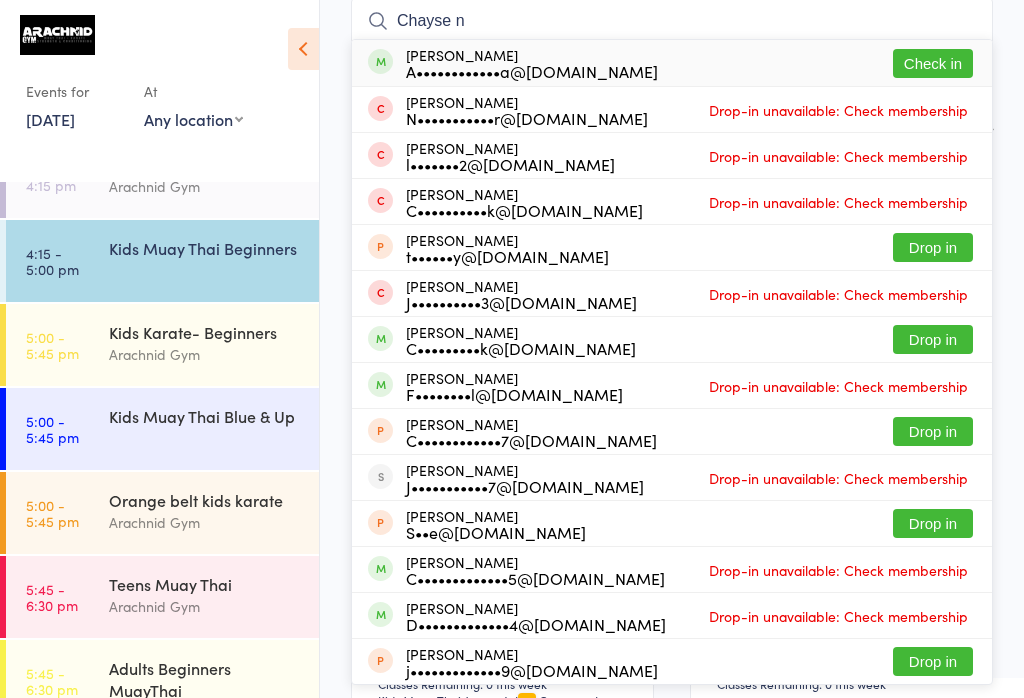 type on "Chayse n" 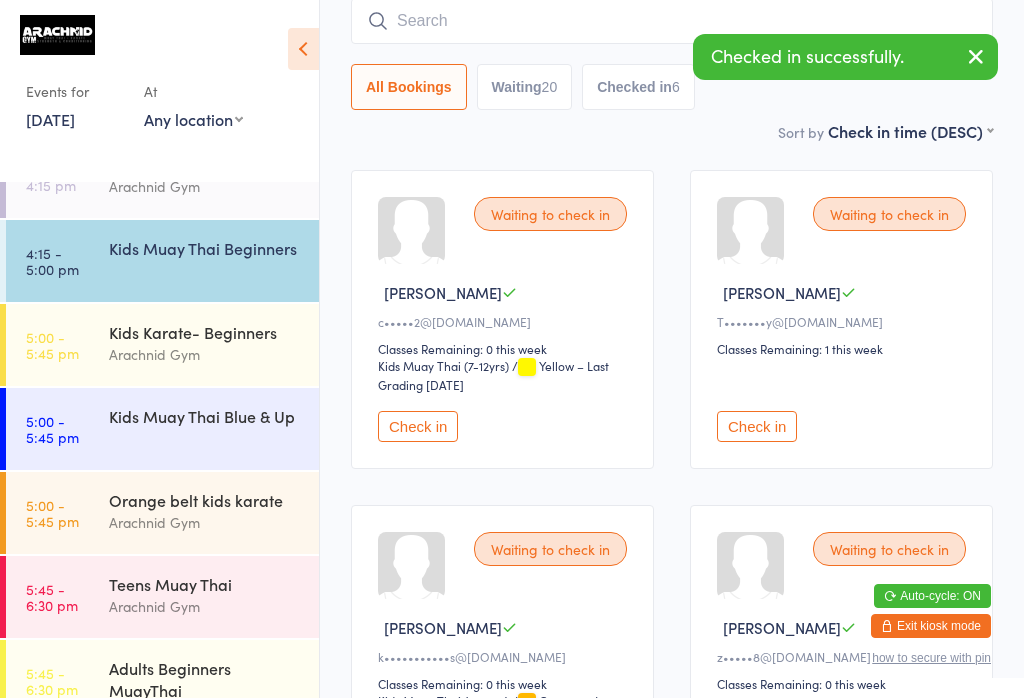 click at bounding box center (672, 21) 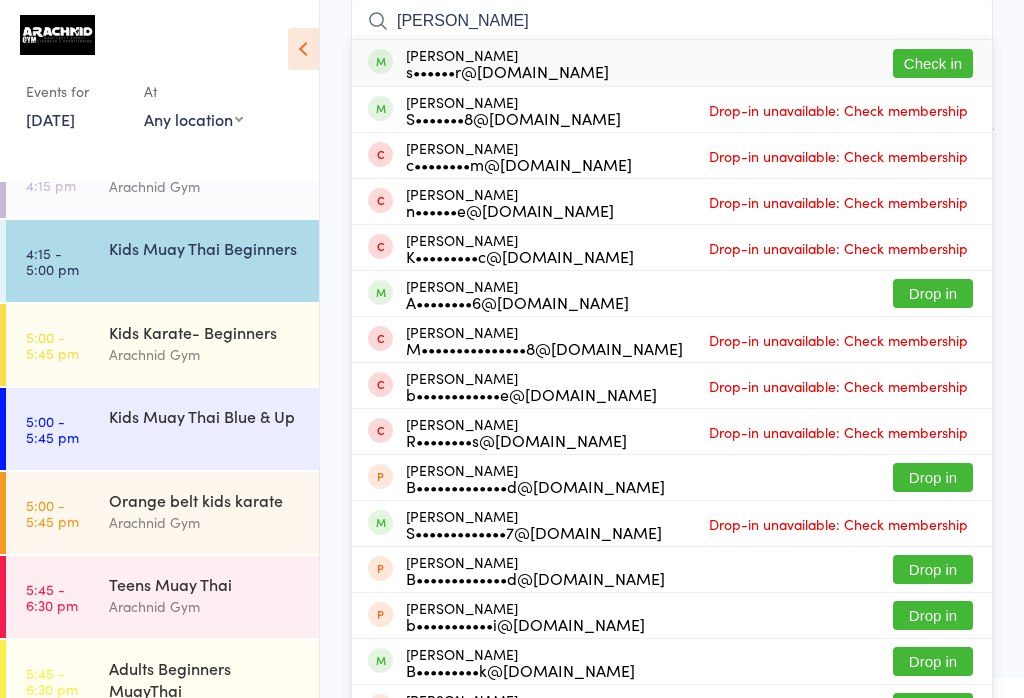 type on "[PERSON_NAME]" 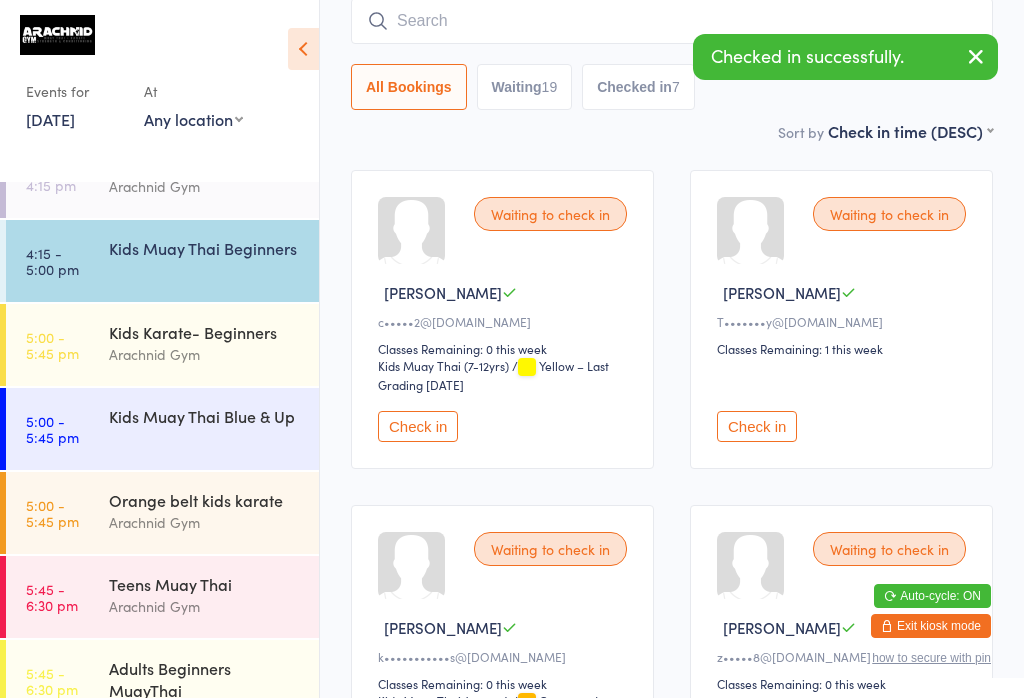 click at bounding box center [672, 21] 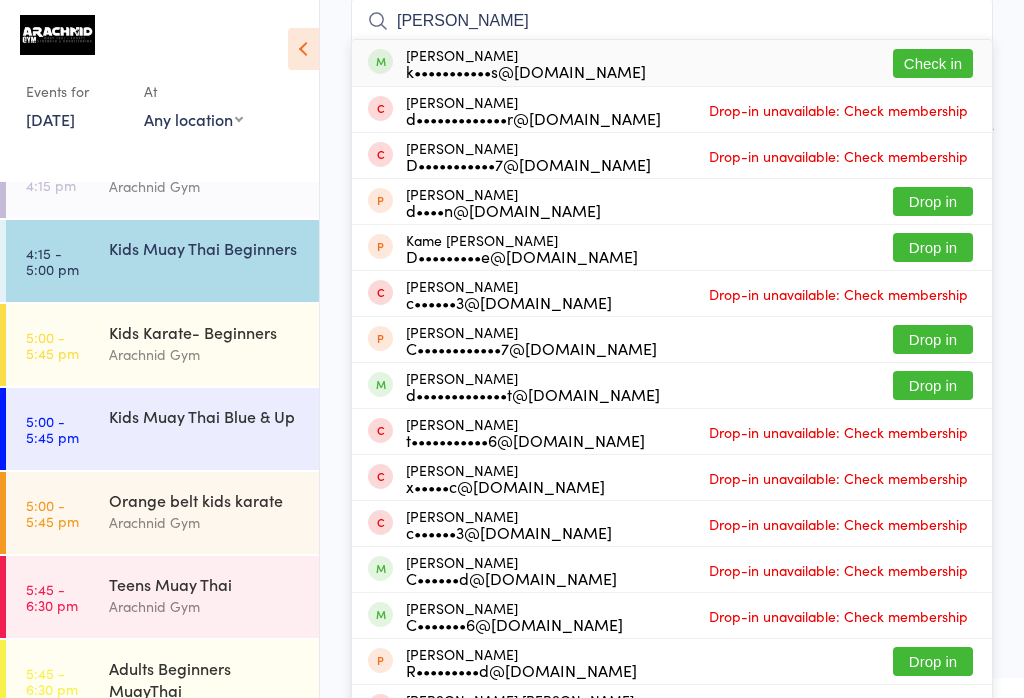 type on "[PERSON_NAME]" 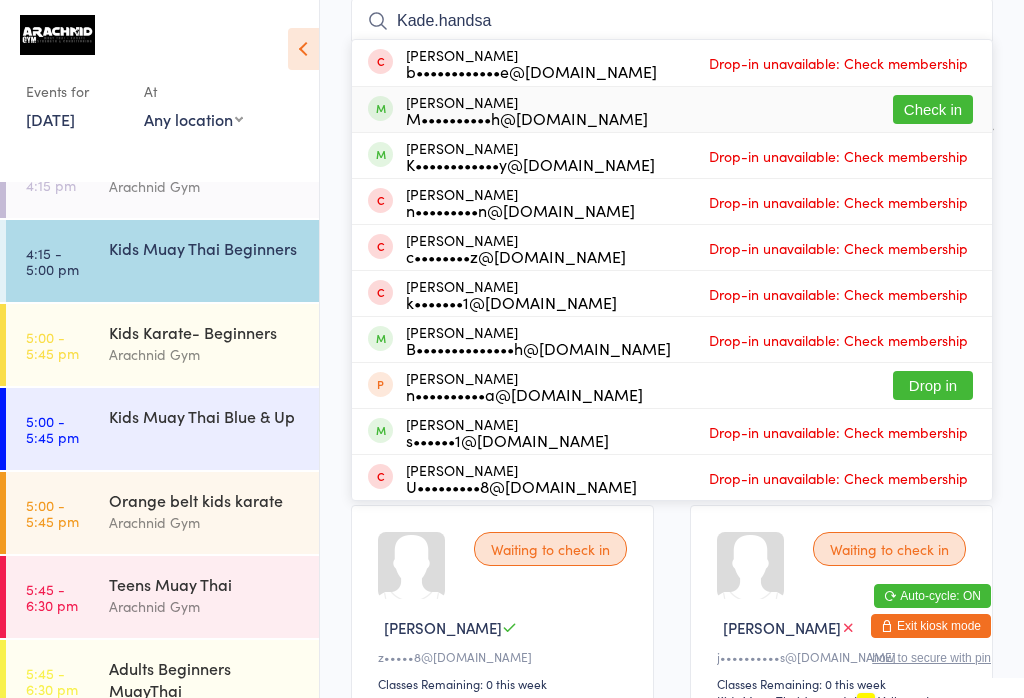 type on "Kade.handsa" 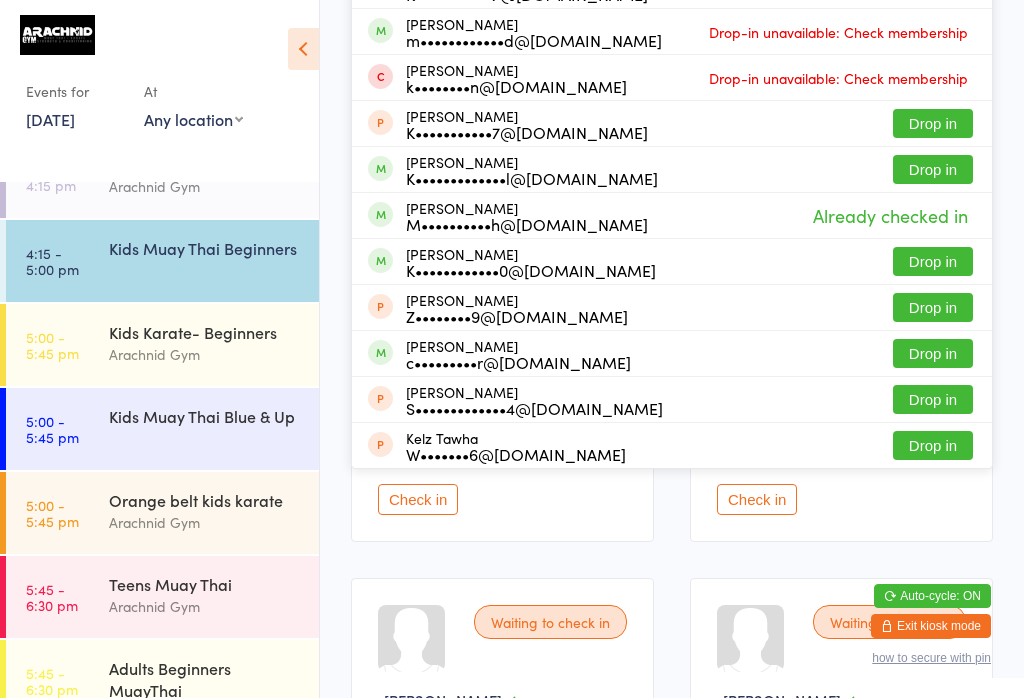 scroll, scrollTop: 424, scrollLeft: 0, axis: vertical 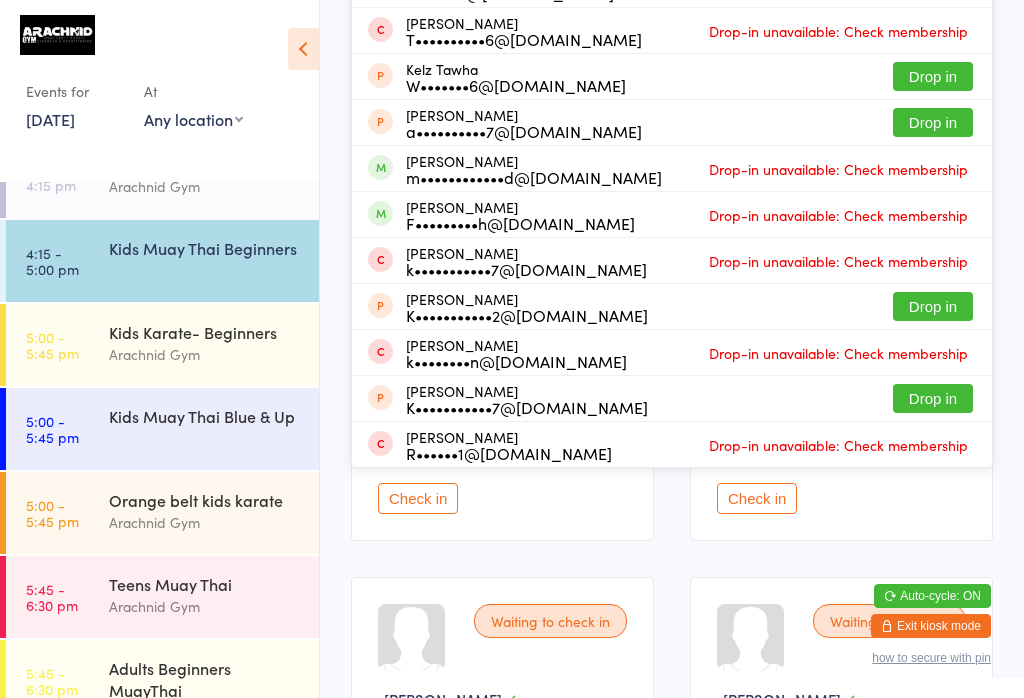 type on "K" 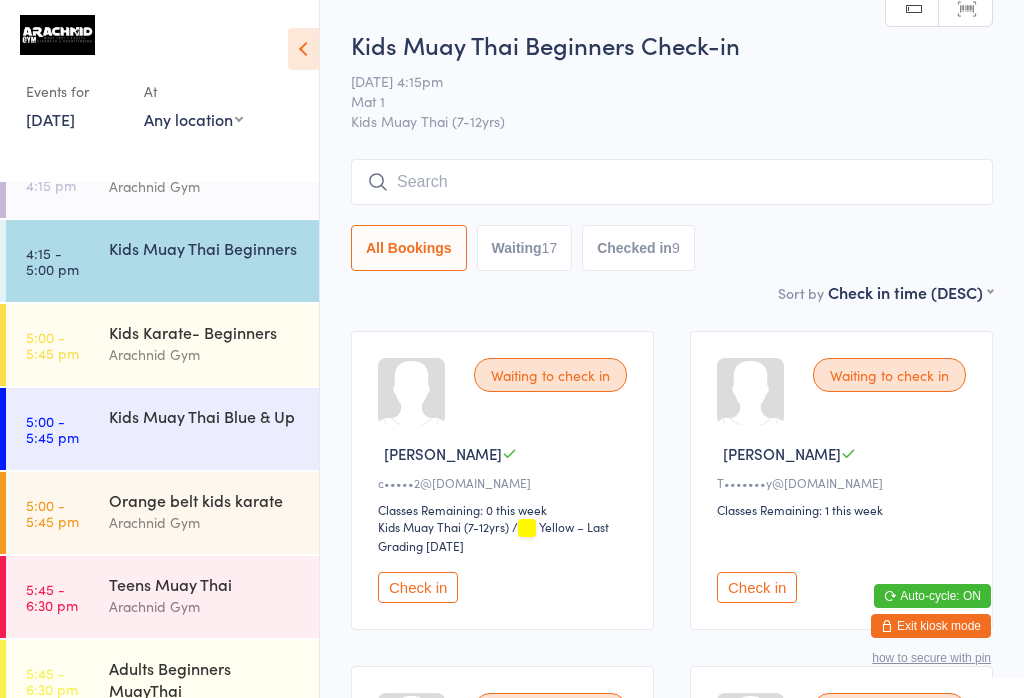 scroll, scrollTop: 0, scrollLeft: 0, axis: both 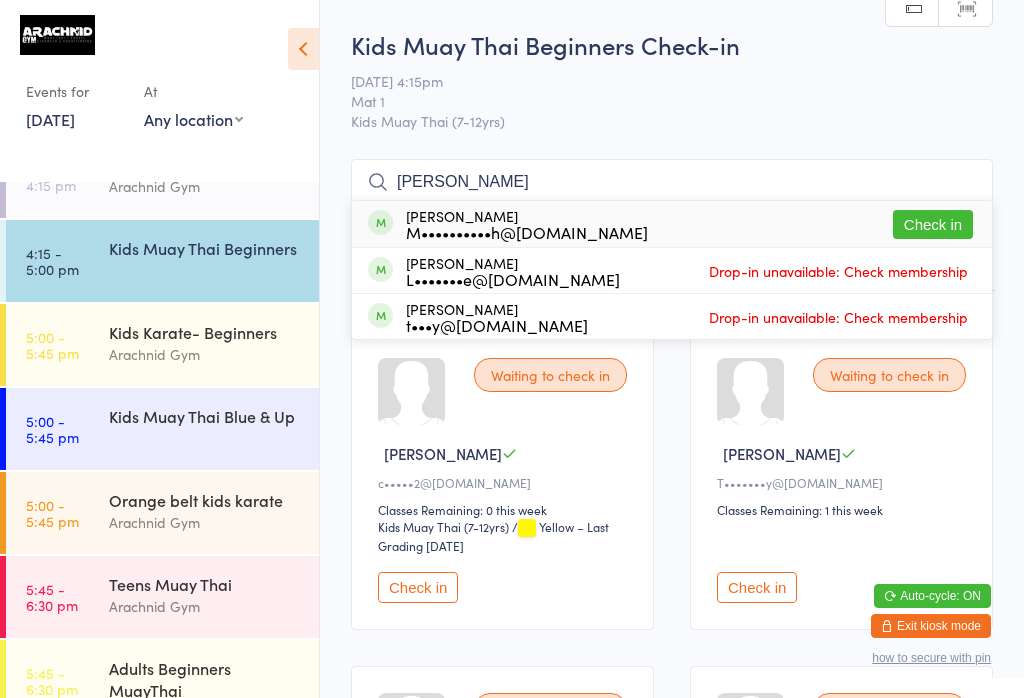 type on "[PERSON_NAME]" 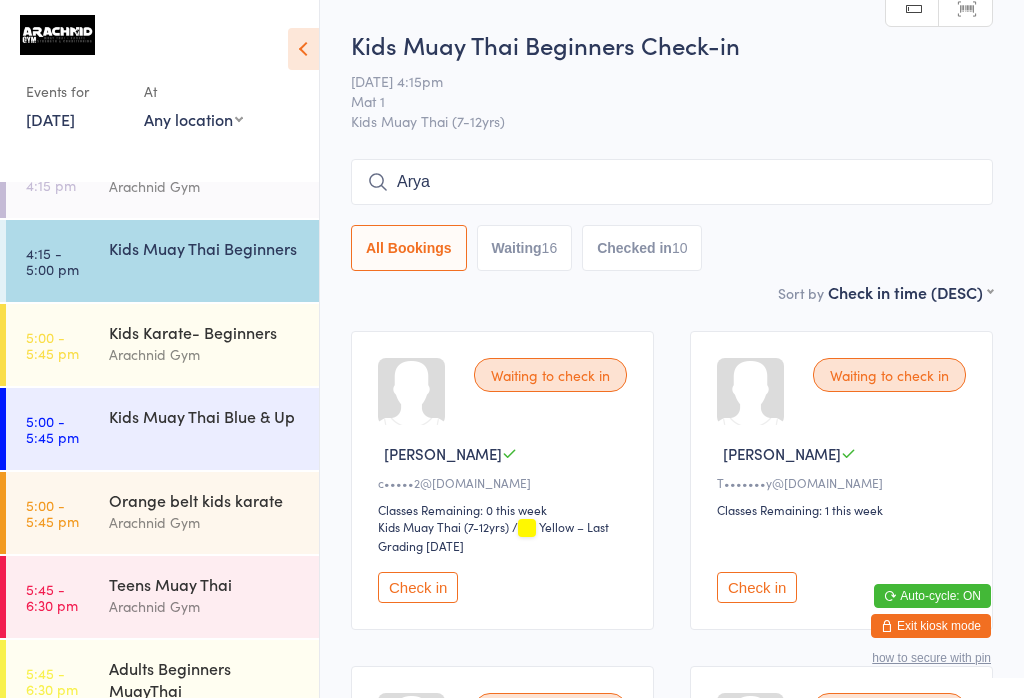 click on "Check in" at bounding box center (757, 587) 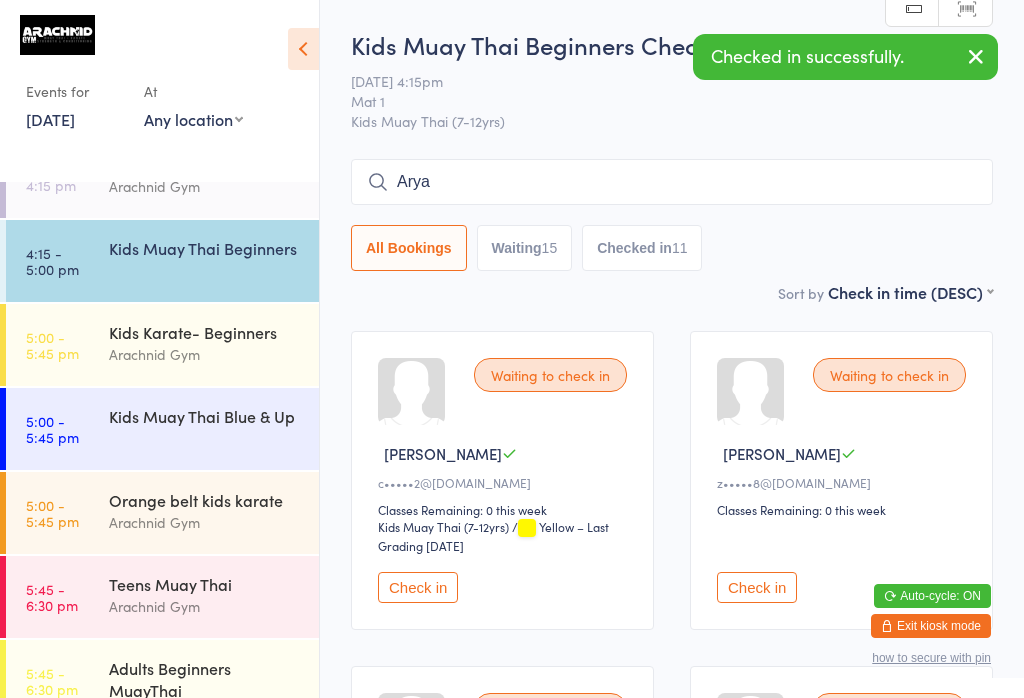 click on "Arya" at bounding box center [672, 182] 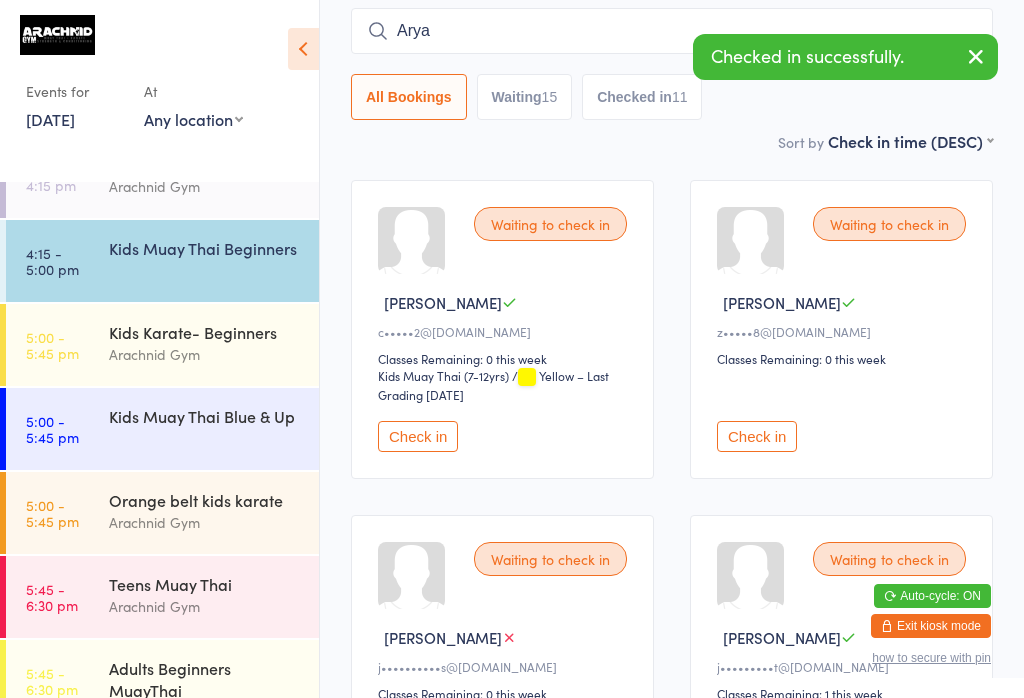 scroll, scrollTop: 161, scrollLeft: 0, axis: vertical 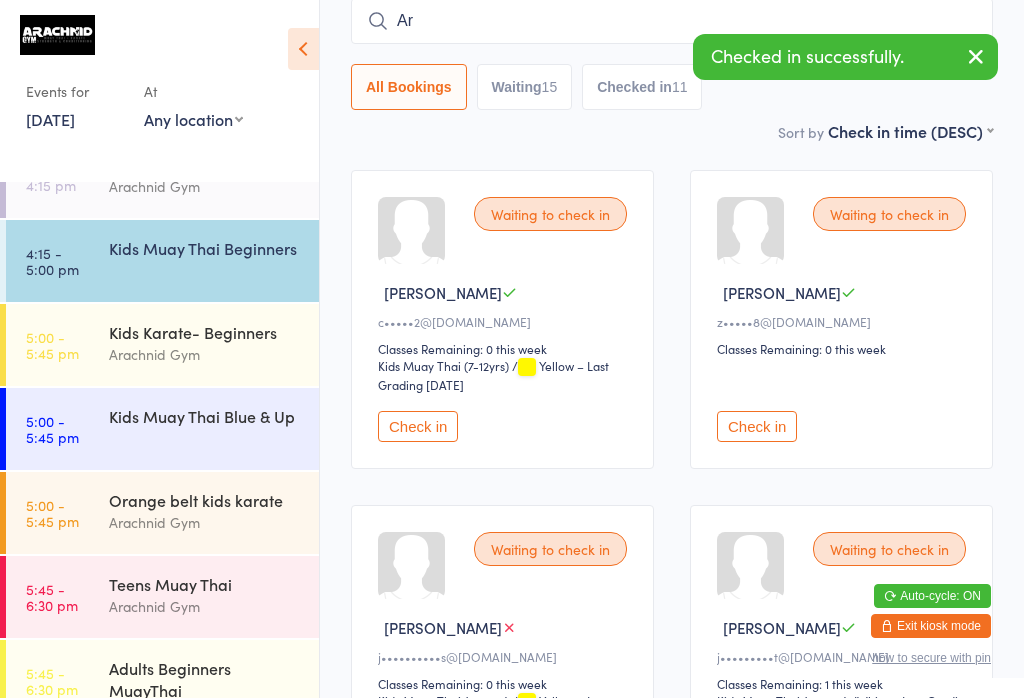 type on "A" 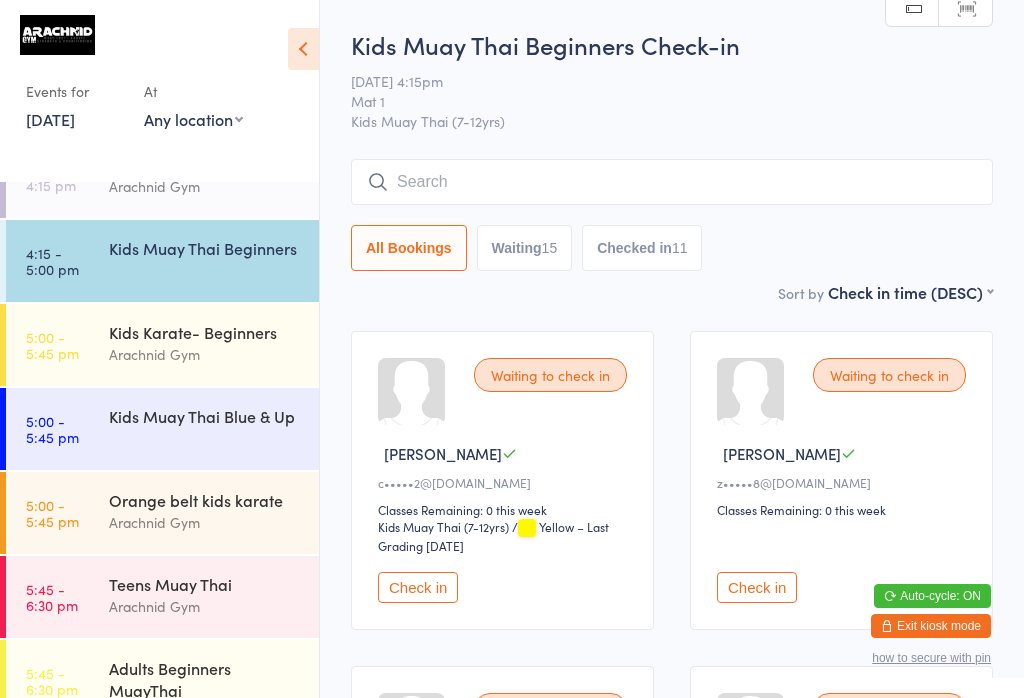 scroll, scrollTop: 0, scrollLeft: 0, axis: both 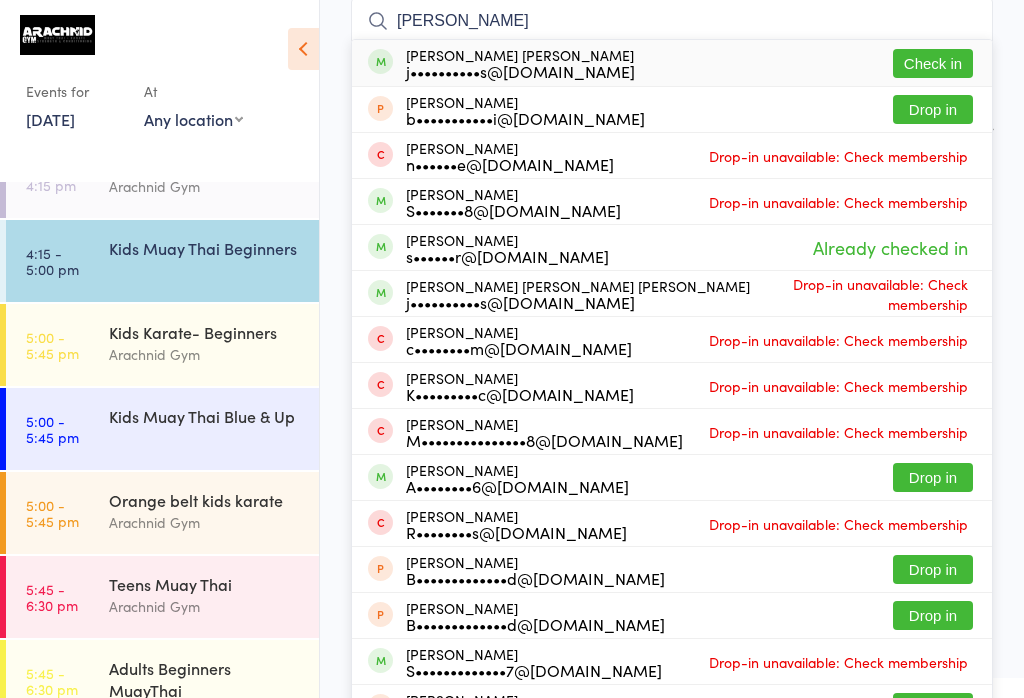 type on "[PERSON_NAME]" 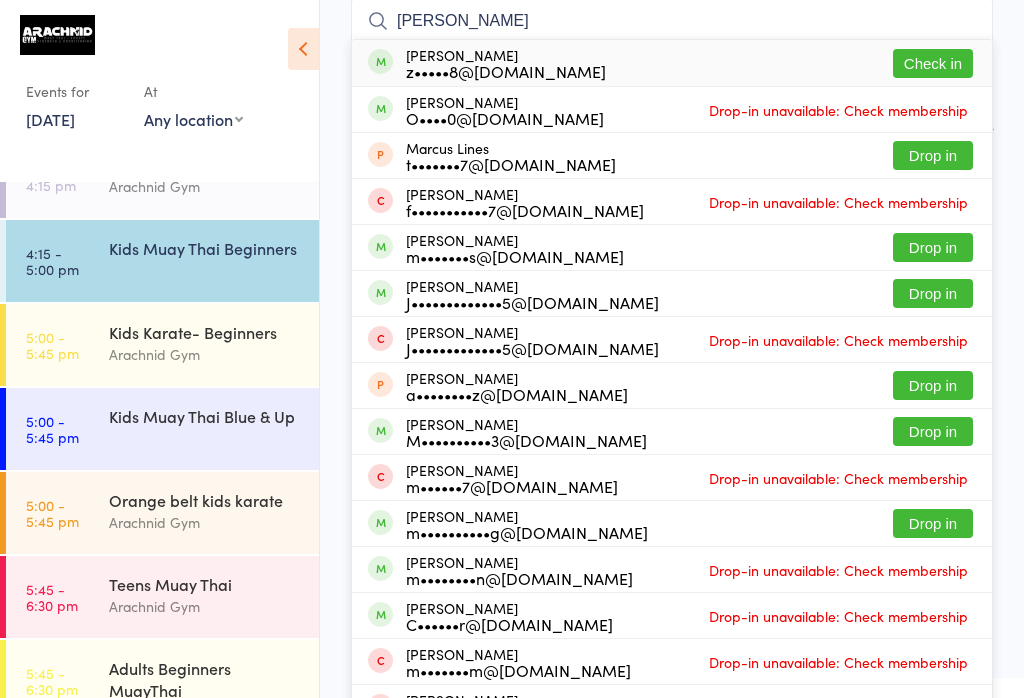 type on "[PERSON_NAME]" 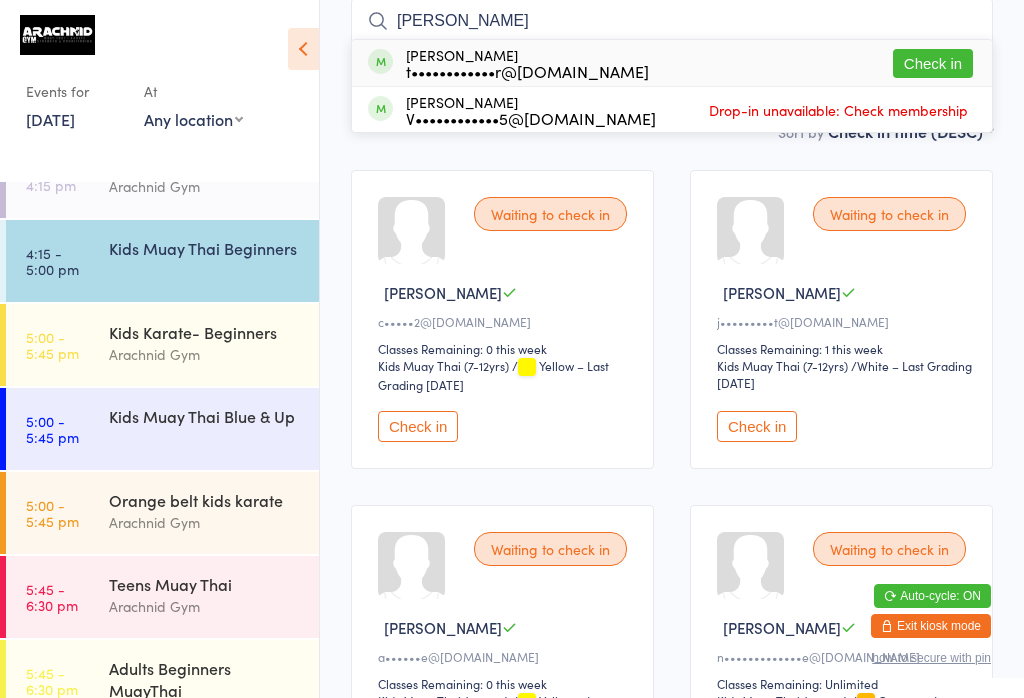 type on "[PERSON_NAME]" 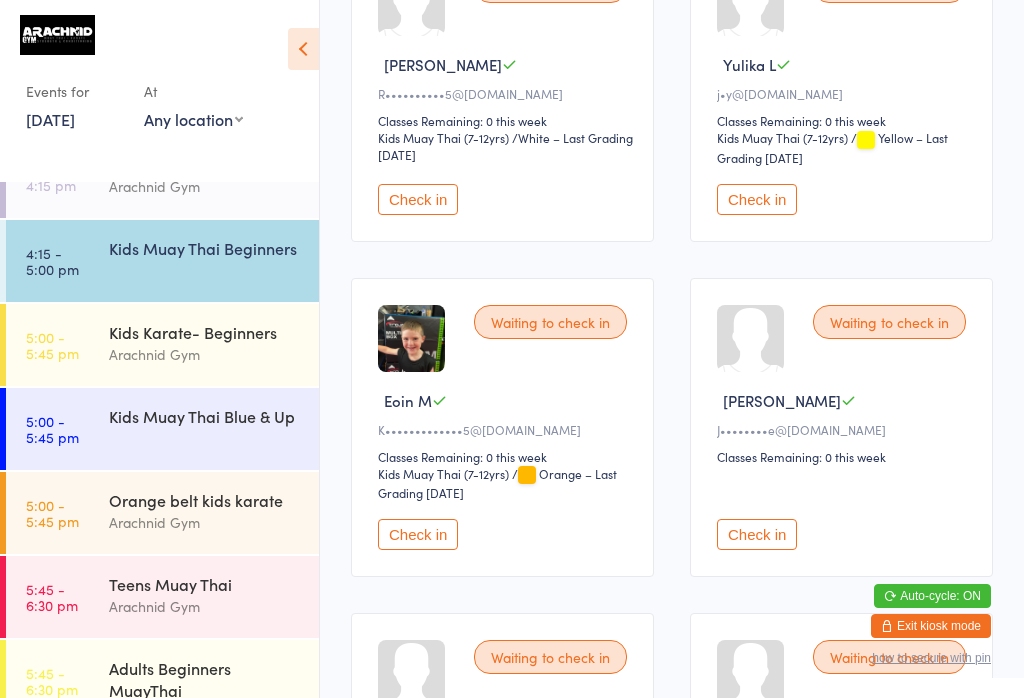 scroll, scrollTop: 1067, scrollLeft: 0, axis: vertical 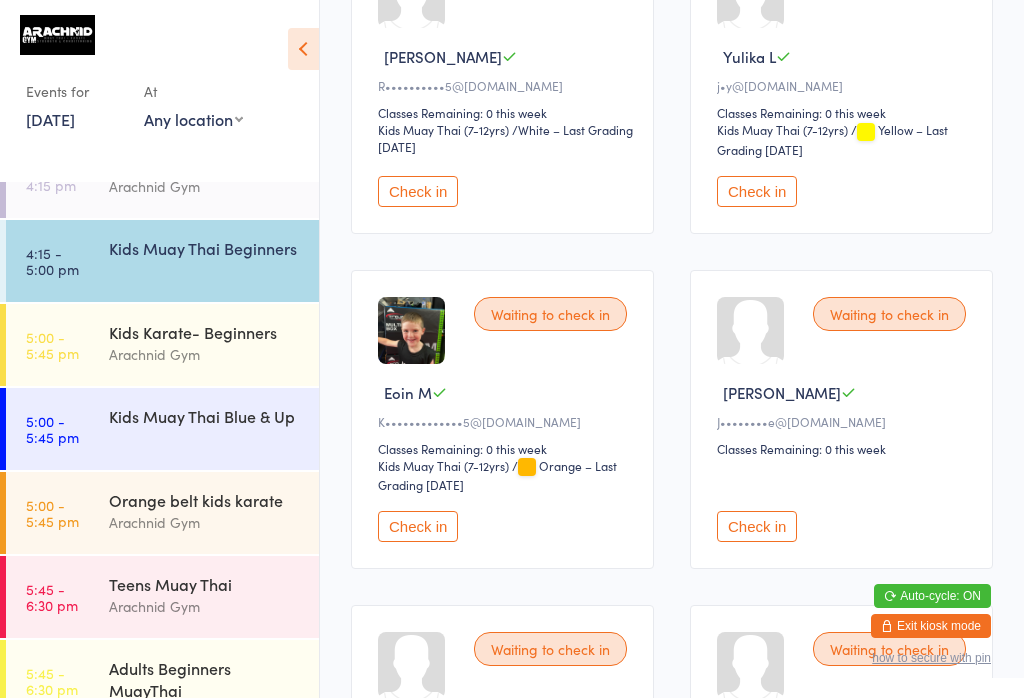click on "Check in" at bounding box center (418, 526) 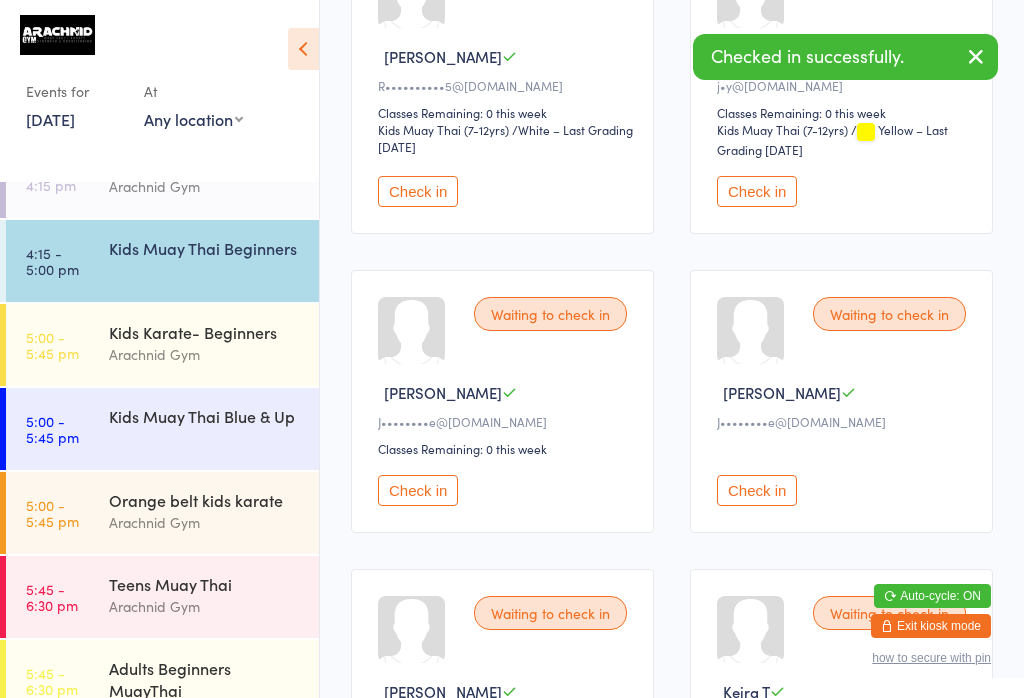 click on "5:00 - 5:45 pm" at bounding box center [52, 429] 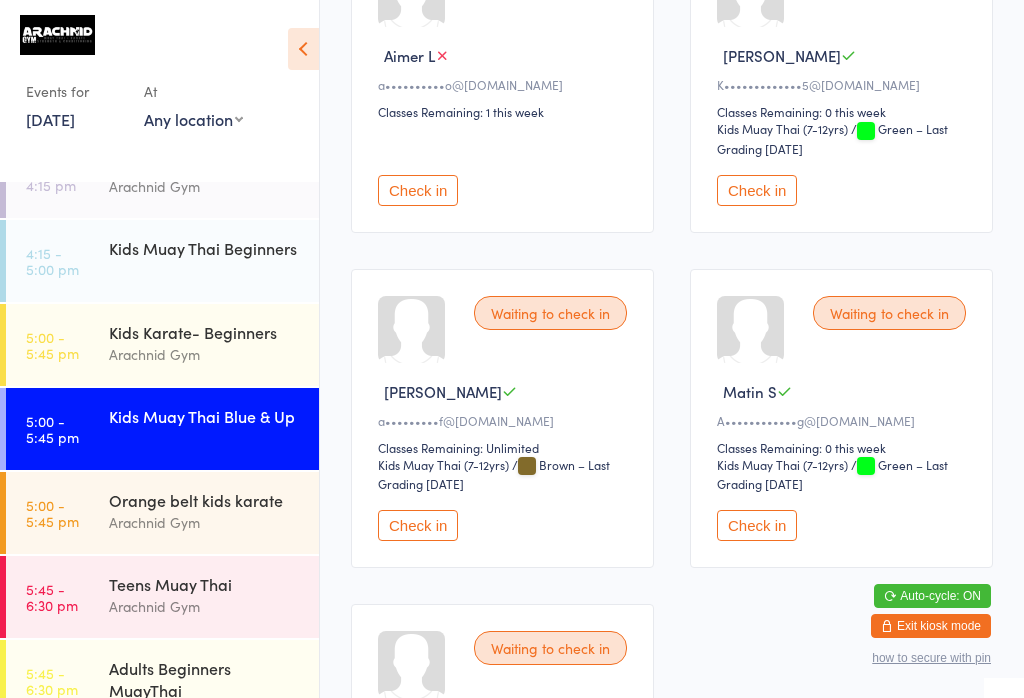 scroll, scrollTop: 1076, scrollLeft: 0, axis: vertical 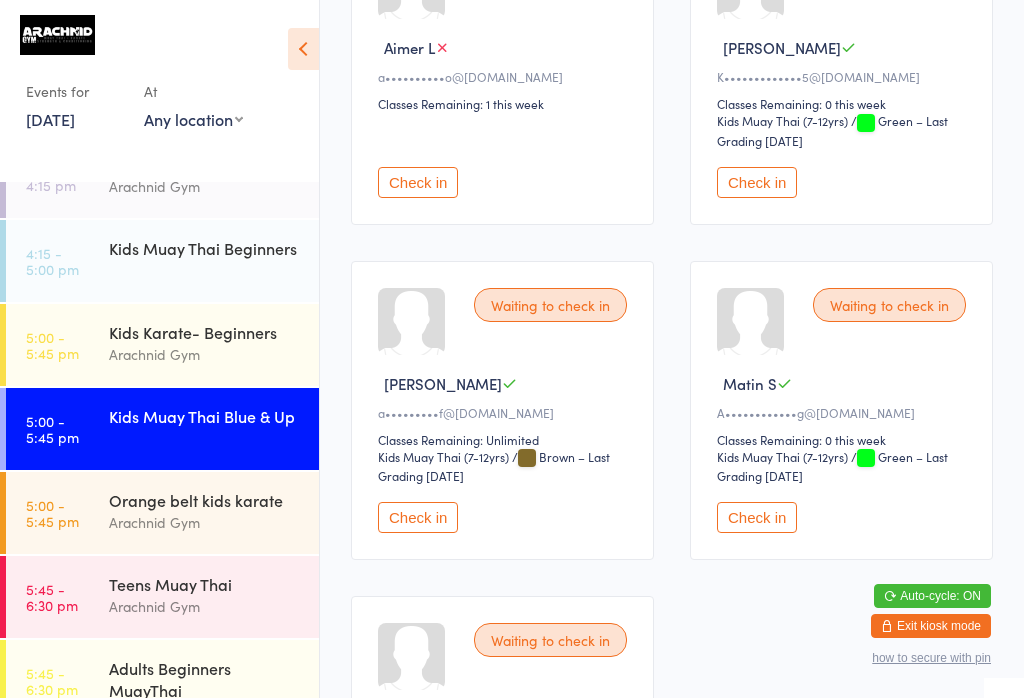 click on "Check in" at bounding box center (757, 182) 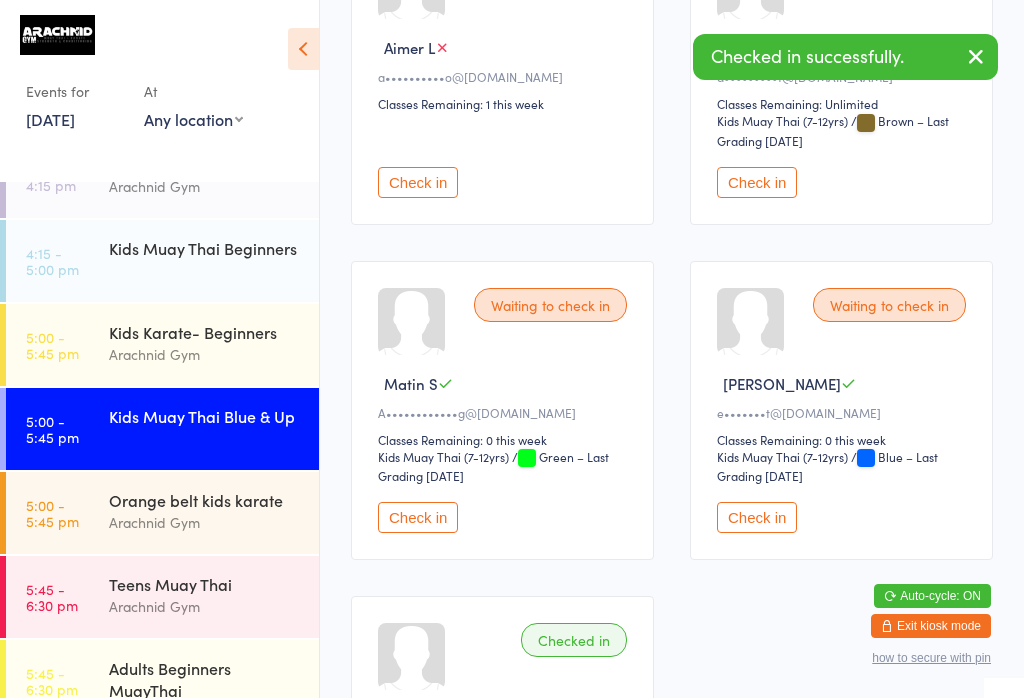 click on "5:00 - 5:45 pm Kids Karate- Beginners Arachnid Gym" at bounding box center [162, 345] 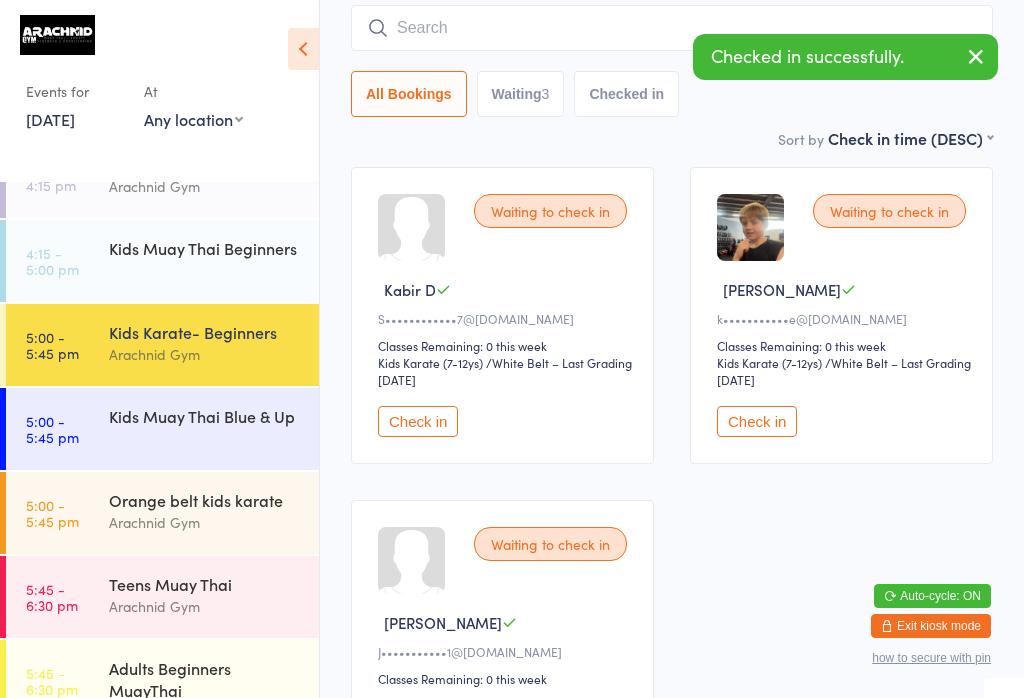 scroll, scrollTop: 182, scrollLeft: 0, axis: vertical 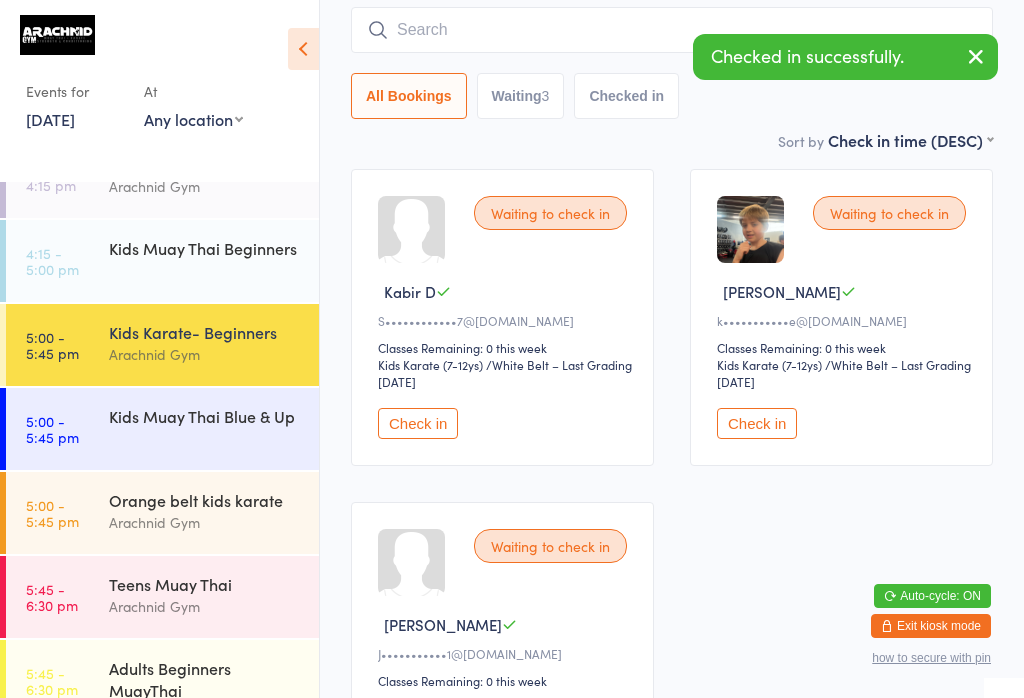 click on "4:15 - 5:00 pm" at bounding box center (52, 261) 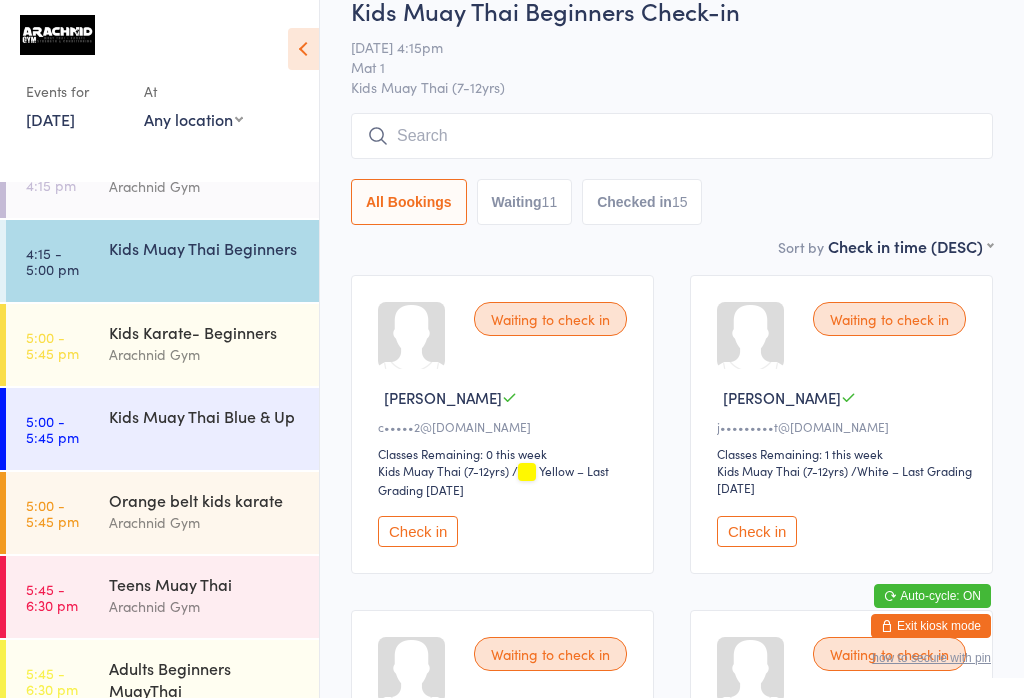 scroll, scrollTop: 85, scrollLeft: 0, axis: vertical 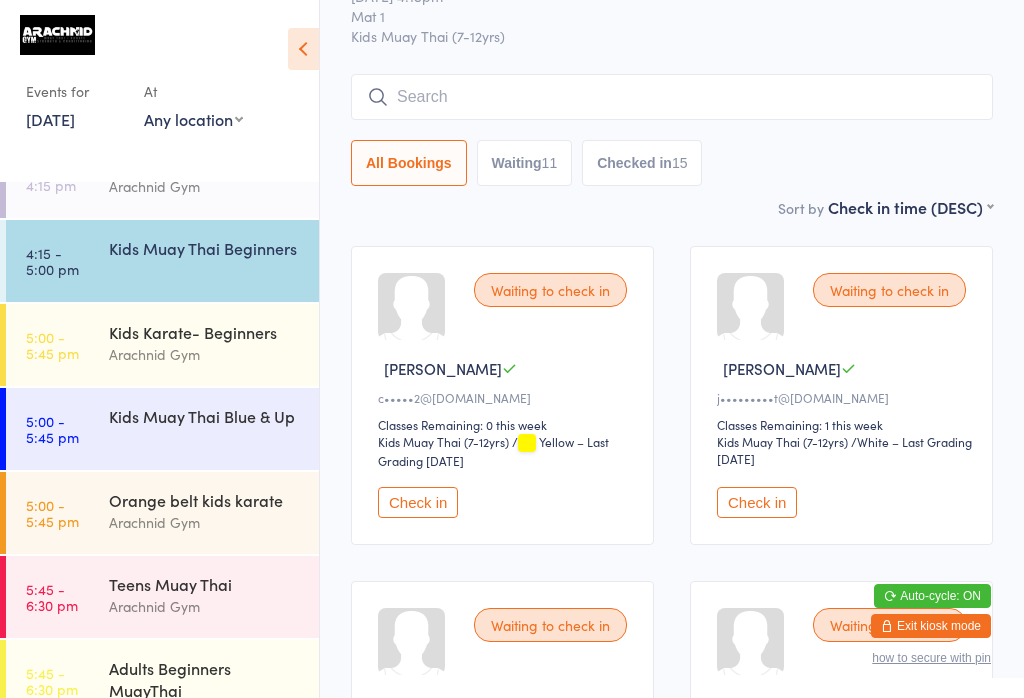 click at bounding box center [672, 97] 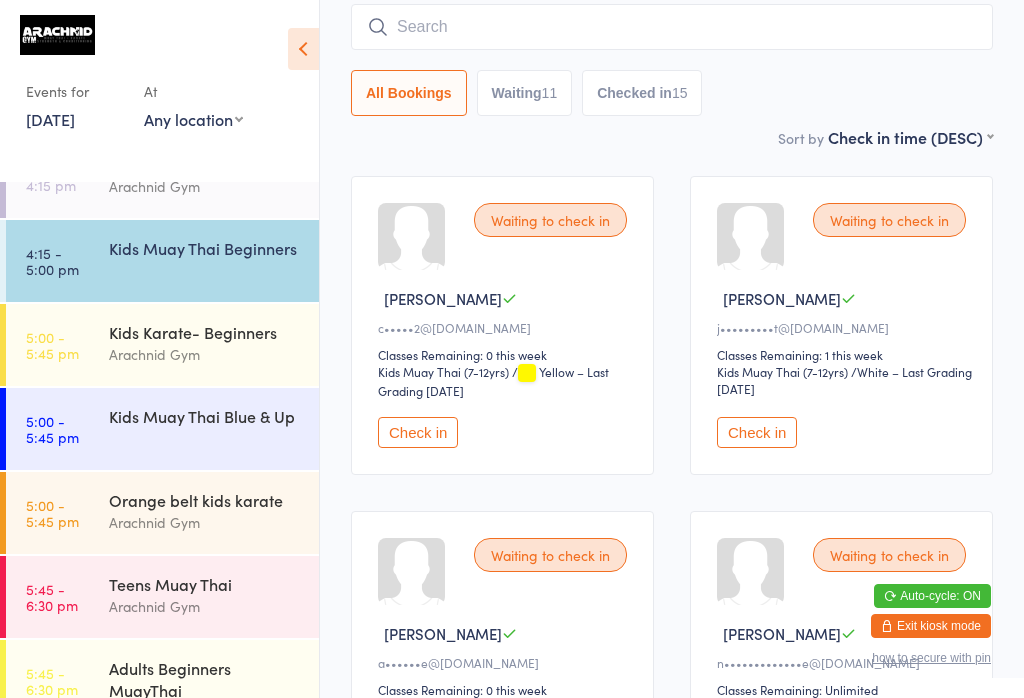 scroll, scrollTop: 161, scrollLeft: 0, axis: vertical 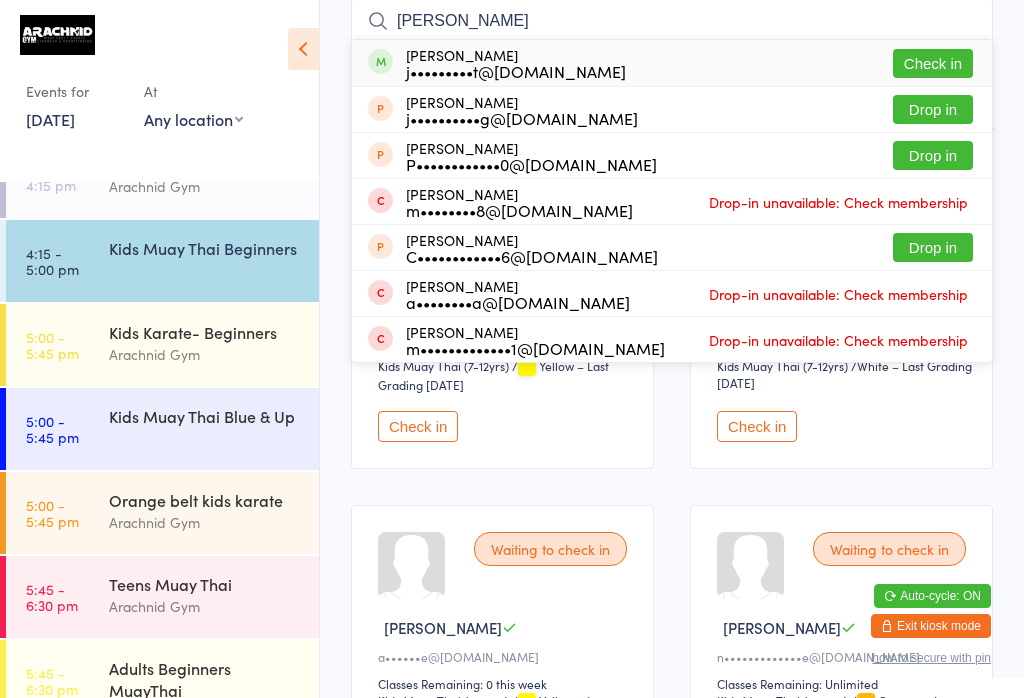 type on "[PERSON_NAME]" 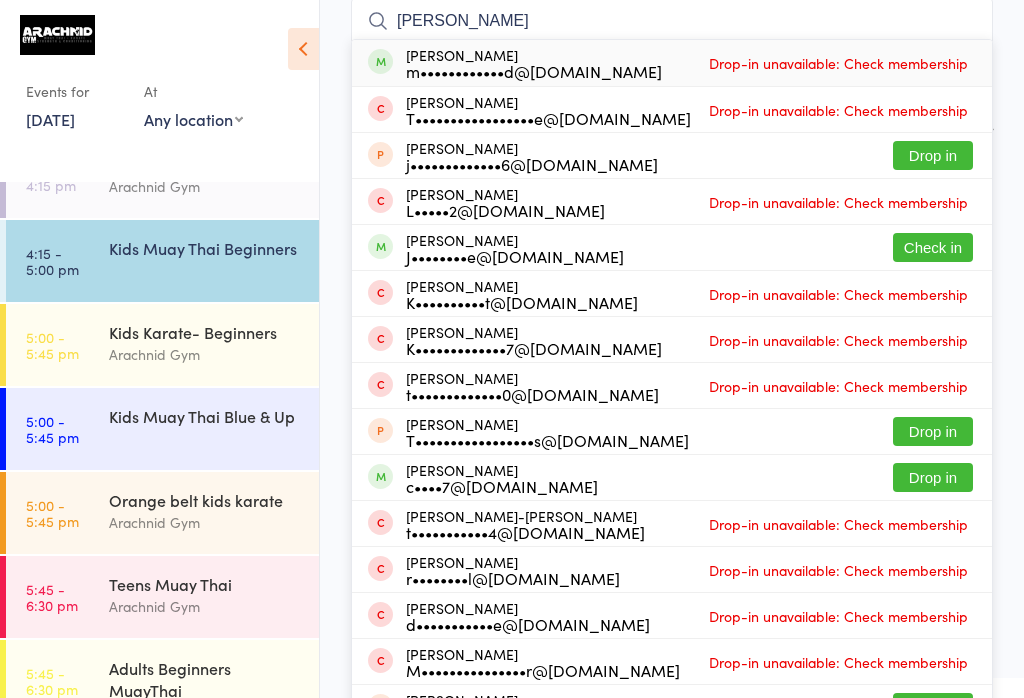 type on "[PERSON_NAME]" 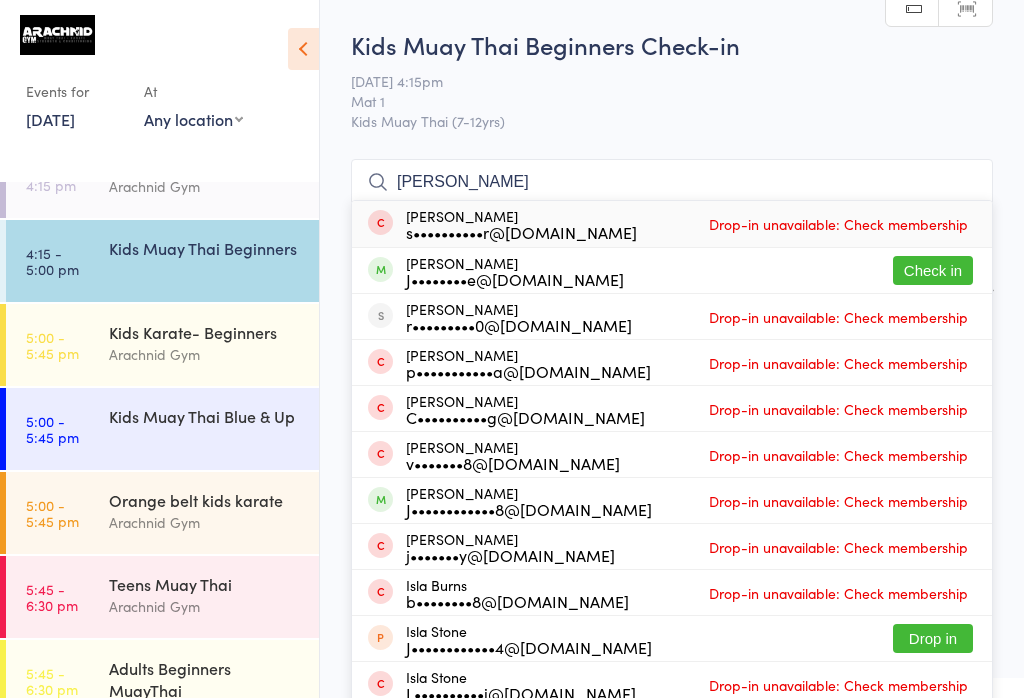 scroll, scrollTop: 0, scrollLeft: 0, axis: both 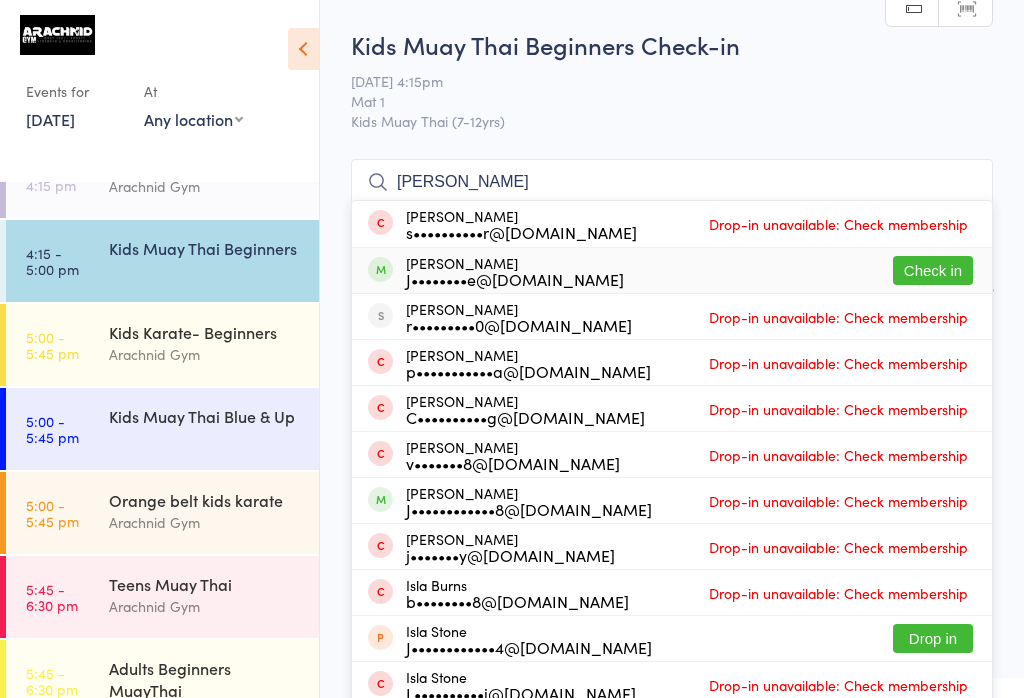 type on "[PERSON_NAME]" 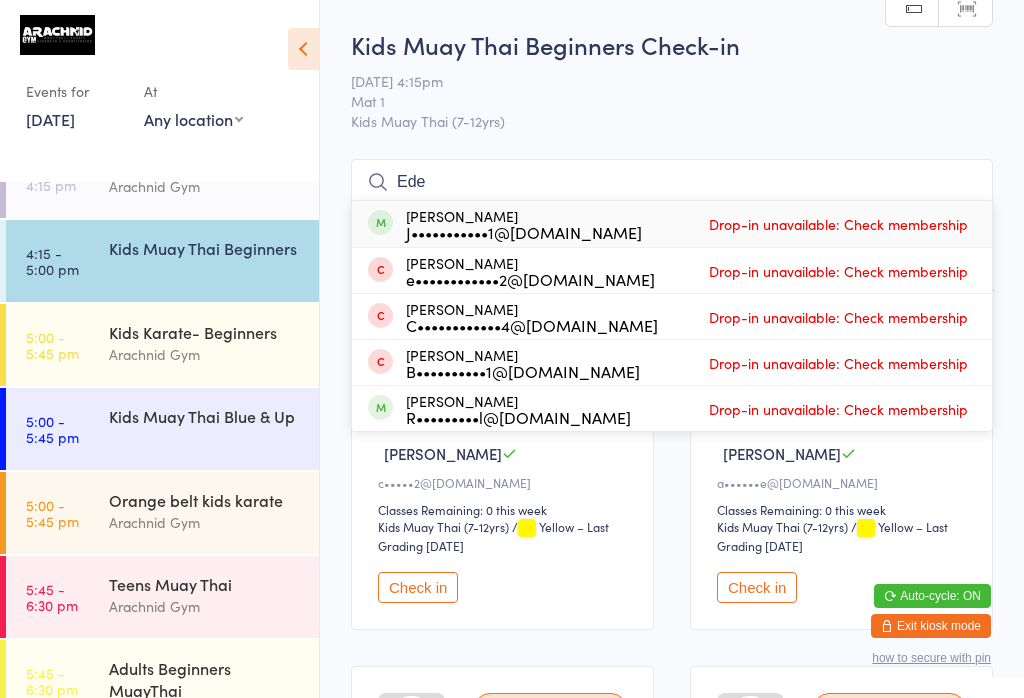 type on "Eden" 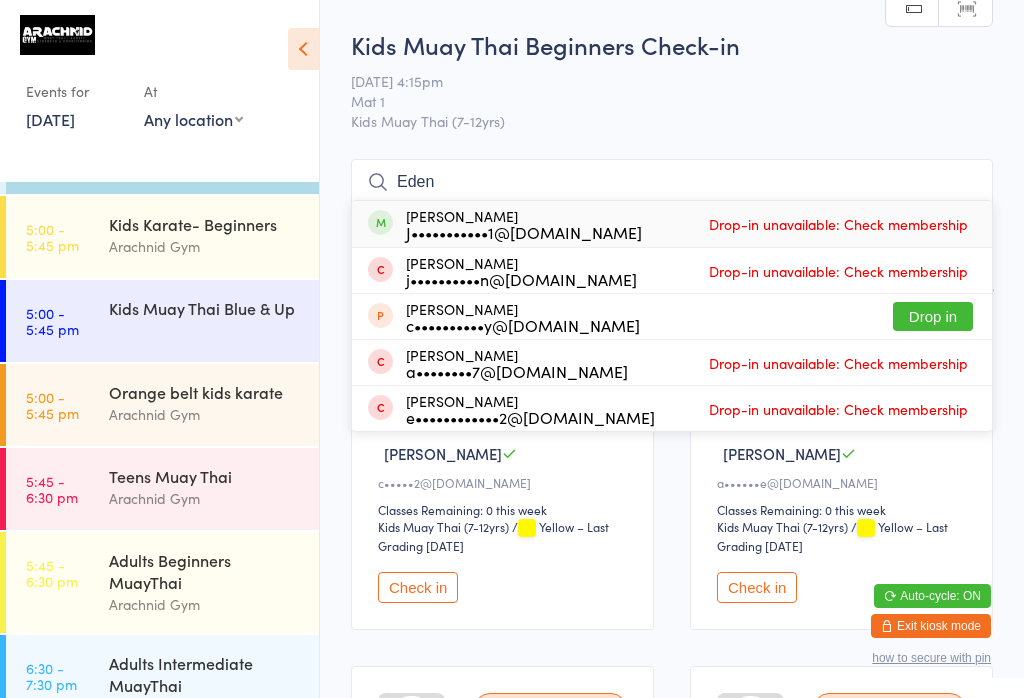 scroll, scrollTop: 237, scrollLeft: 0, axis: vertical 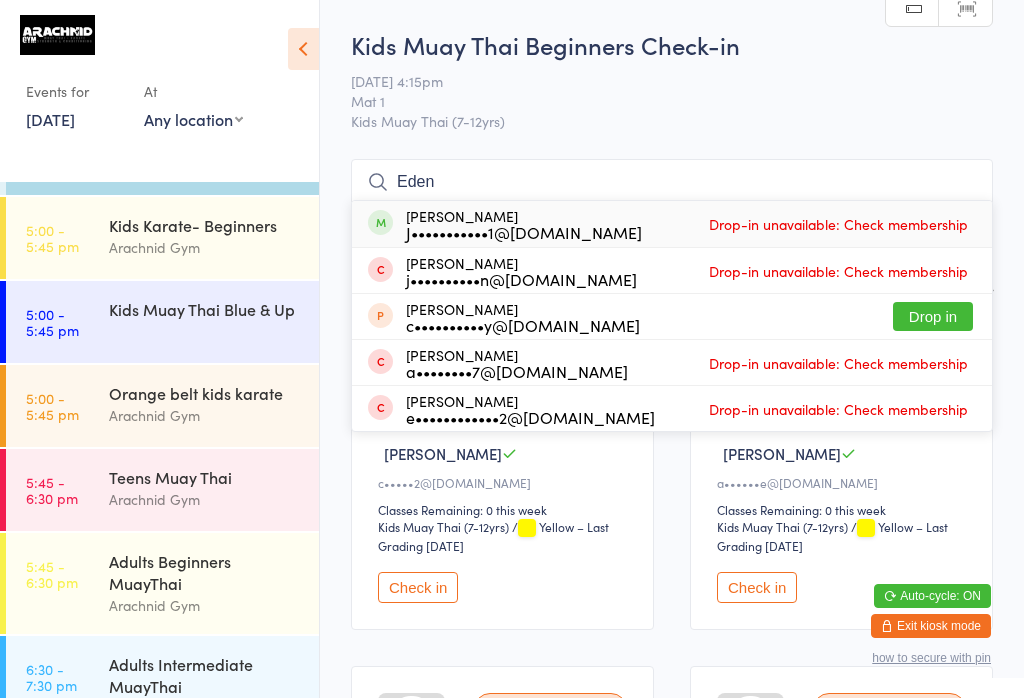 click on "Kids Karate- Beginners" at bounding box center [205, 225] 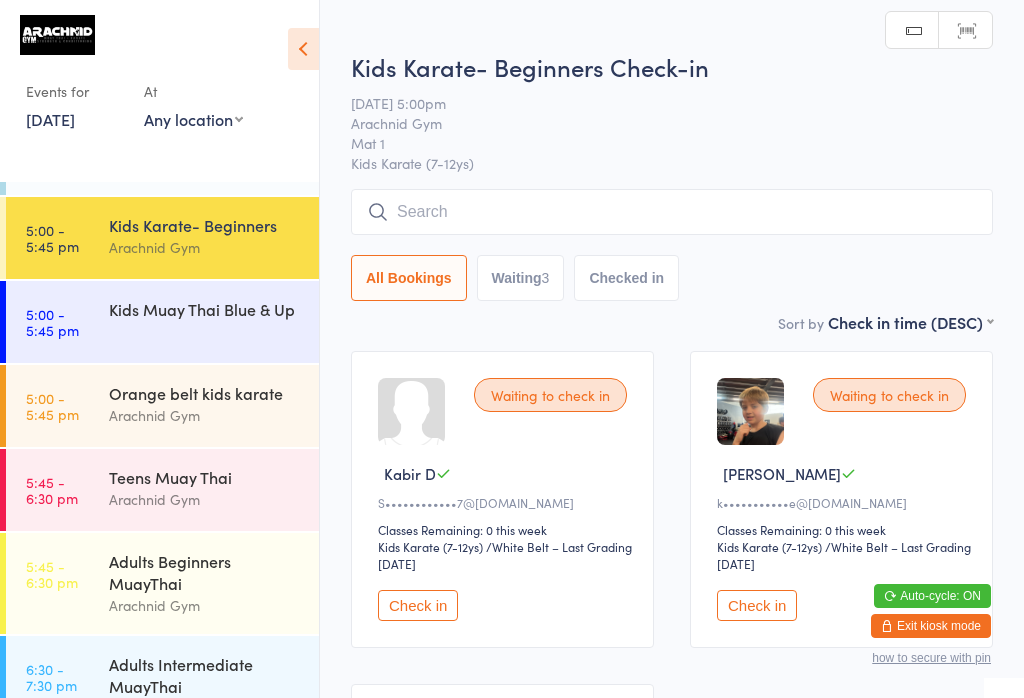 click at bounding box center [672, 212] 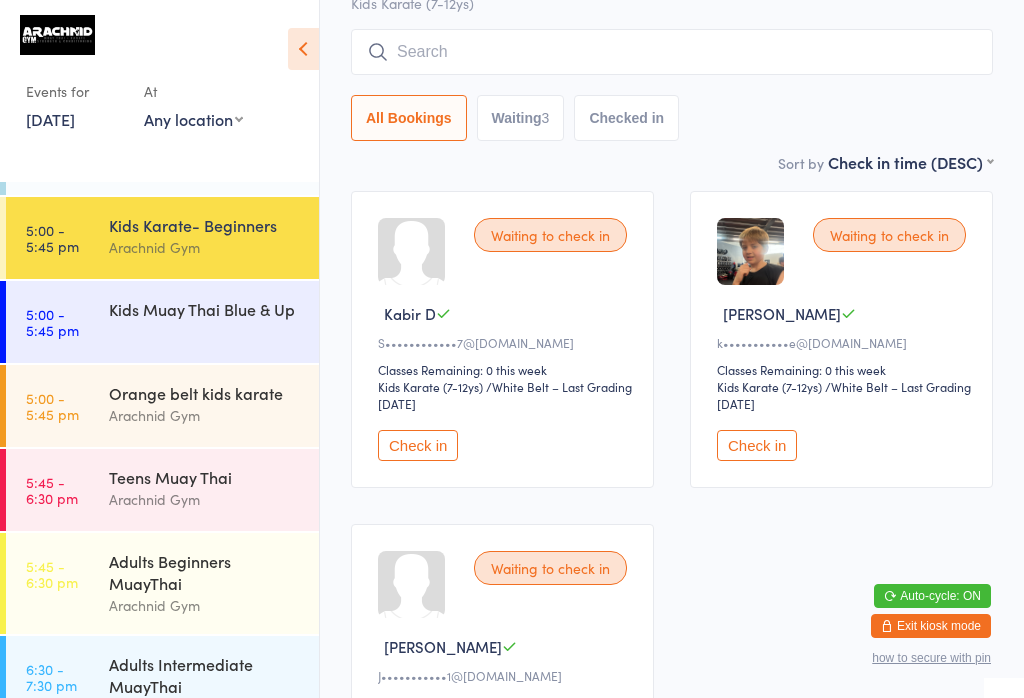 scroll, scrollTop: 191, scrollLeft: 0, axis: vertical 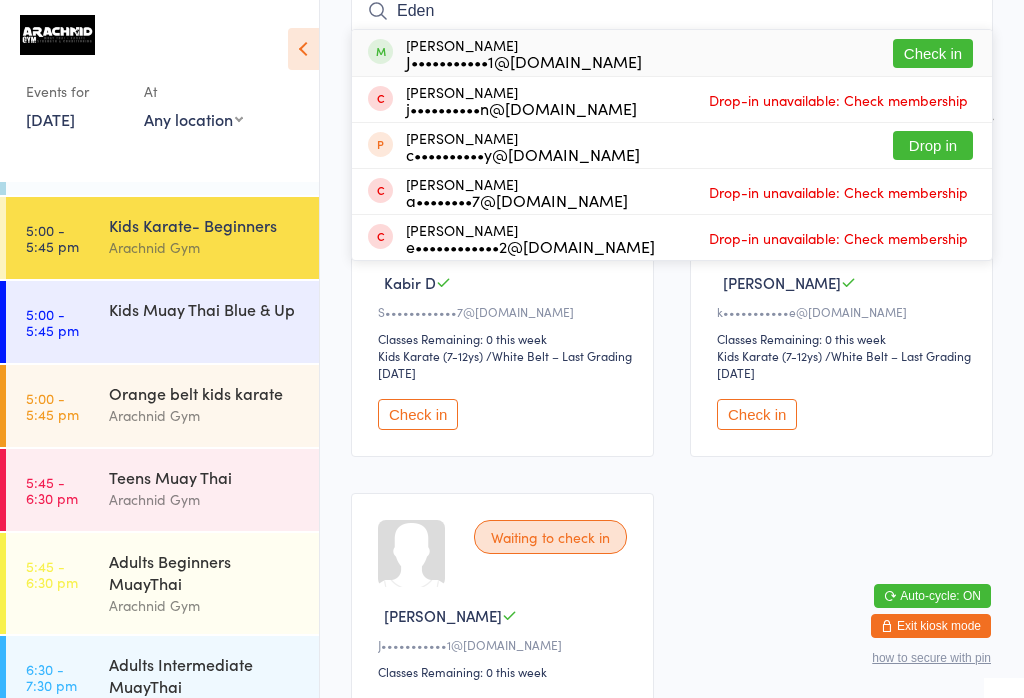 type on "Eden" 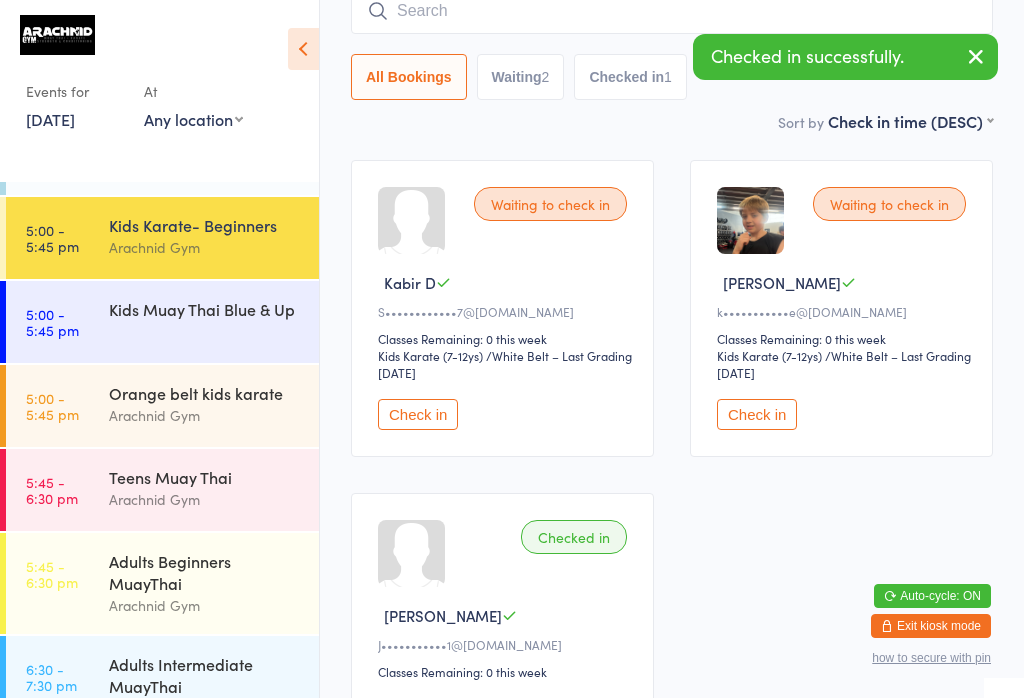click on "Orange belt kids karate" at bounding box center [205, 393] 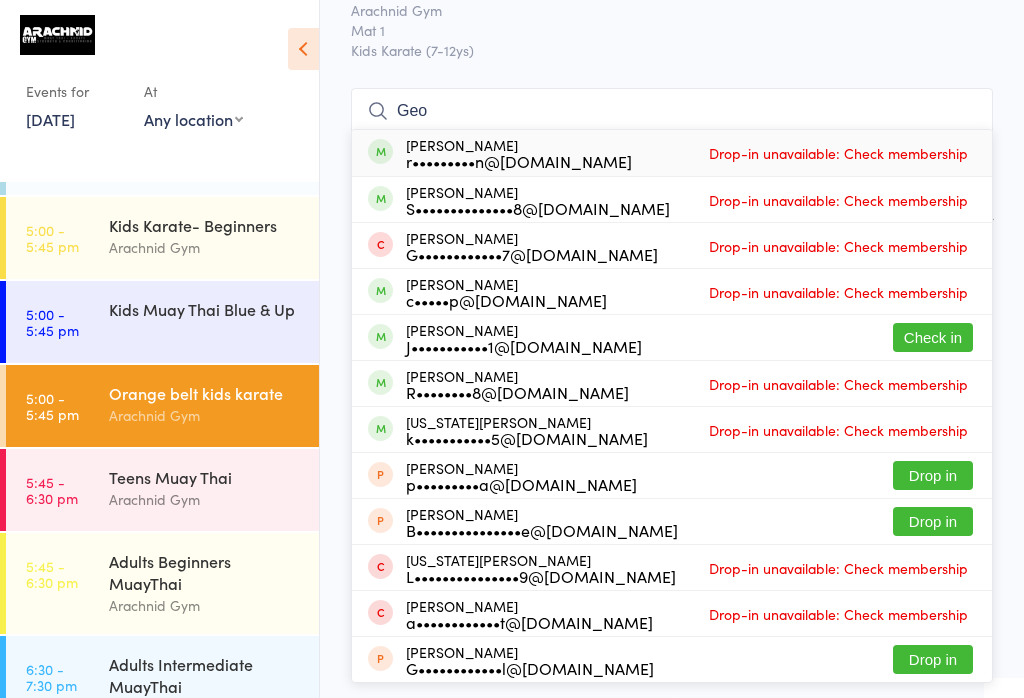 type on "Geo" 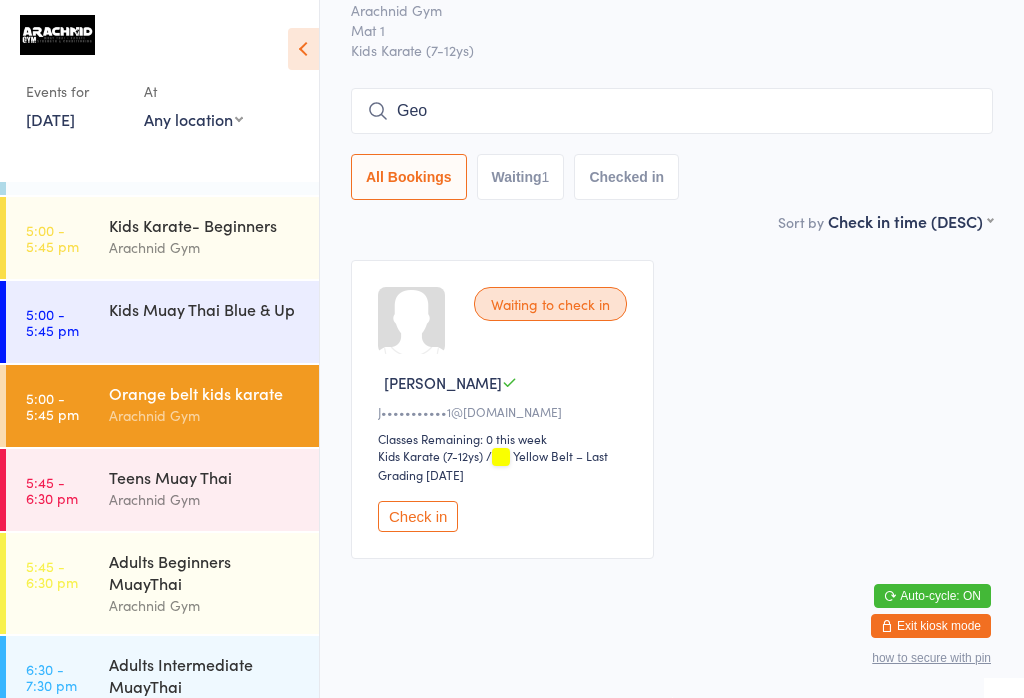 type 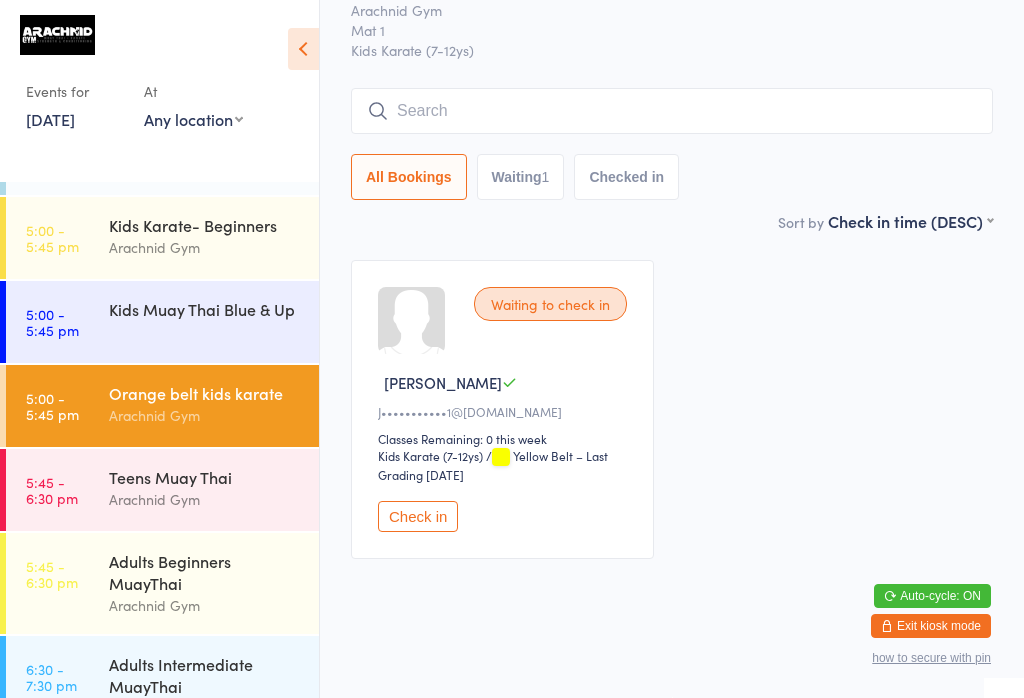 scroll, scrollTop: 112, scrollLeft: 0, axis: vertical 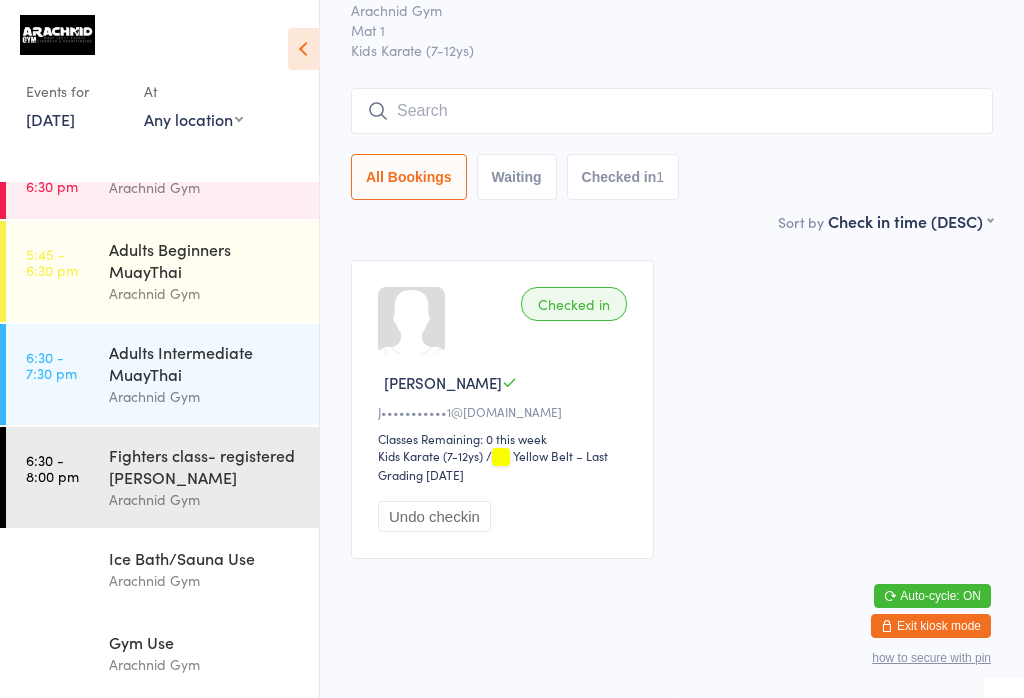 click on "Gym Use Arachnid Gym" at bounding box center [214, 653] 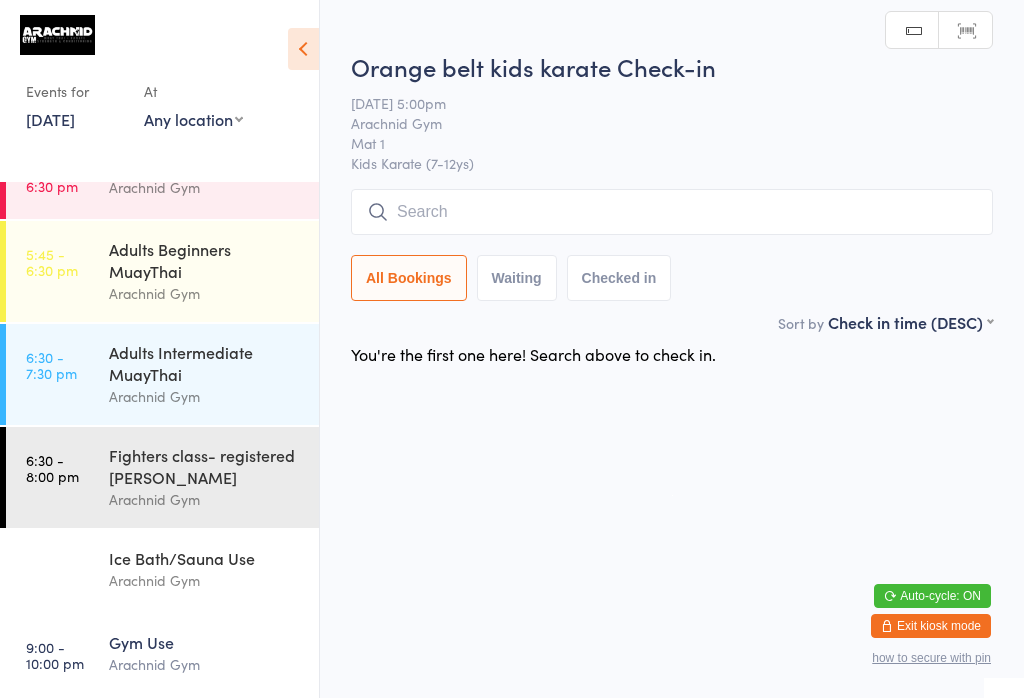 scroll, scrollTop: 0, scrollLeft: 0, axis: both 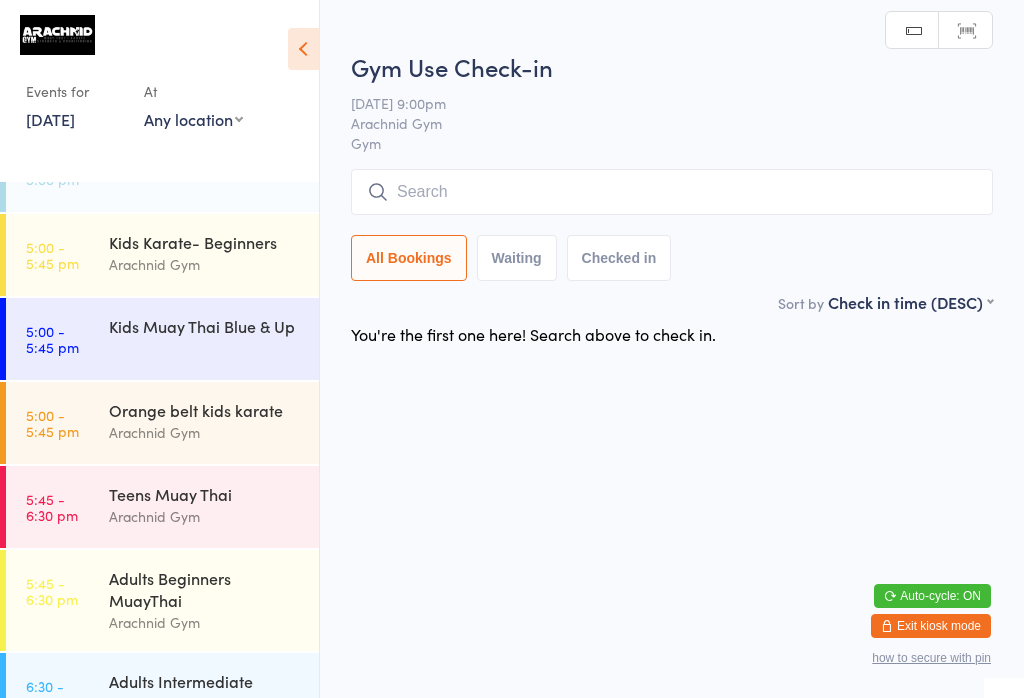 click on "Kids Karate- Beginners" at bounding box center [205, 242] 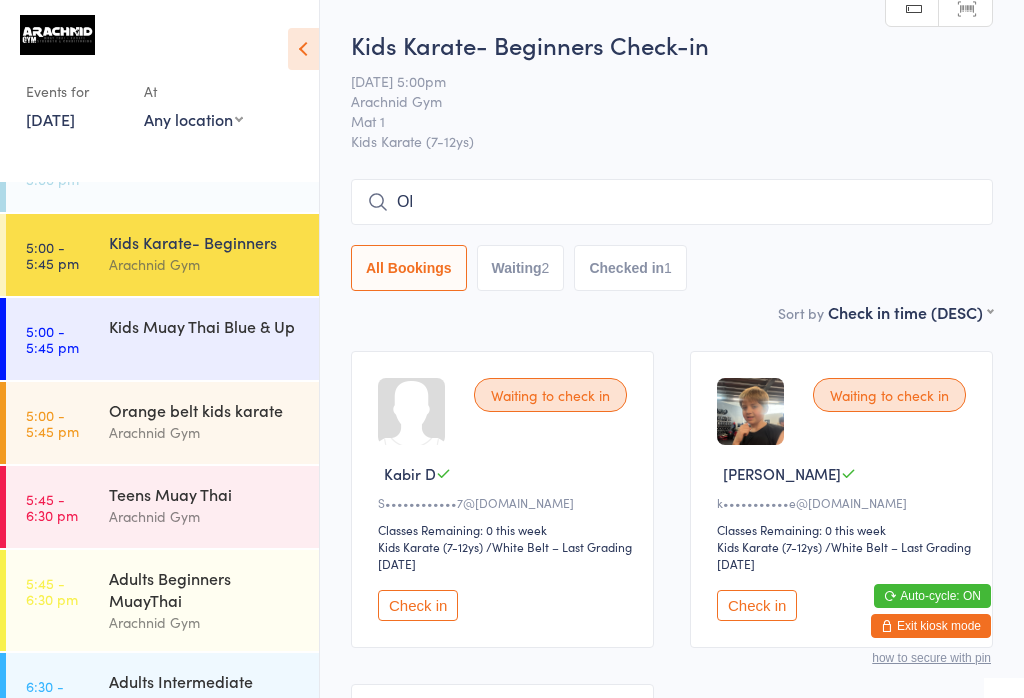 type on "Oli" 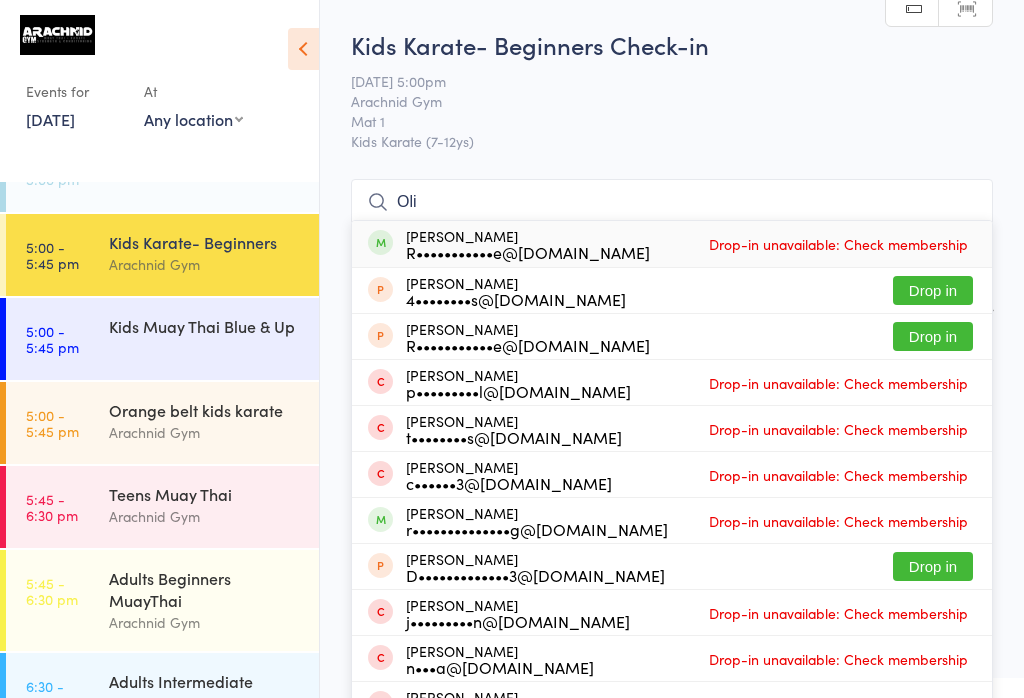 scroll, scrollTop: 106, scrollLeft: 0, axis: vertical 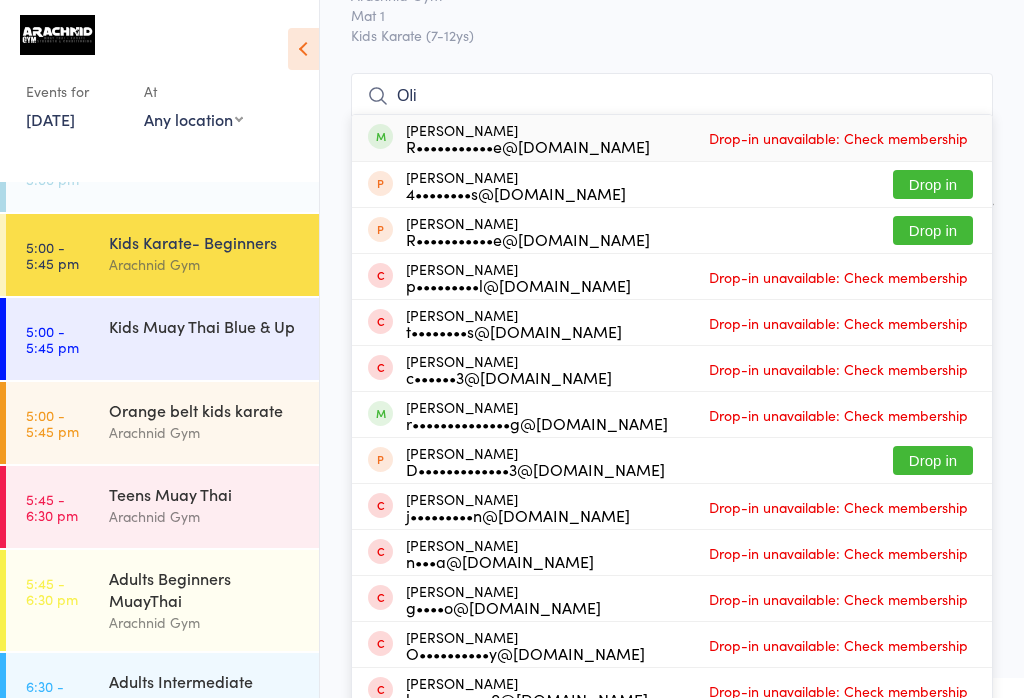 click on "Kids Muay Thai Blue & Up" at bounding box center (205, 326) 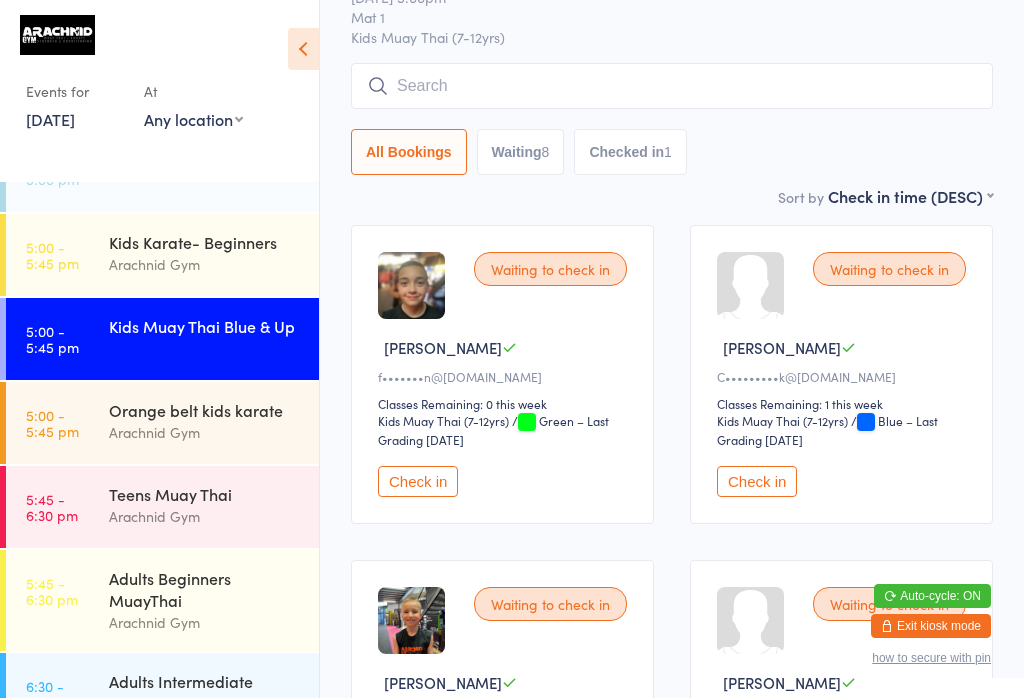 click on "Kids Muay Thai Blue & Up" at bounding box center [205, 326] 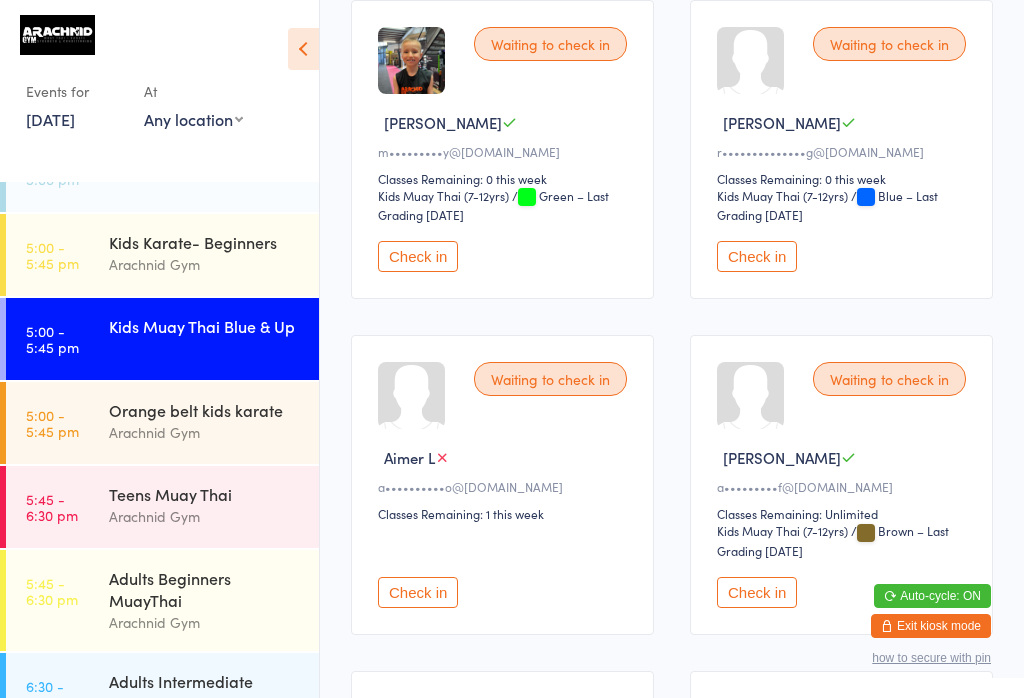 scroll, scrollTop: 676, scrollLeft: 0, axis: vertical 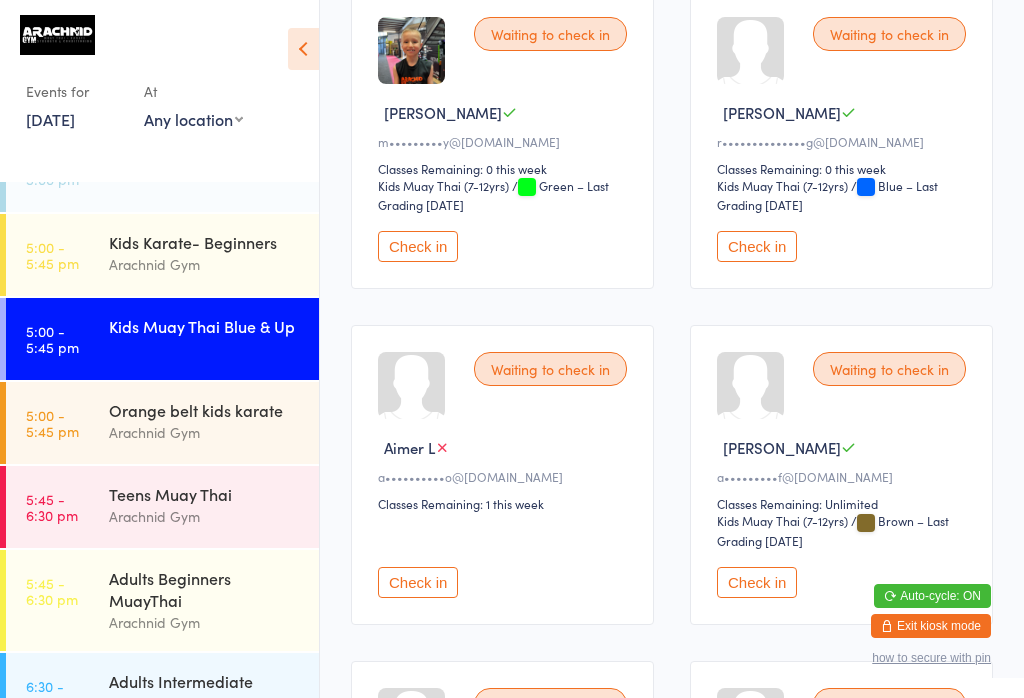 click on "Check in" at bounding box center (757, 246) 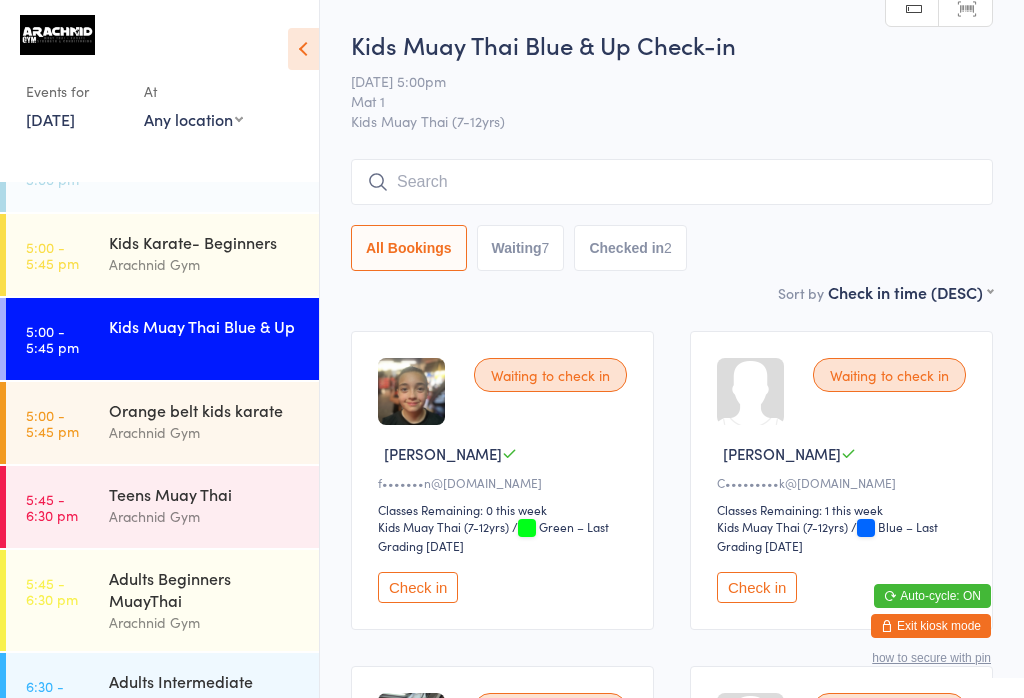 scroll, scrollTop: 0, scrollLeft: 0, axis: both 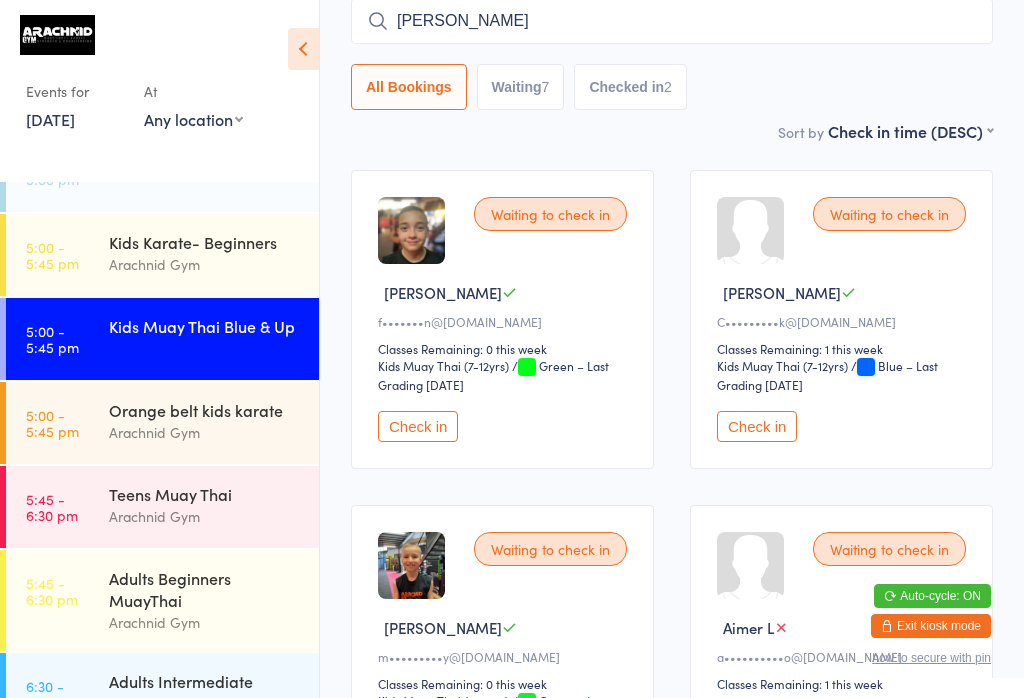 type on "[PERSON_NAME]" 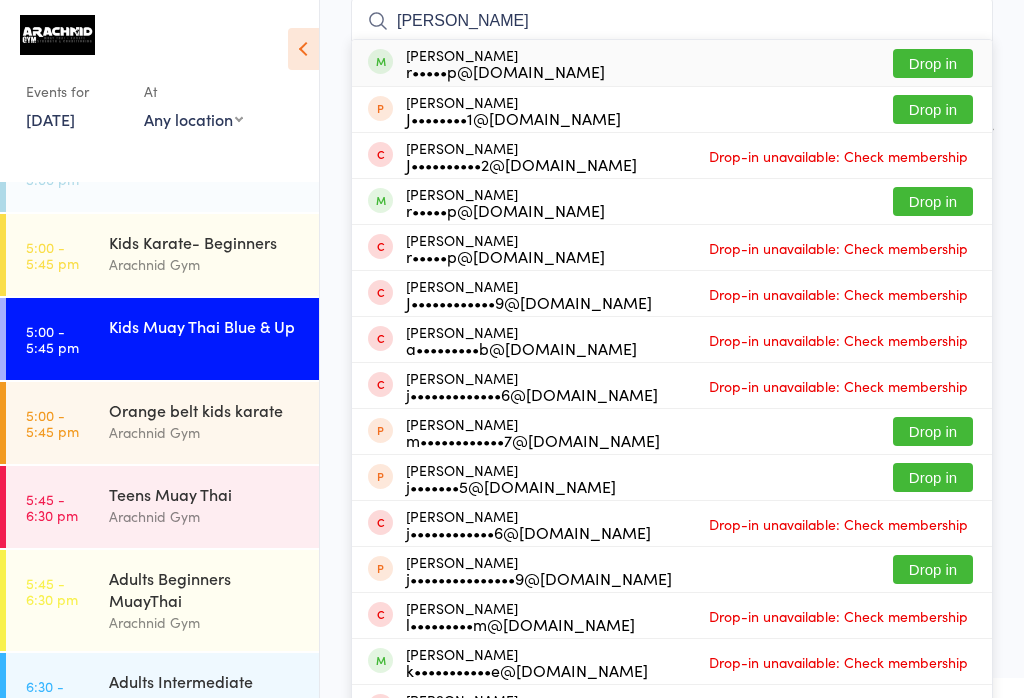 click on "Drop in" at bounding box center [933, 63] 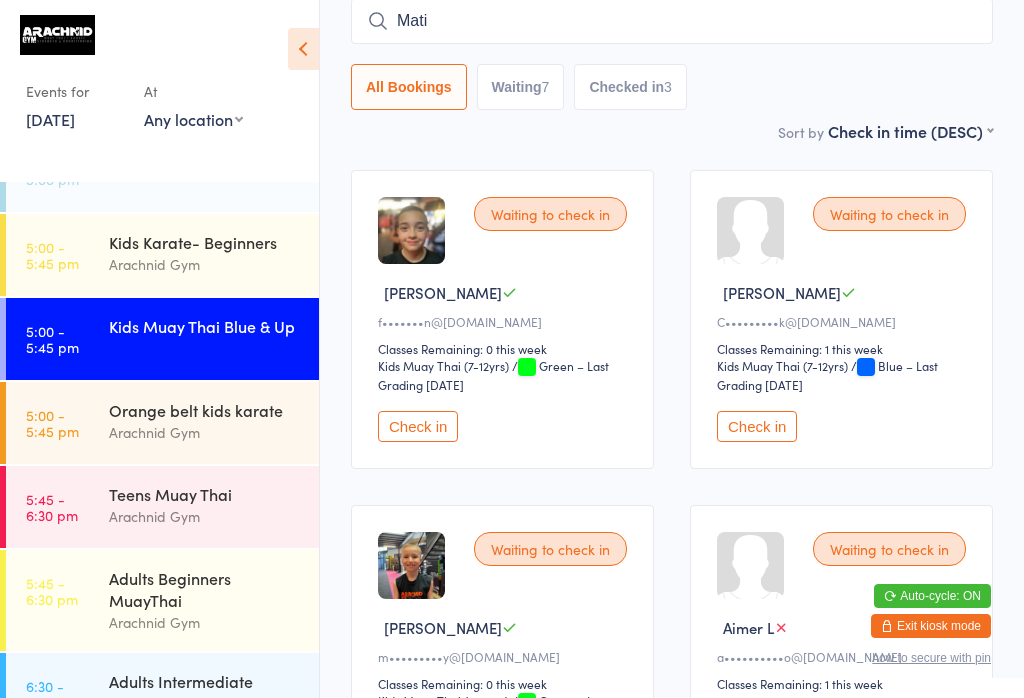 type on "Matin" 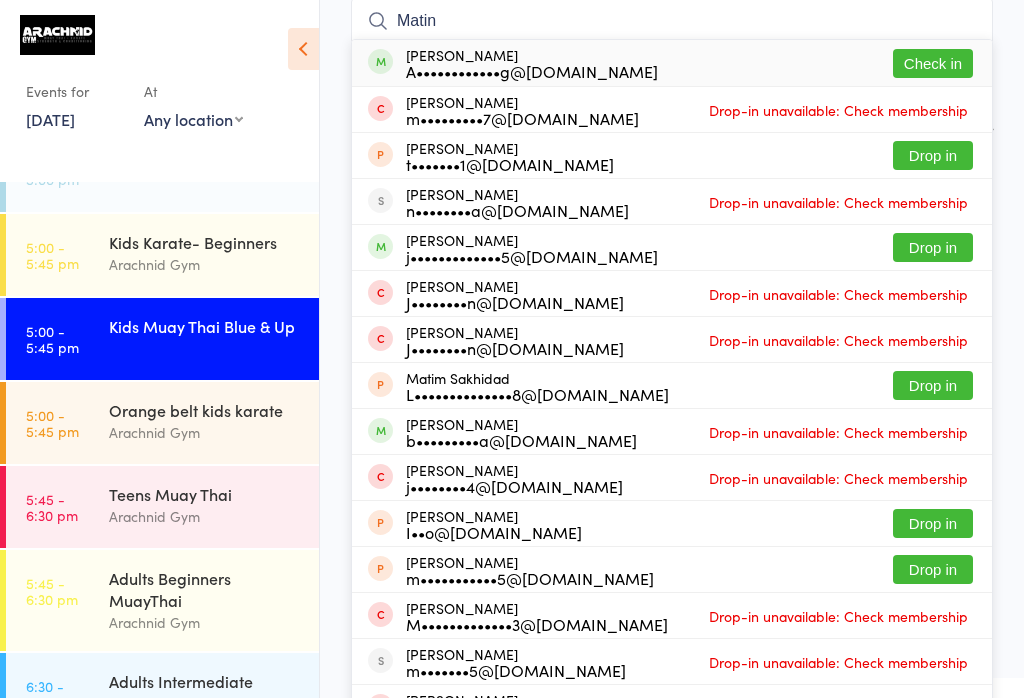 type on "Matin" 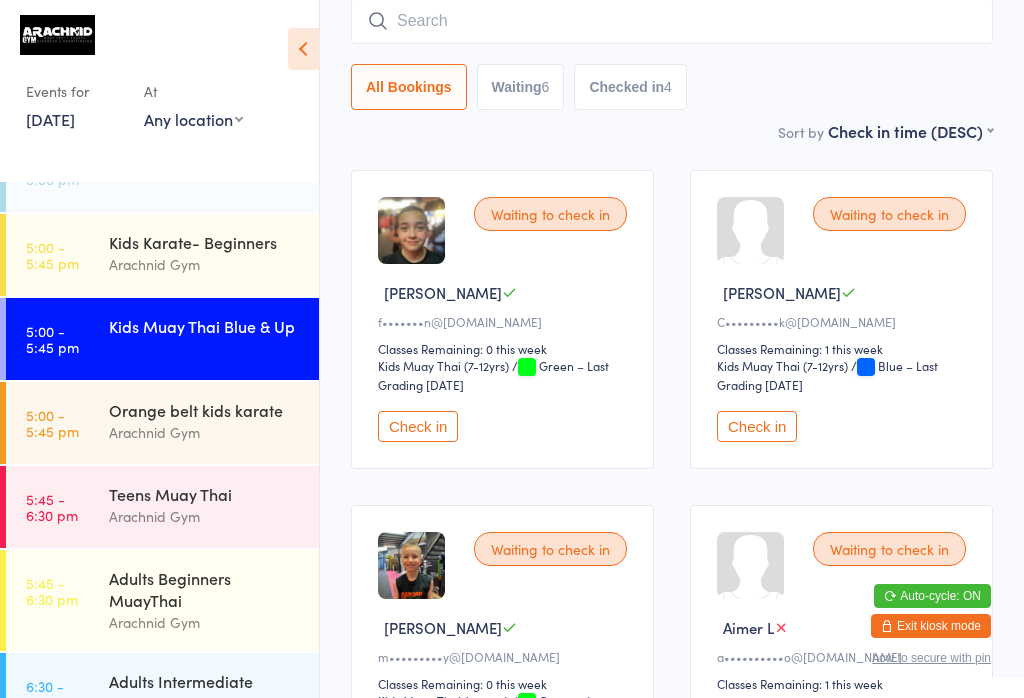 click on "Kids Karate- Beginners" at bounding box center (205, 242) 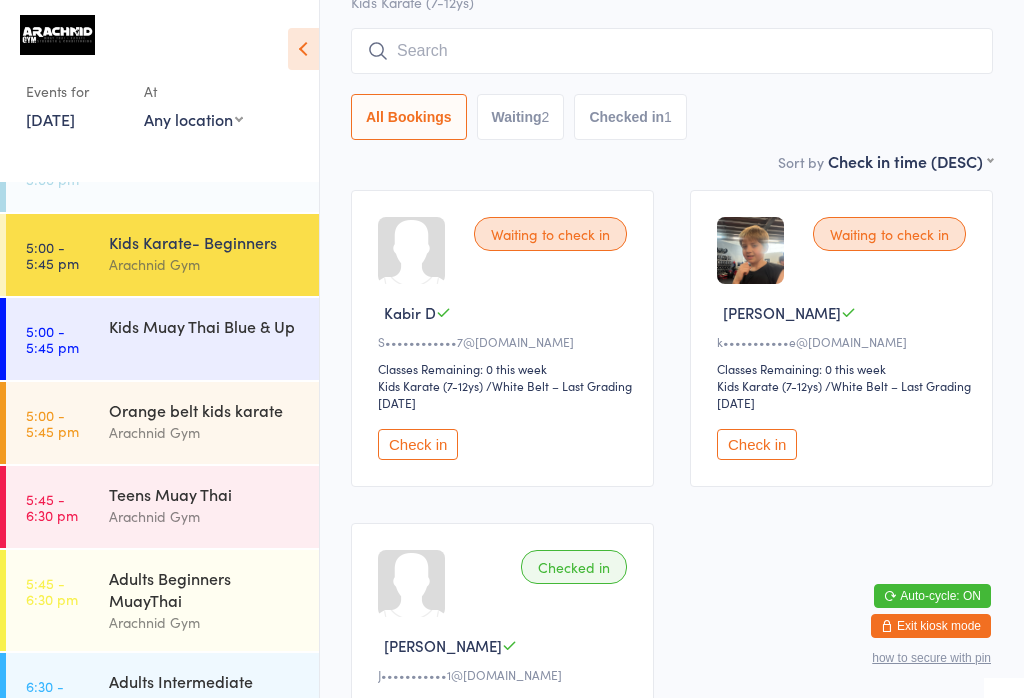 scroll, scrollTop: 0, scrollLeft: 0, axis: both 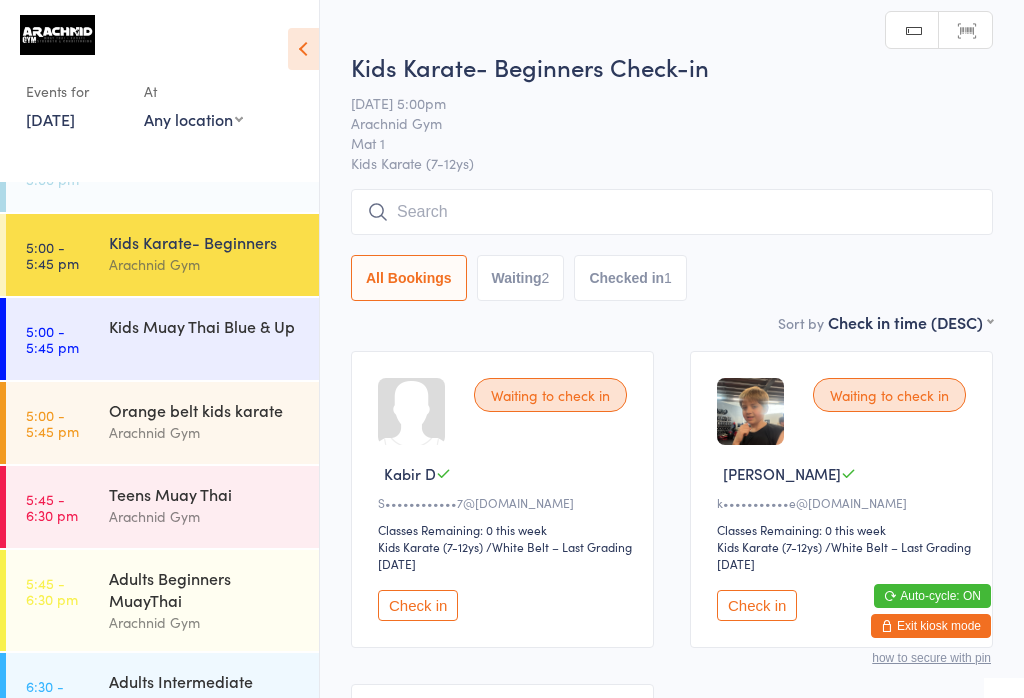 click on "Check in" at bounding box center (757, 605) 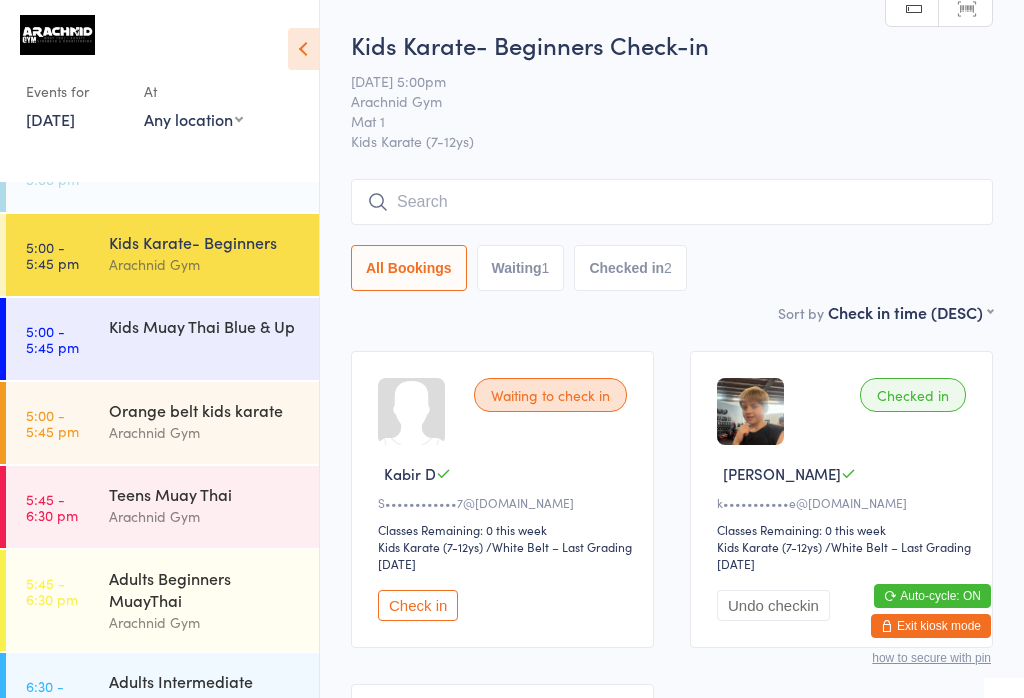 click on "5:45 - 6:30 pm Teens Muay Thai Arachnid Gym" at bounding box center (162, 507) 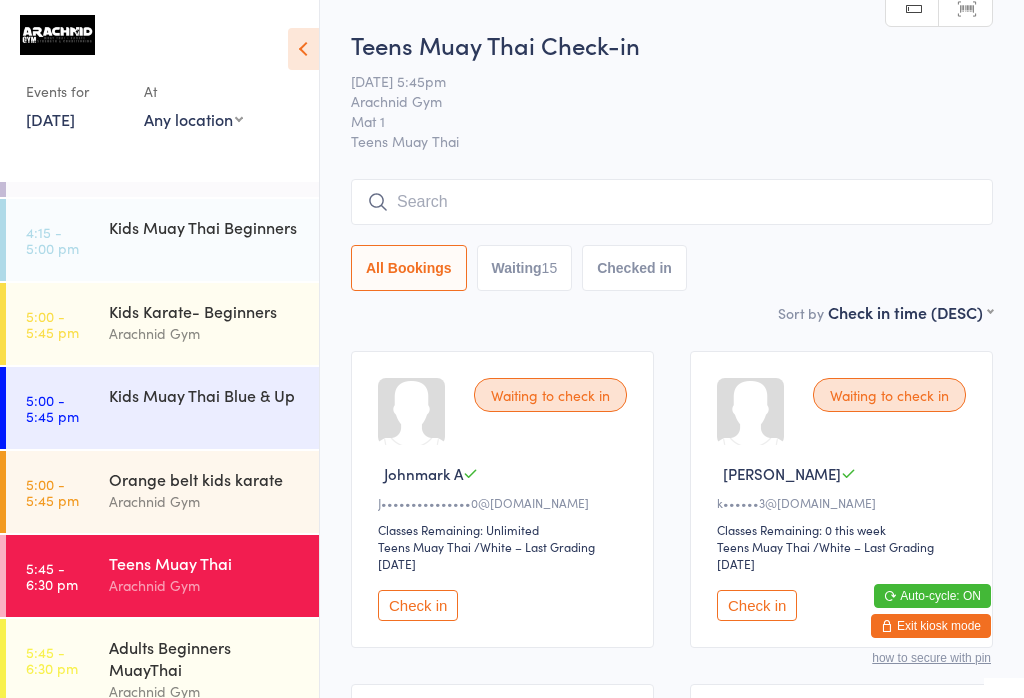 scroll, scrollTop: 147, scrollLeft: 0, axis: vertical 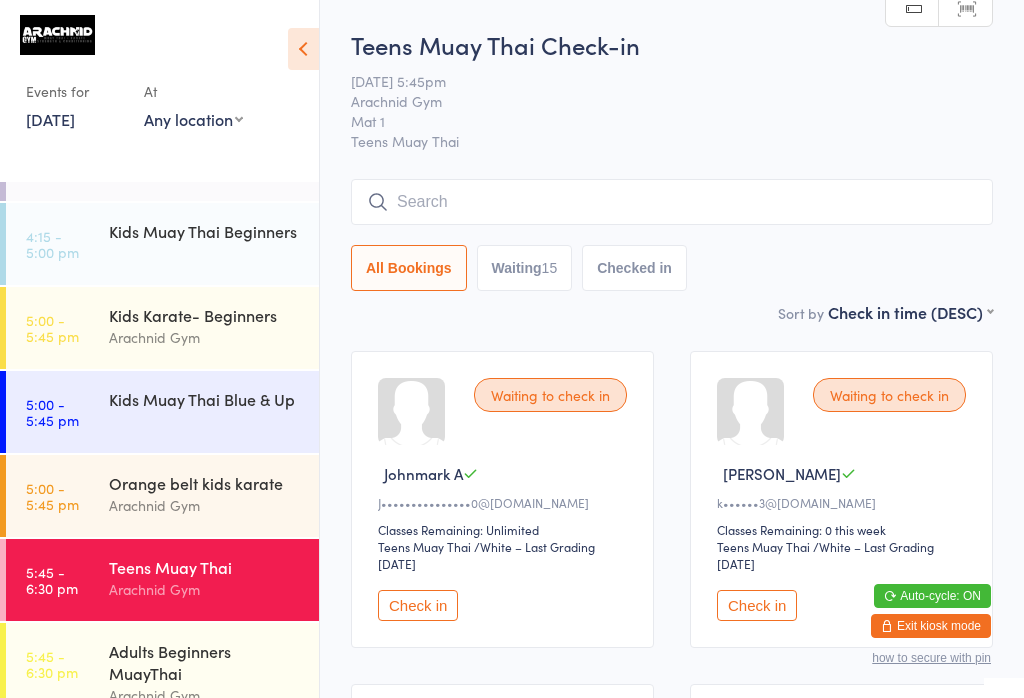 click on "Check in" at bounding box center [757, 605] 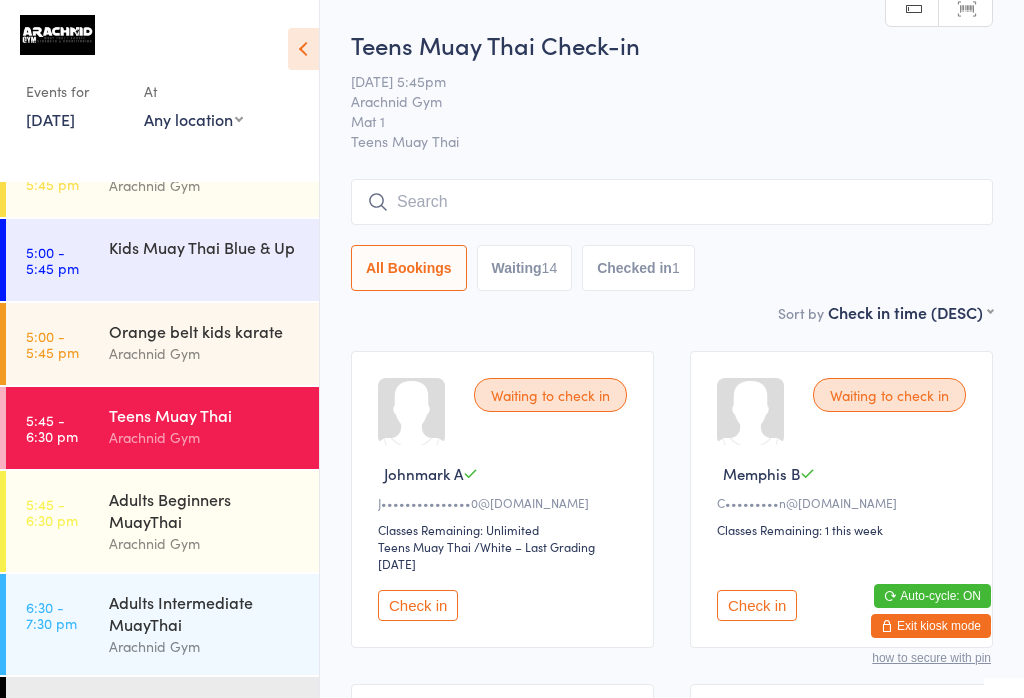 scroll, scrollTop: 298, scrollLeft: 0, axis: vertical 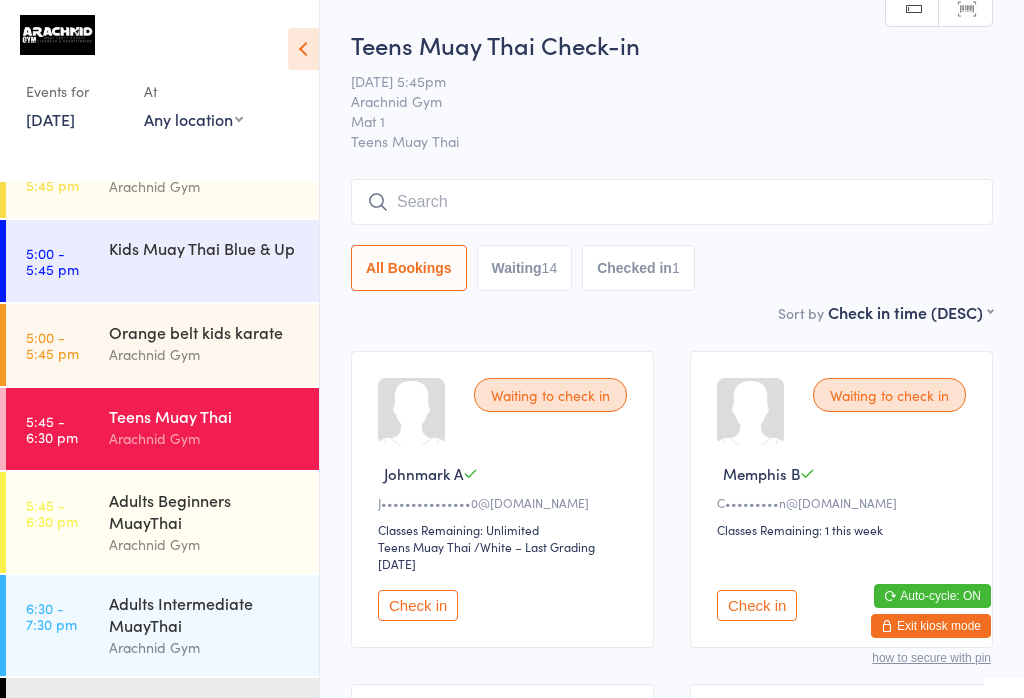 click on "Adults Beginners MuayThai" at bounding box center (205, 511) 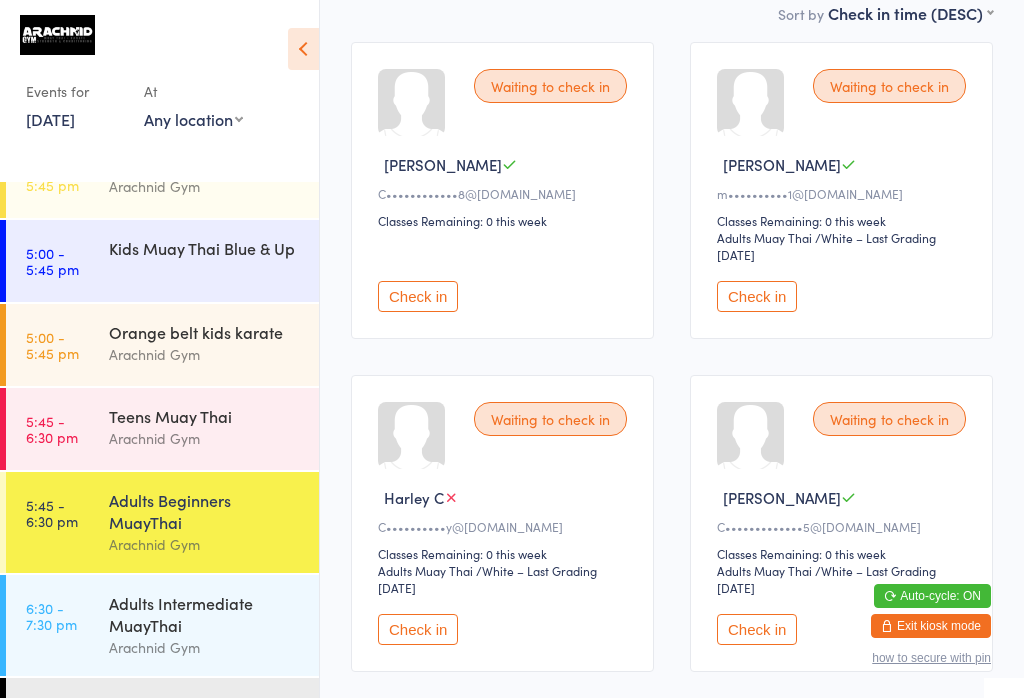 scroll, scrollTop: 318, scrollLeft: 0, axis: vertical 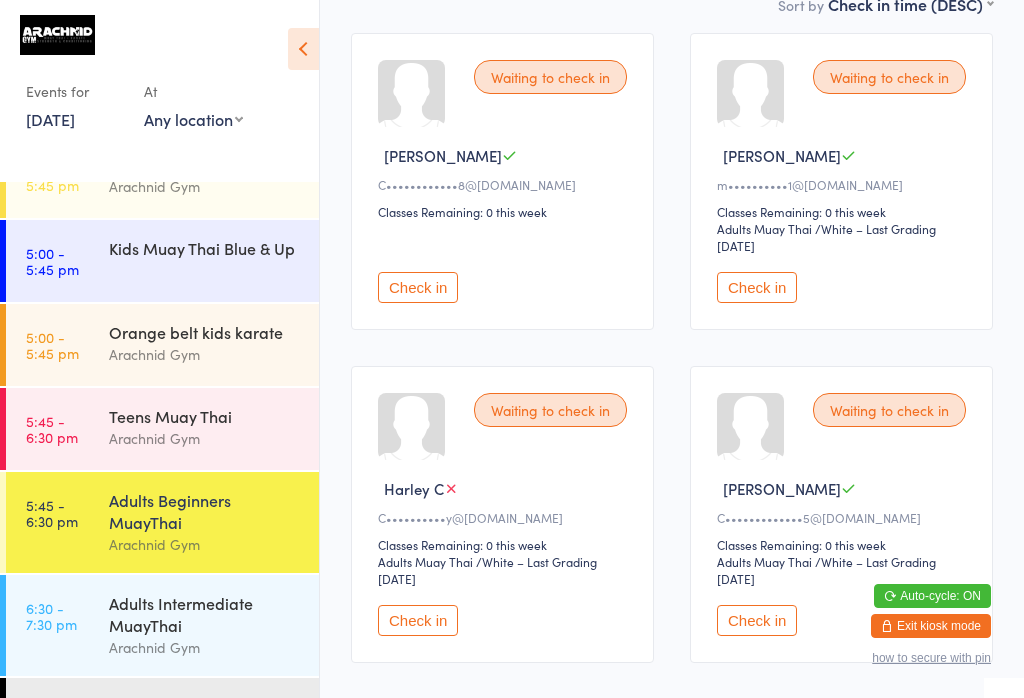 click on "Check in" at bounding box center [418, 620] 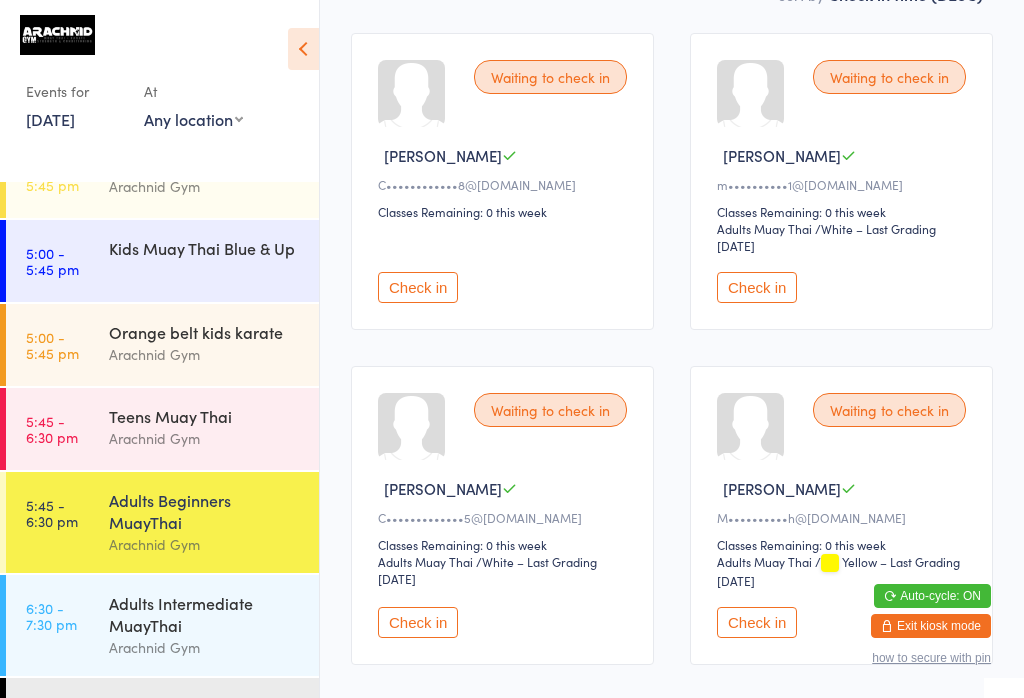 click on "Adults Beginners MuayThai" at bounding box center [205, 511] 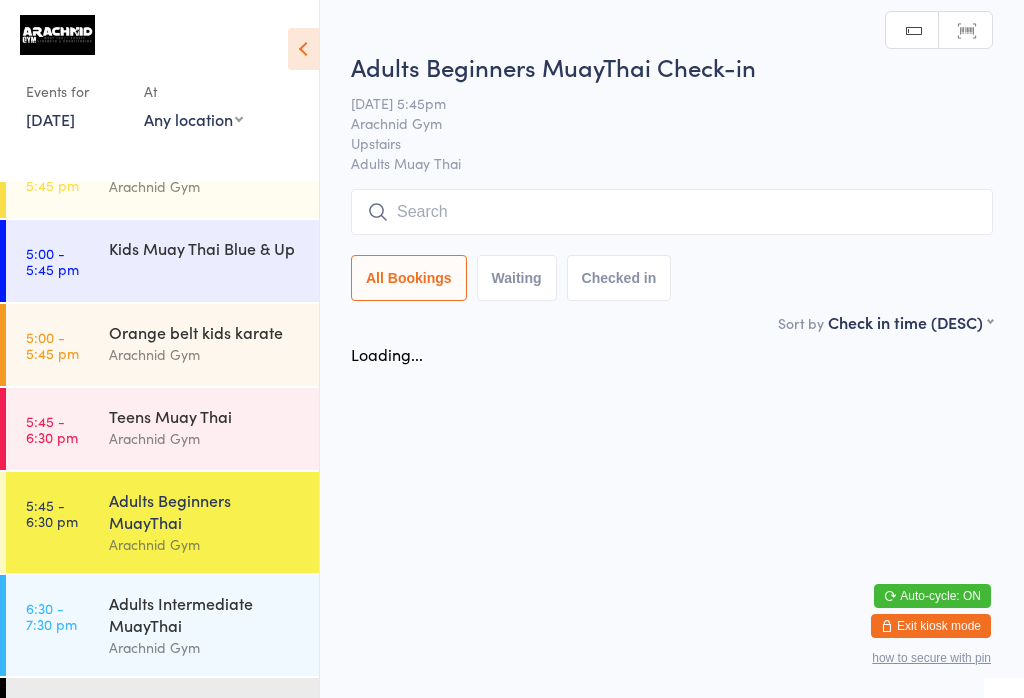scroll, scrollTop: 0, scrollLeft: 0, axis: both 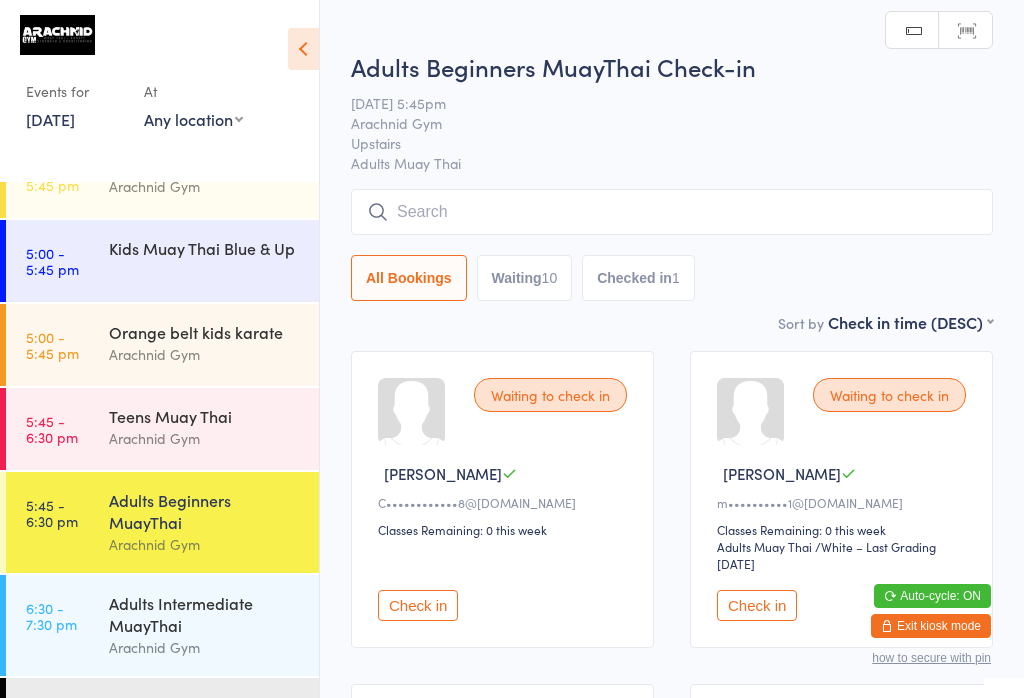 click at bounding box center (672, 212) 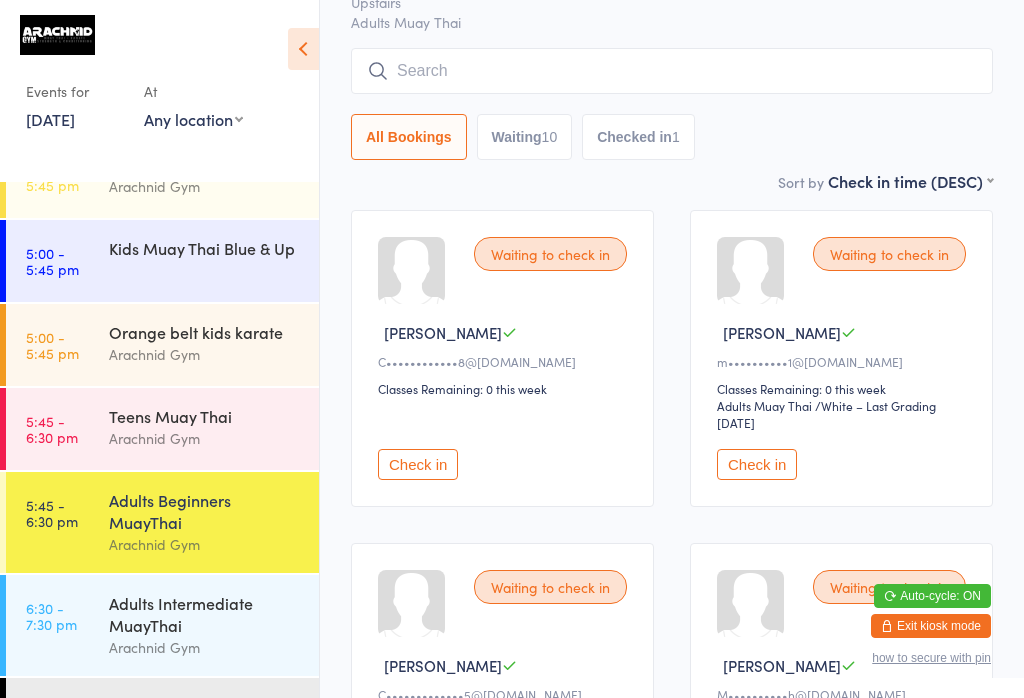 scroll, scrollTop: 191, scrollLeft: 0, axis: vertical 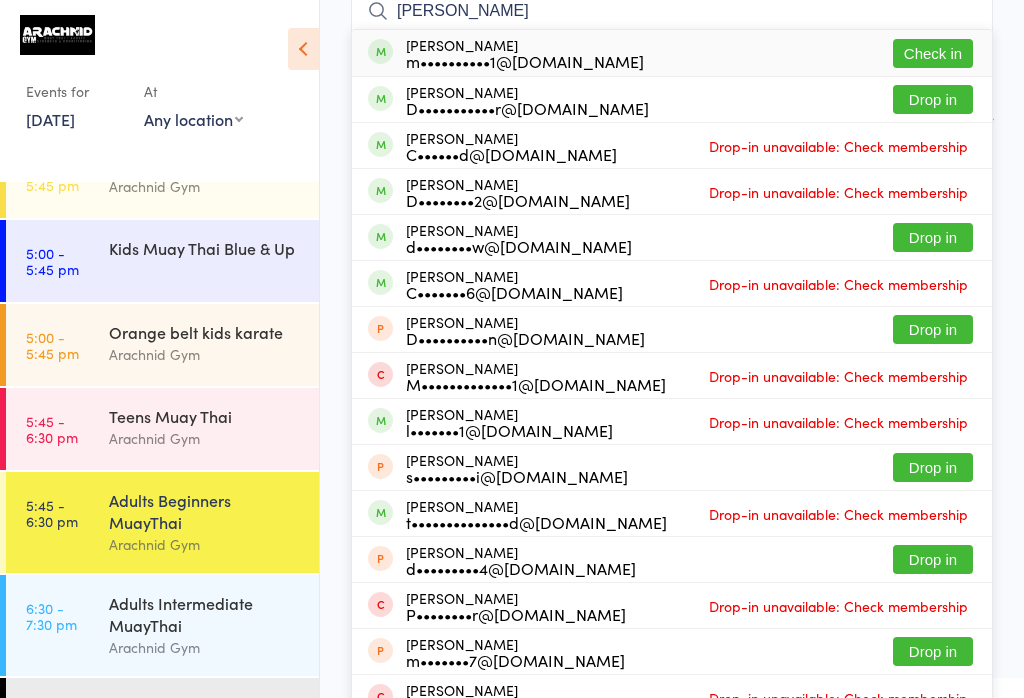 type on "[PERSON_NAME]" 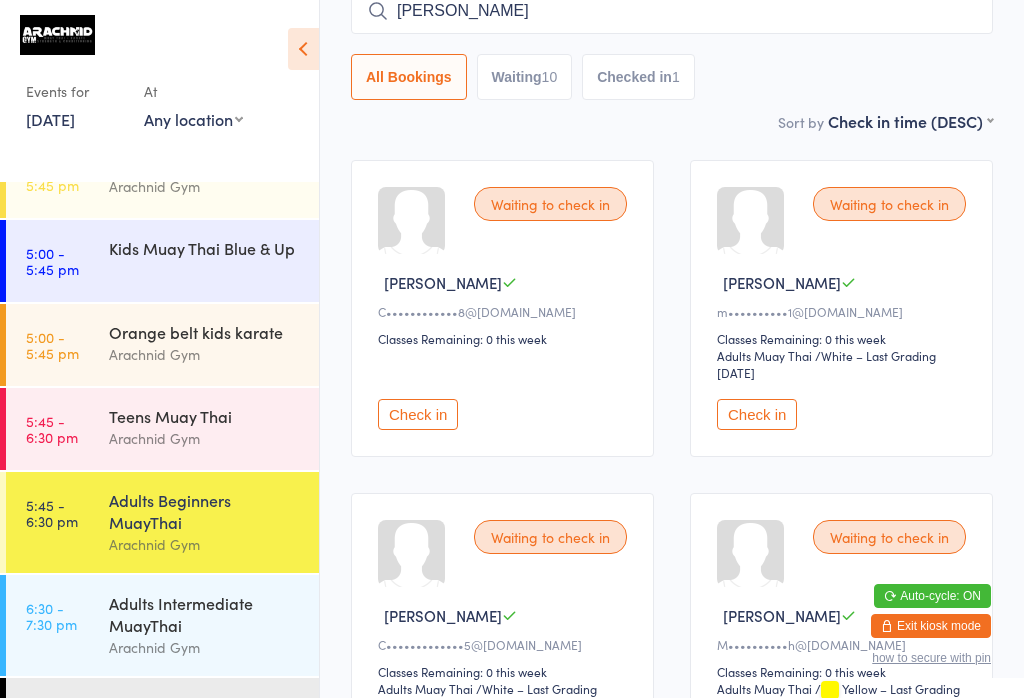 type 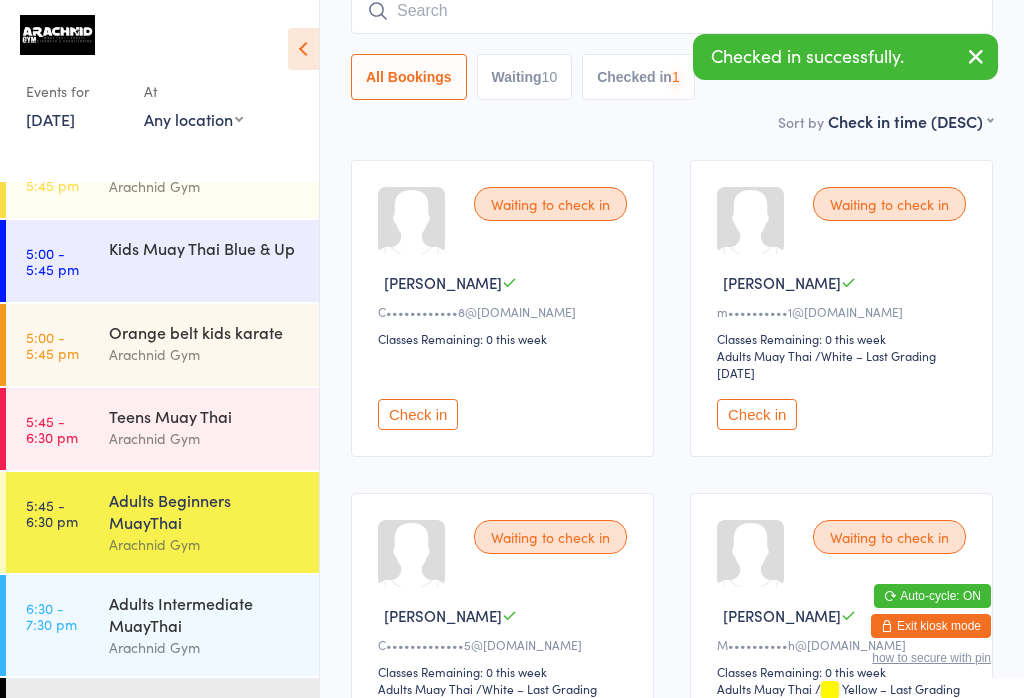 scroll, scrollTop: 54, scrollLeft: 0, axis: vertical 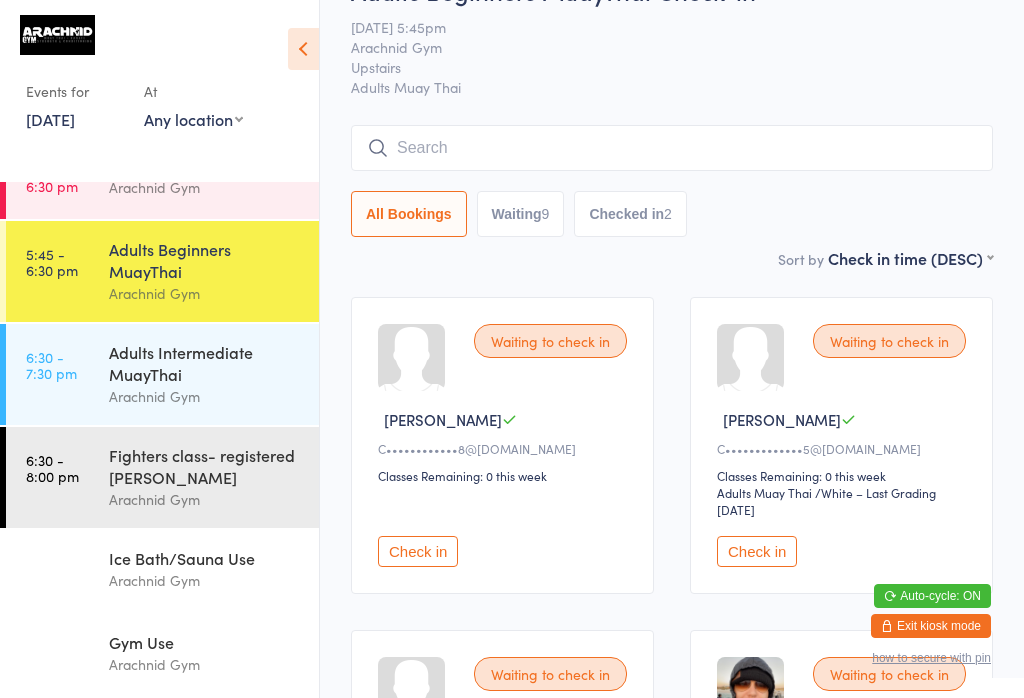 click on "5:45 - 6:30 pm Adults Beginners MuayThai Arachnid Gym" at bounding box center [162, 271] 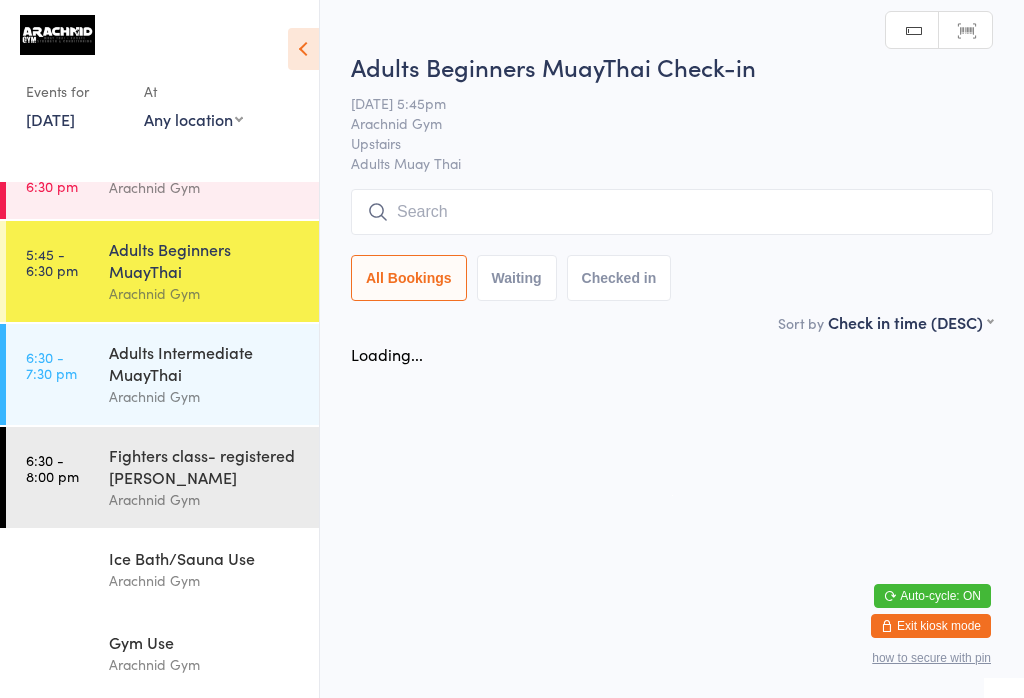 scroll, scrollTop: 0, scrollLeft: 0, axis: both 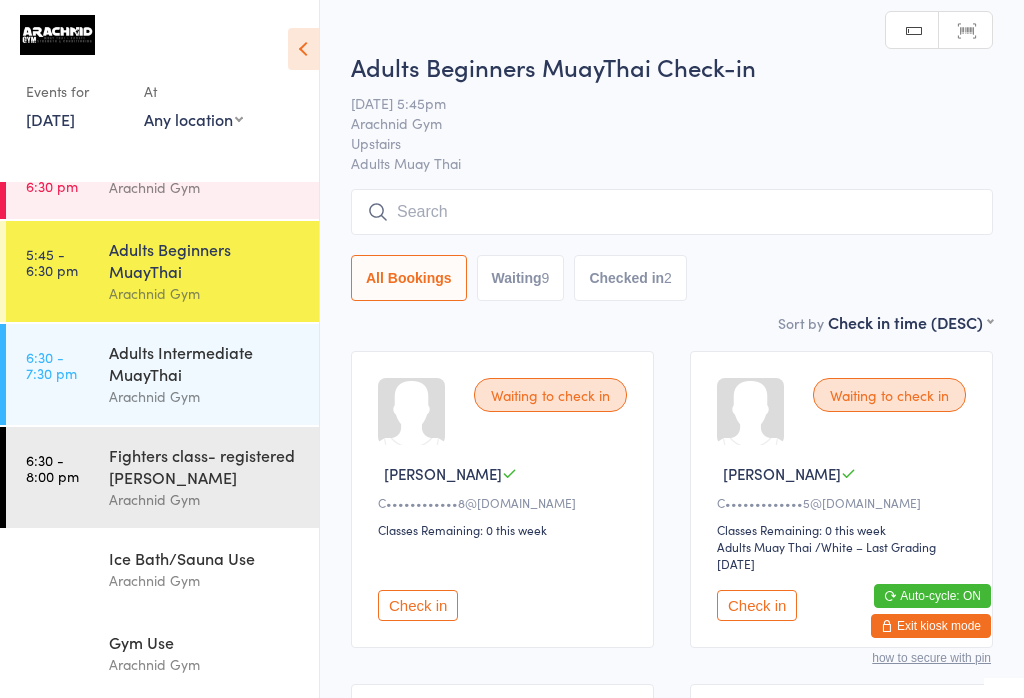 click at bounding box center [672, 212] 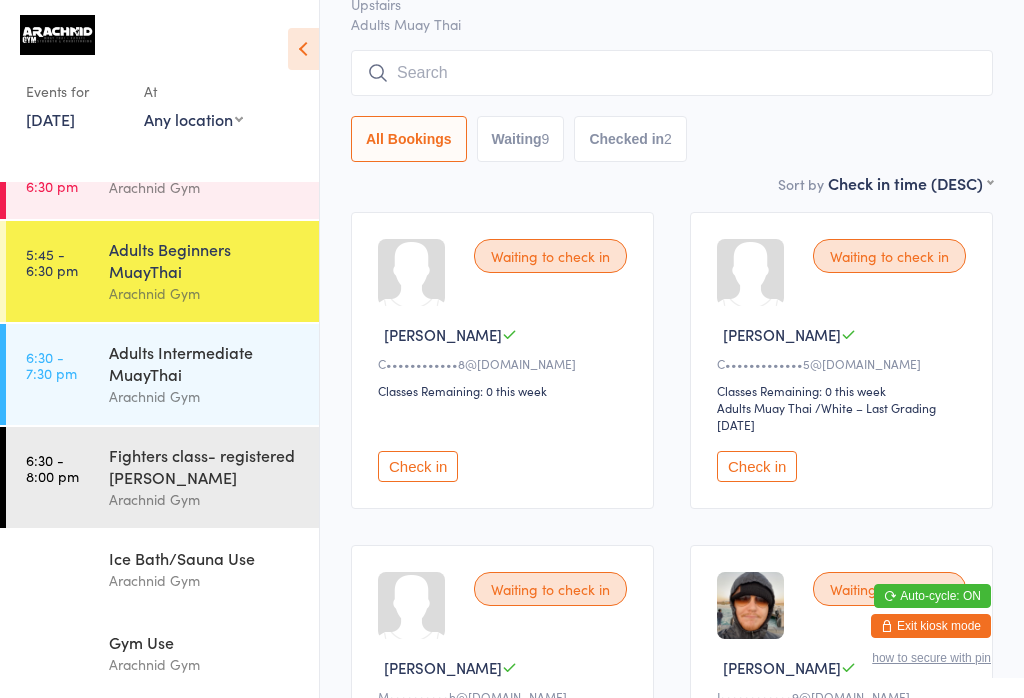 scroll, scrollTop: 191, scrollLeft: 0, axis: vertical 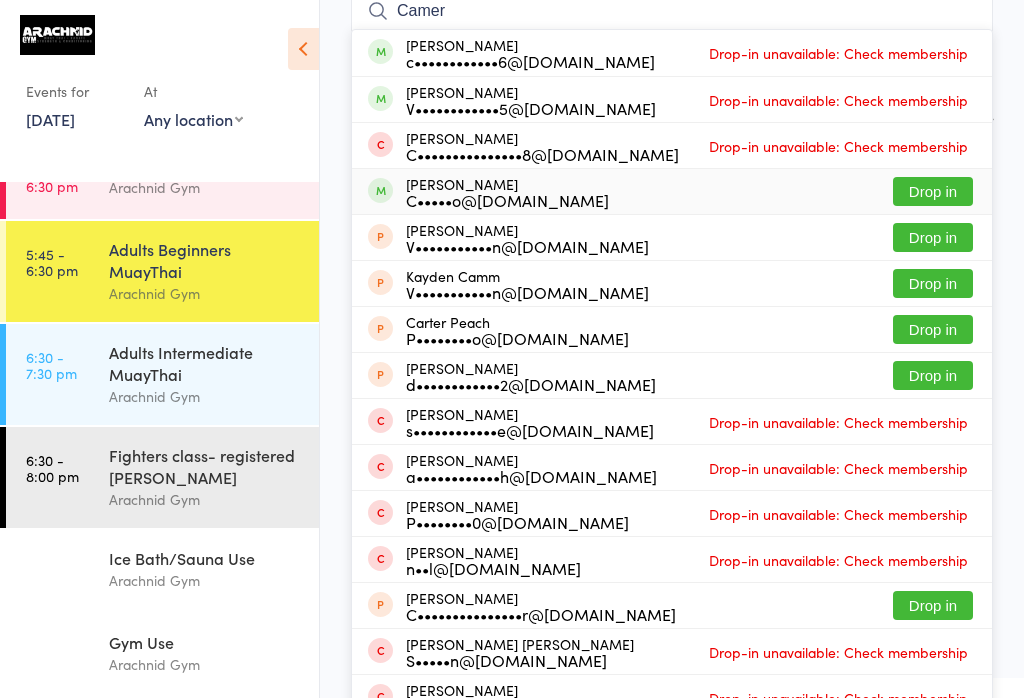 type on "Camer" 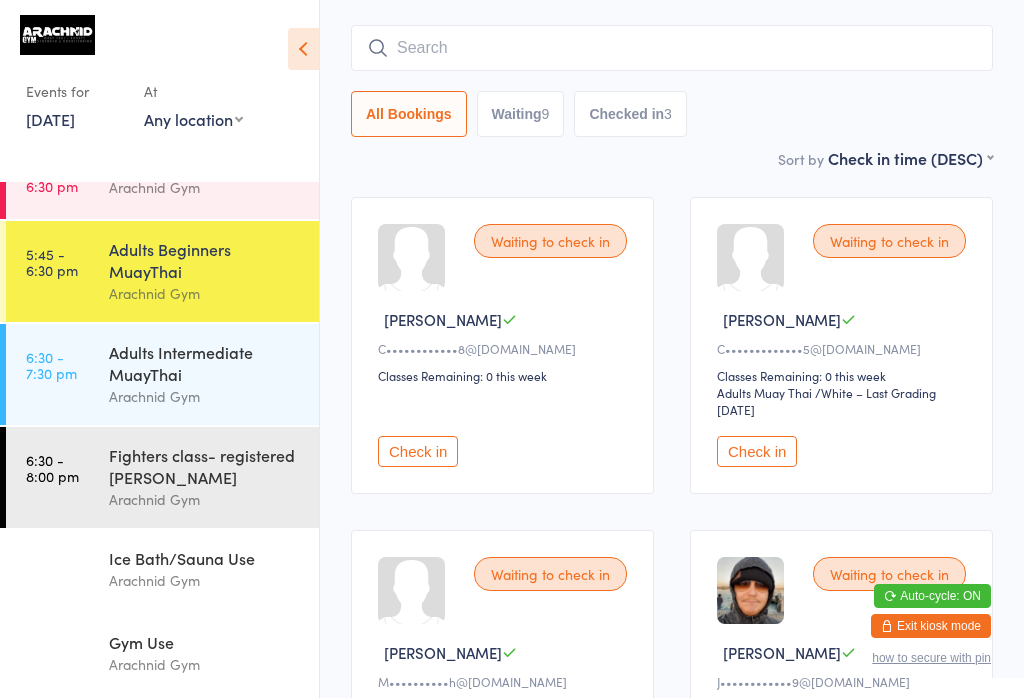 scroll, scrollTop: 128, scrollLeft: 0, axis: vertical 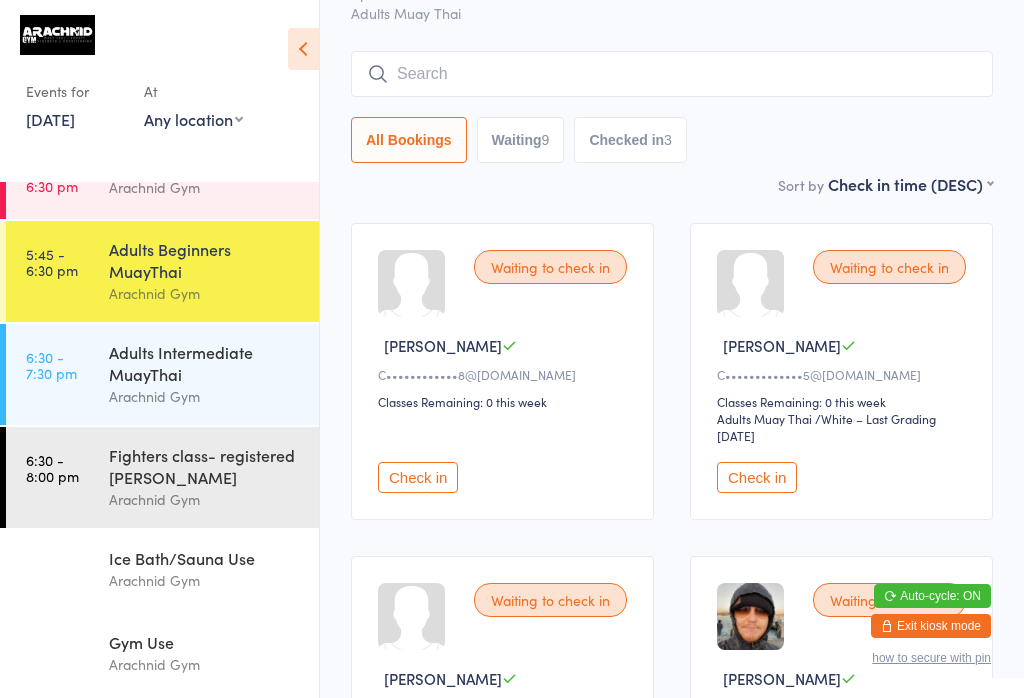 click at bounding box center [672, 74] 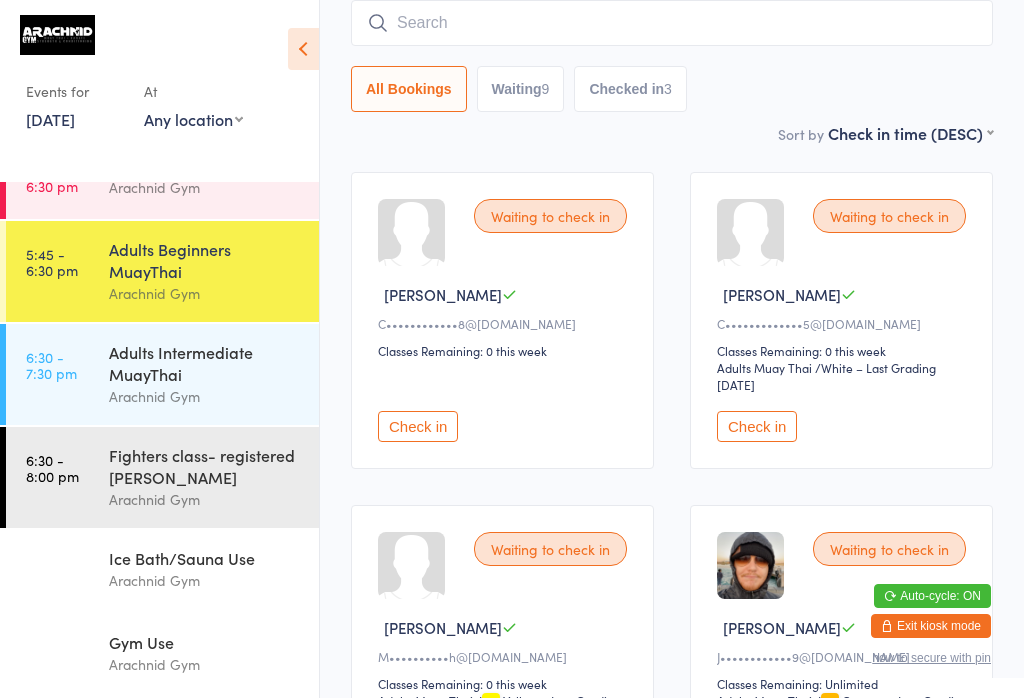 scroll, scrollTop: 181, scrollLeft: 0, axis: vertical 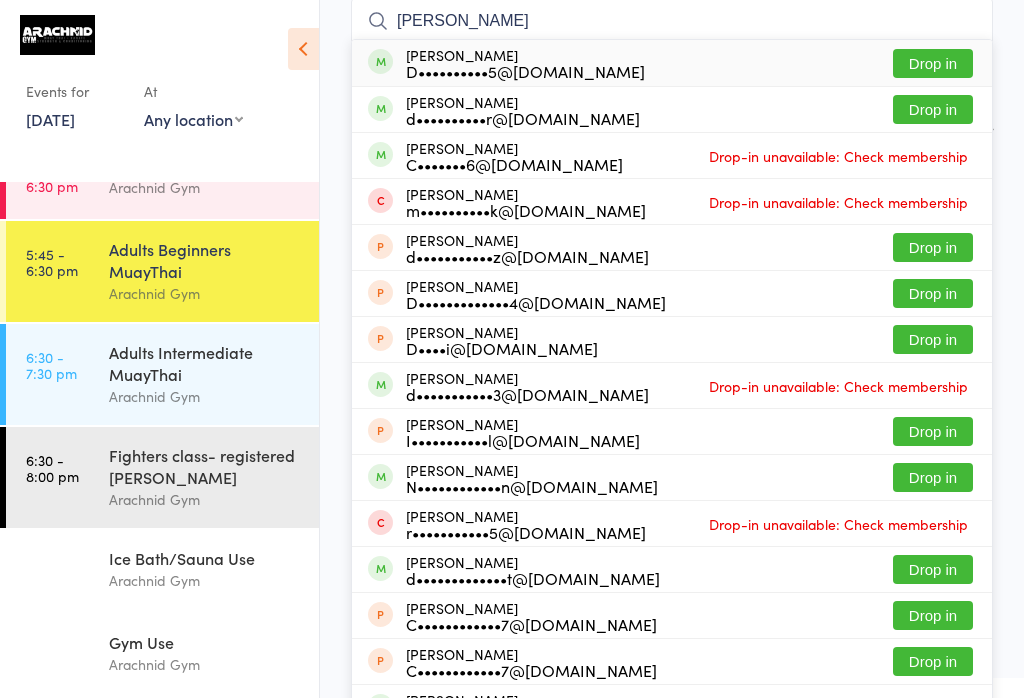 type on "[PERSON_NAME]" 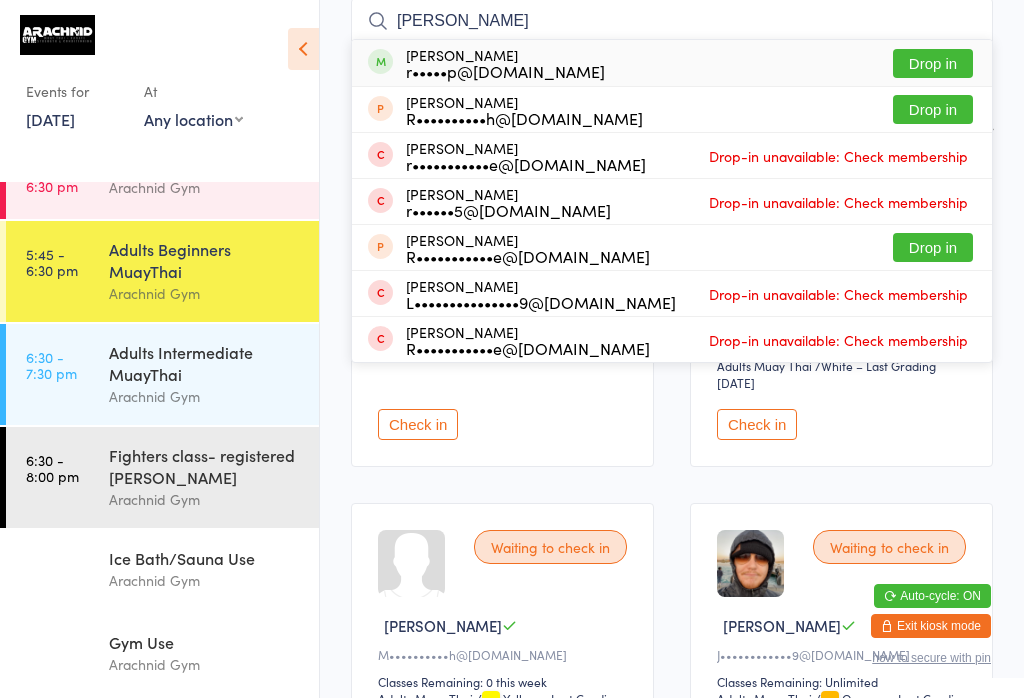 type on "[PERSON_NAME]" 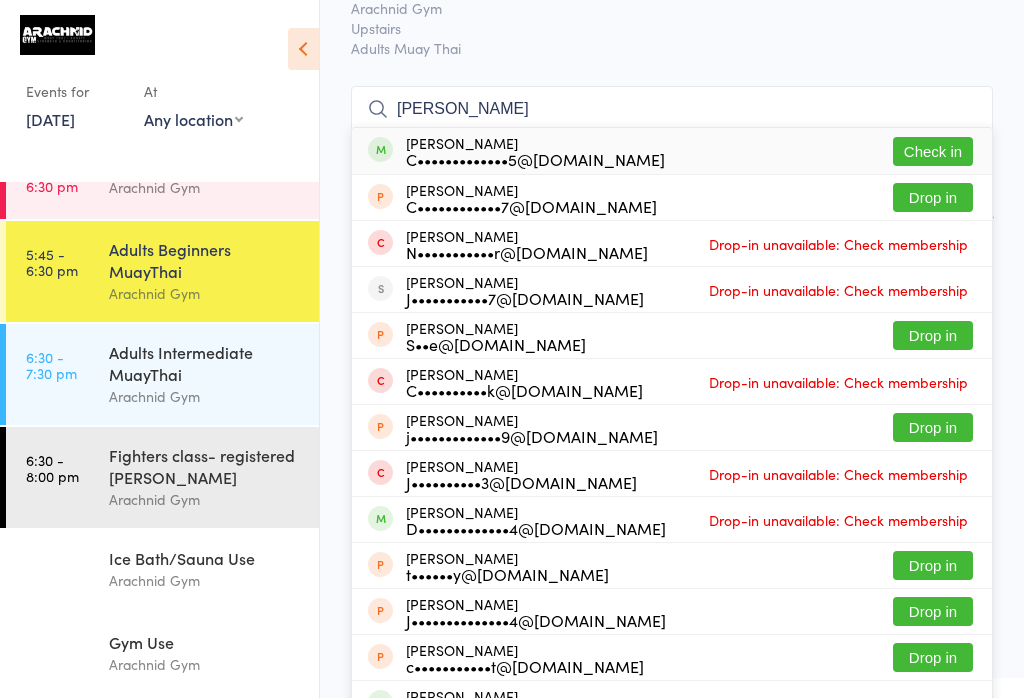 scroll, scrollTop: 161, scrollLeft: 0, axis: vertical 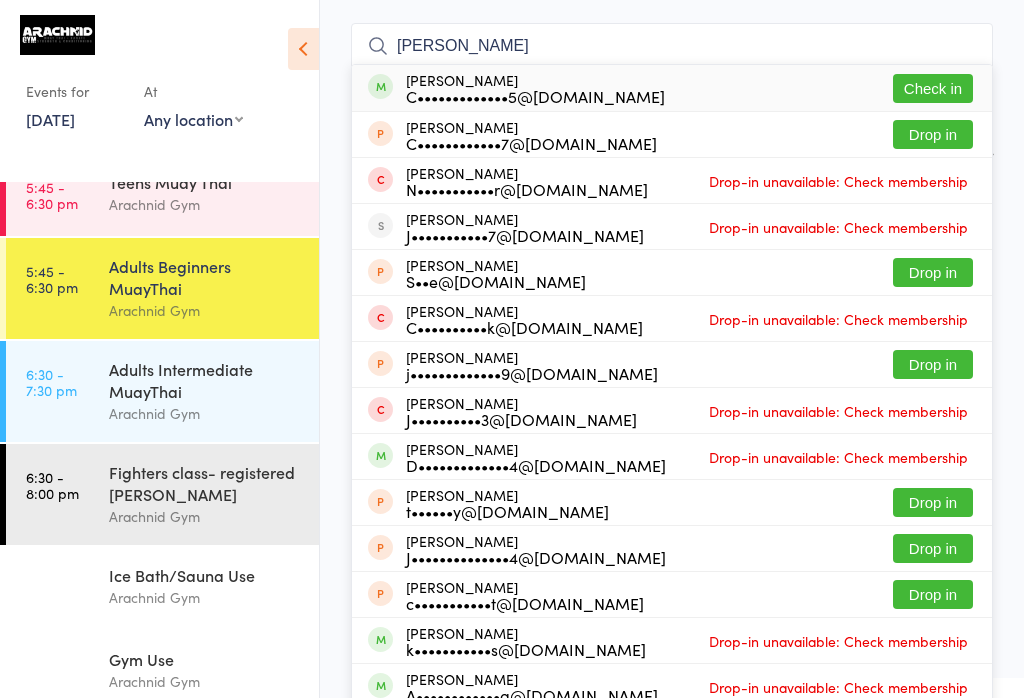 type on "[PERSON_NAME]" 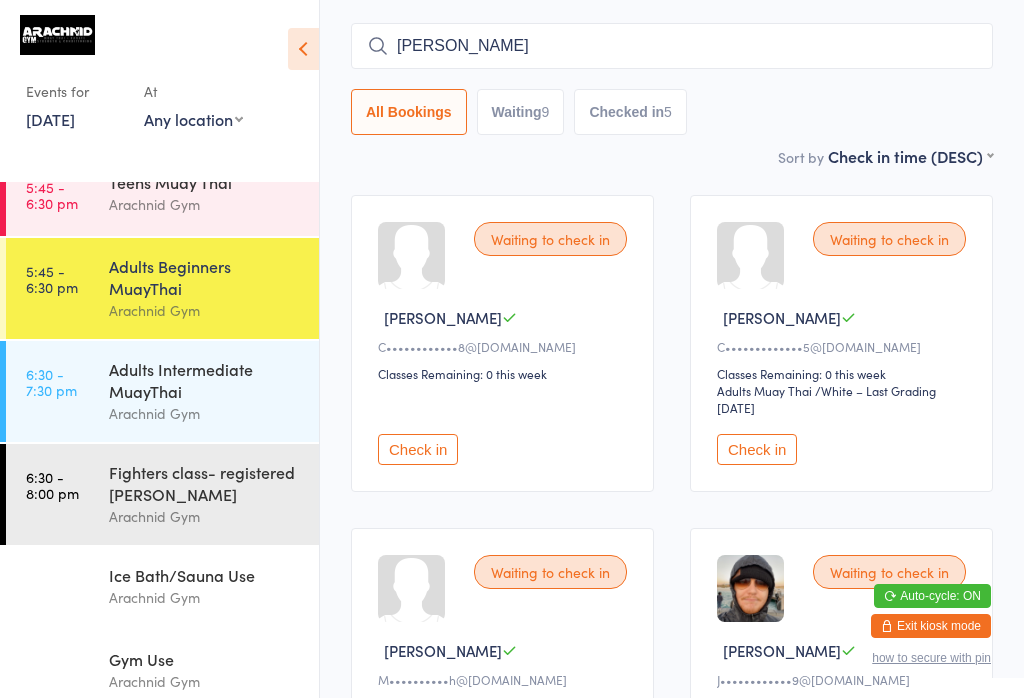 type 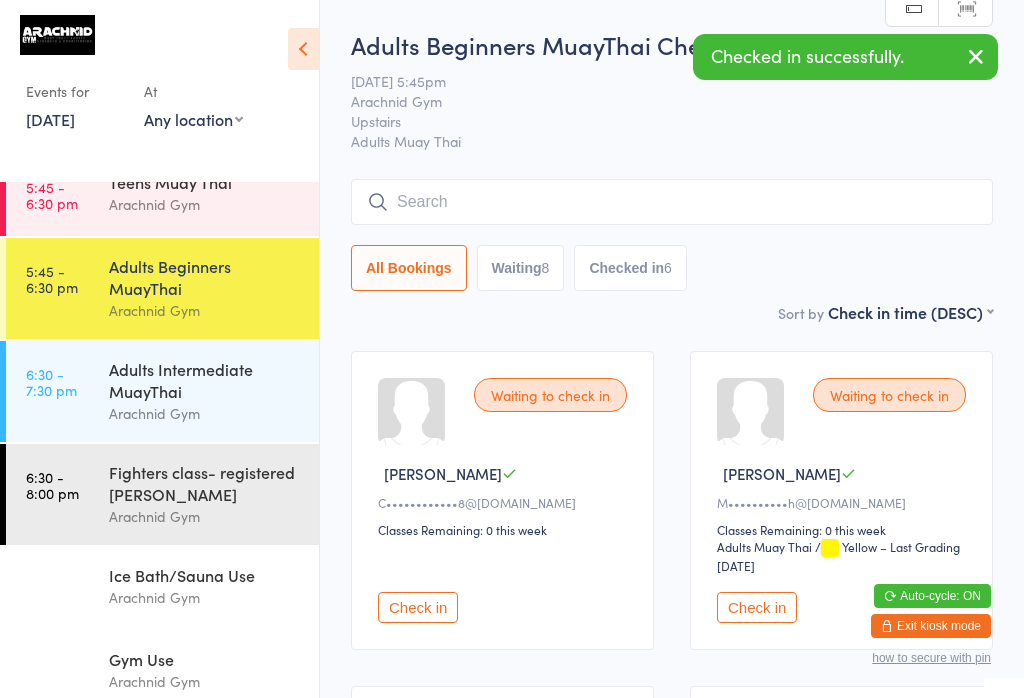 scroll, scrollTop: 0, scrollLeft: 0, axis: both 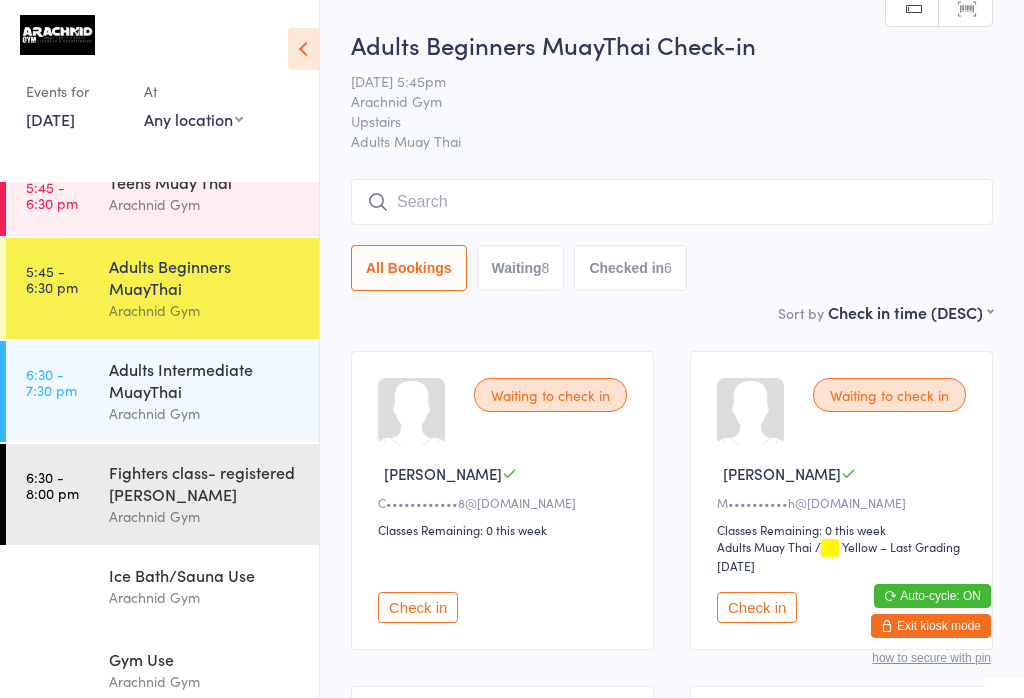 click on "Arachnid Gym" at bounding box center (205, 204) 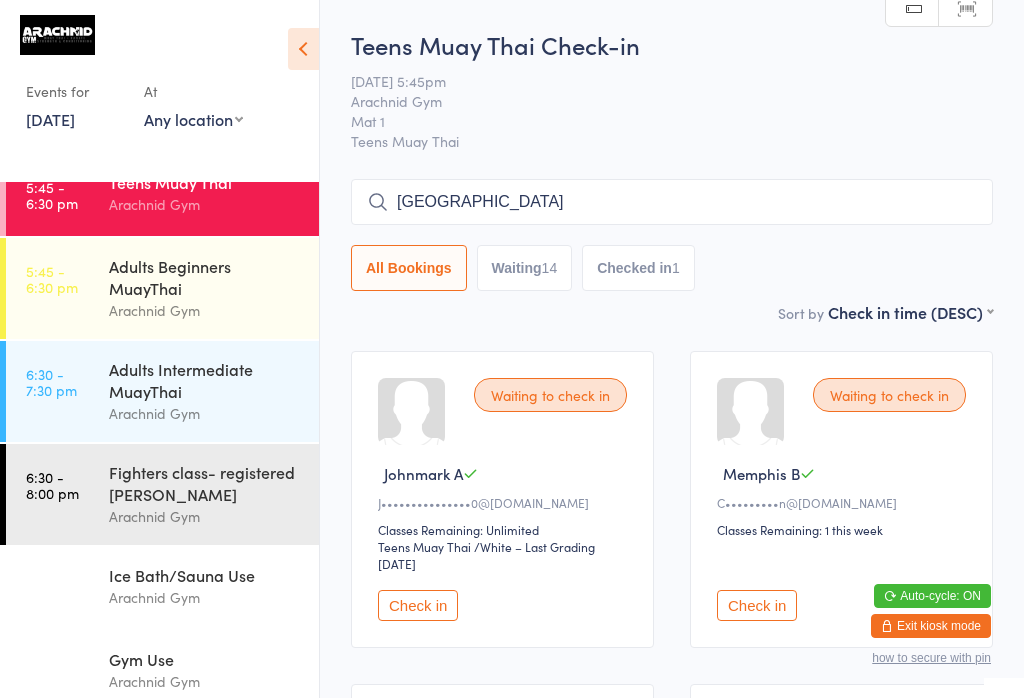 click on "[GEOGRAPHIC_DATA]" at bounding box center [672, 202] 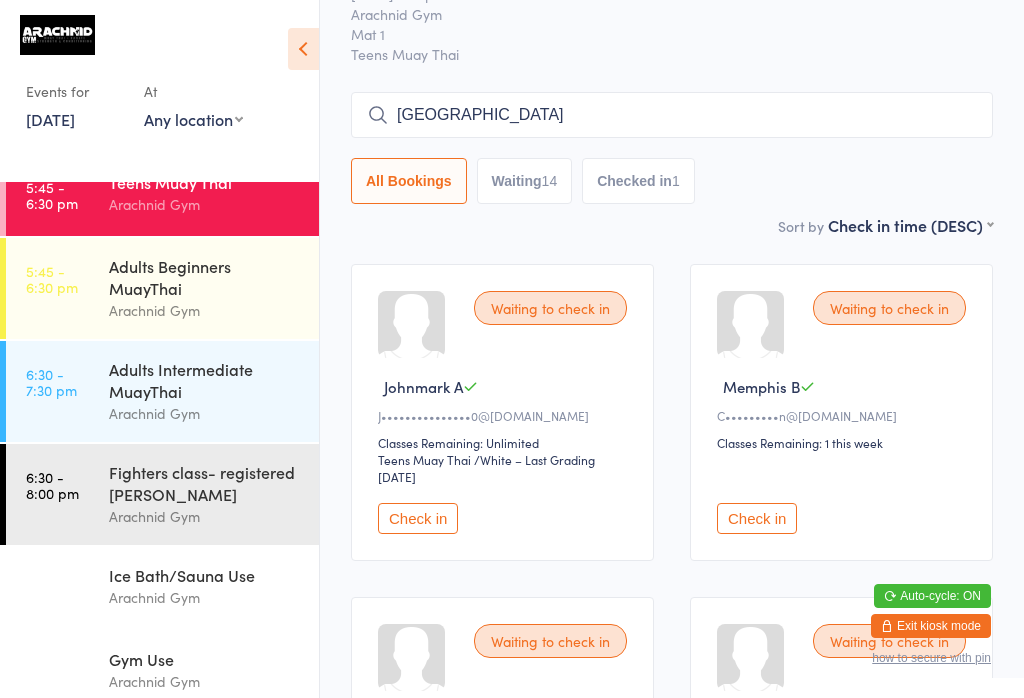 scroll, scrollTop: 181, scrollLeft: 0, axis: vertical 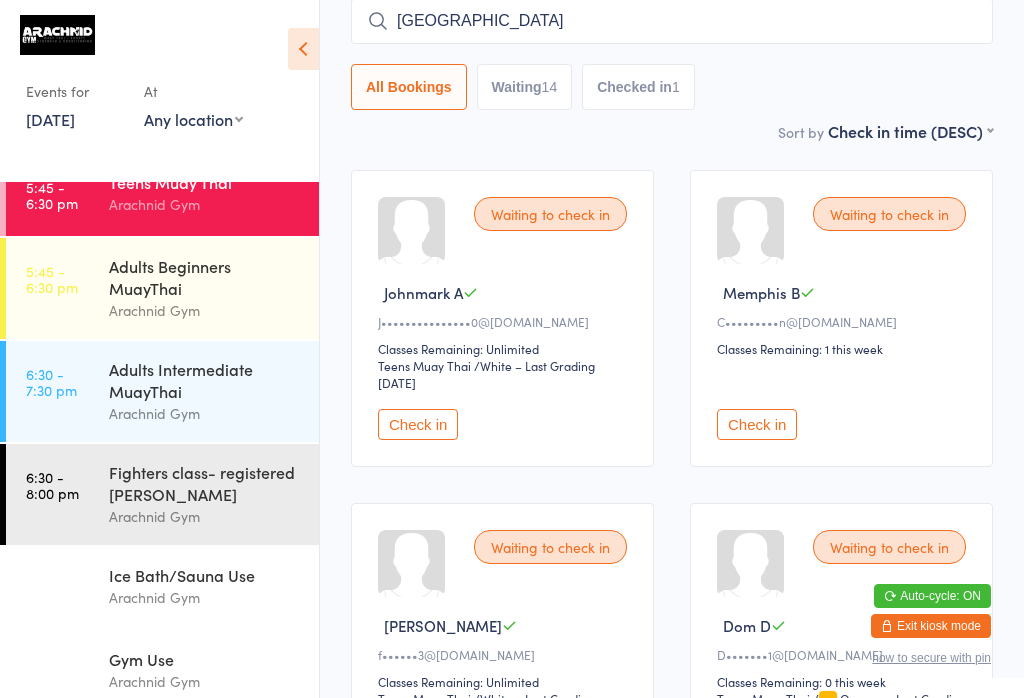 click on "[GEOGRAPHIC_DATA]" at bounding box center (672, 21) 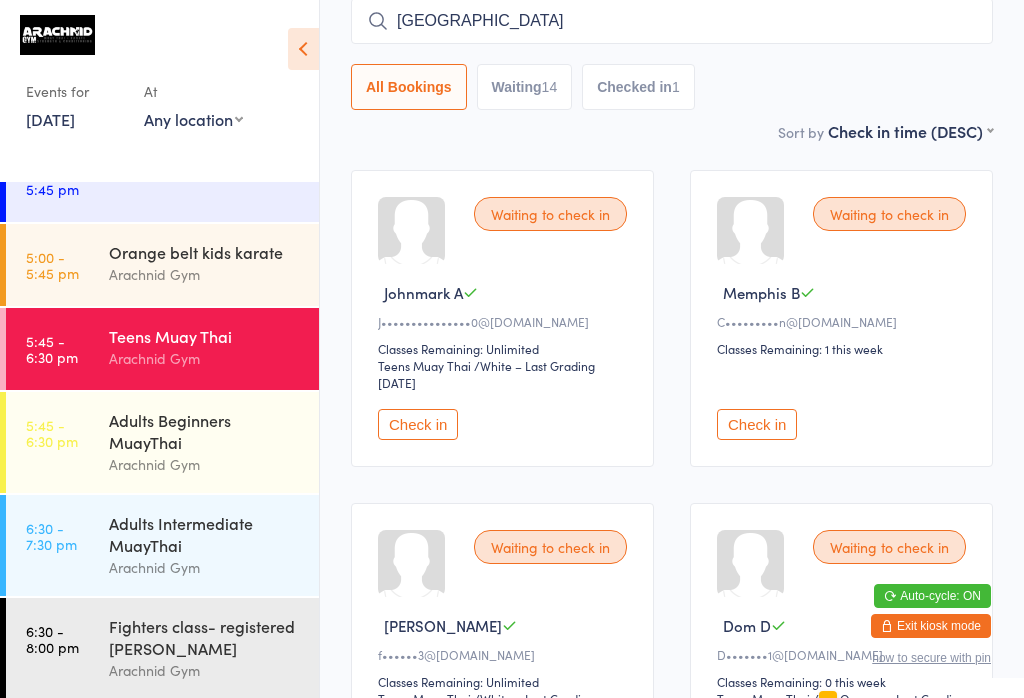scroll, scrollTop: 372, scrollLeft: 0, axis: vertical 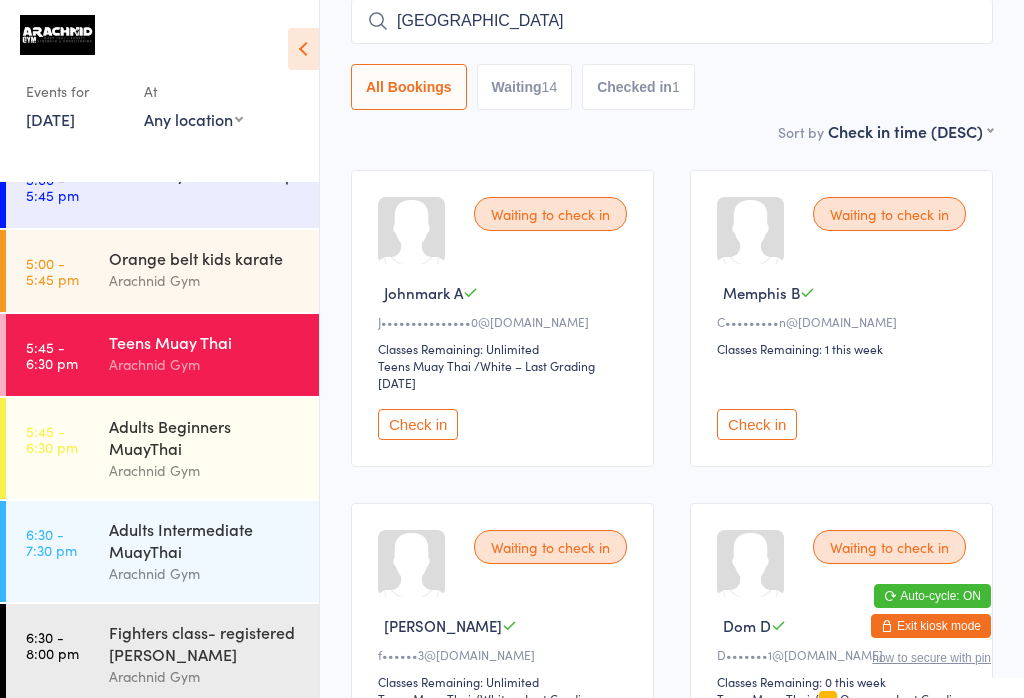 click on "[GEOGRAPHIC_DATA]" at bounding box center (672, 21) 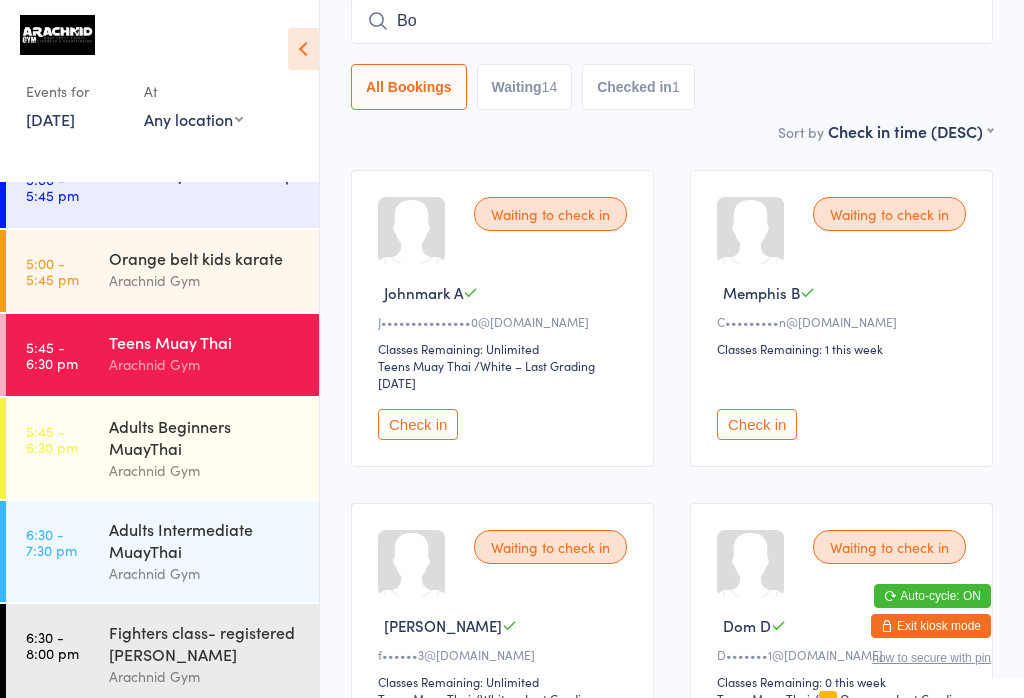 type on "B" 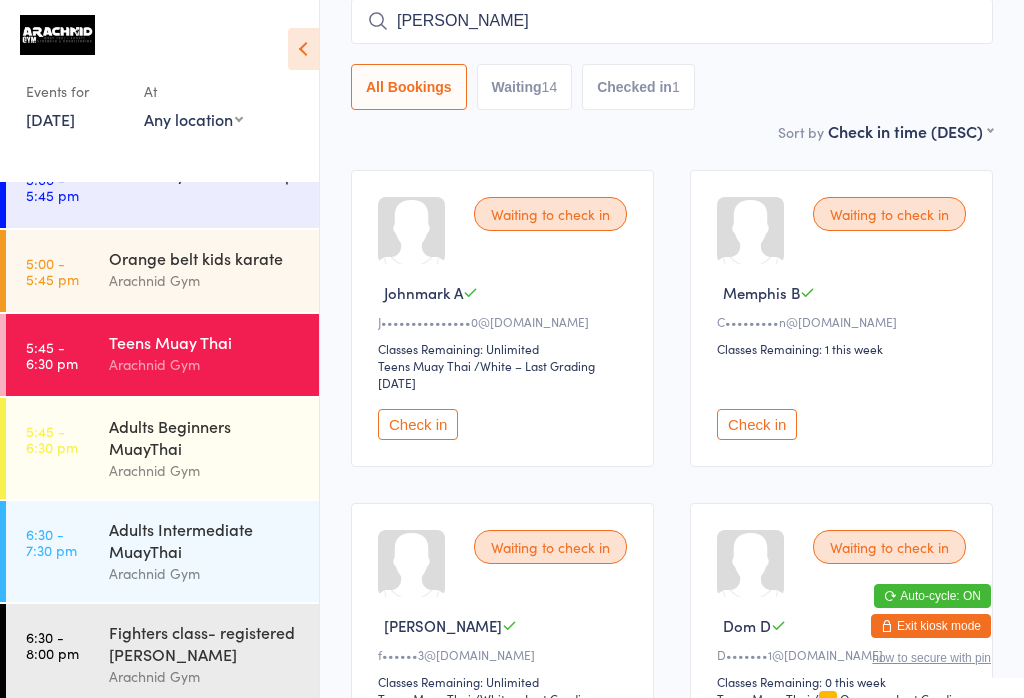 type on "[PERSON_NAME]" 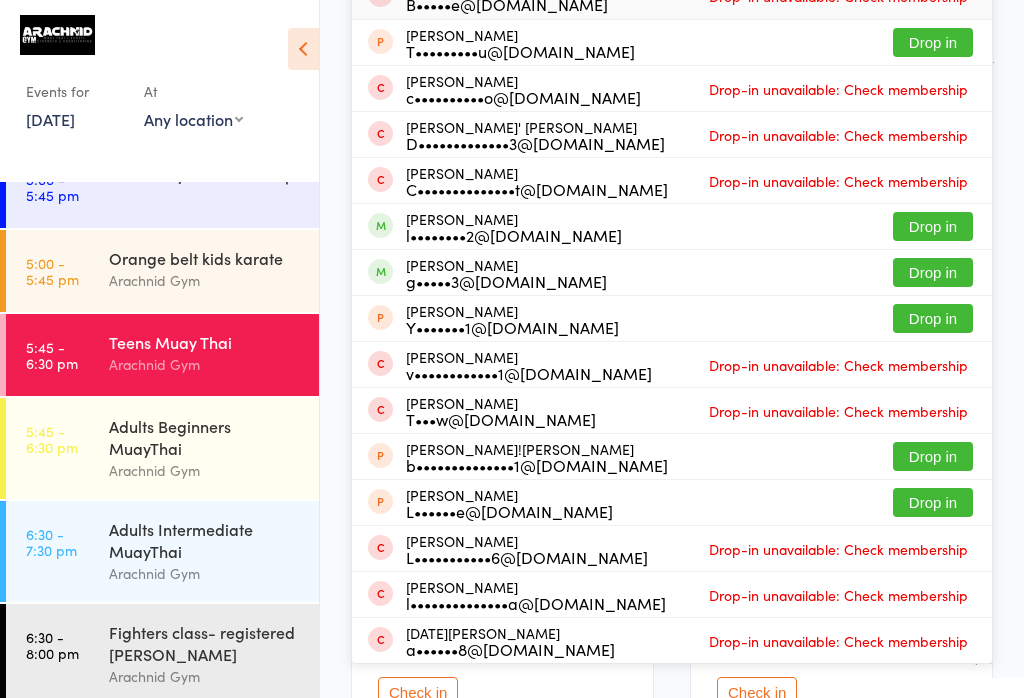 scroll, scrollTop: 263, scrollLeft: 0, axis: vertical 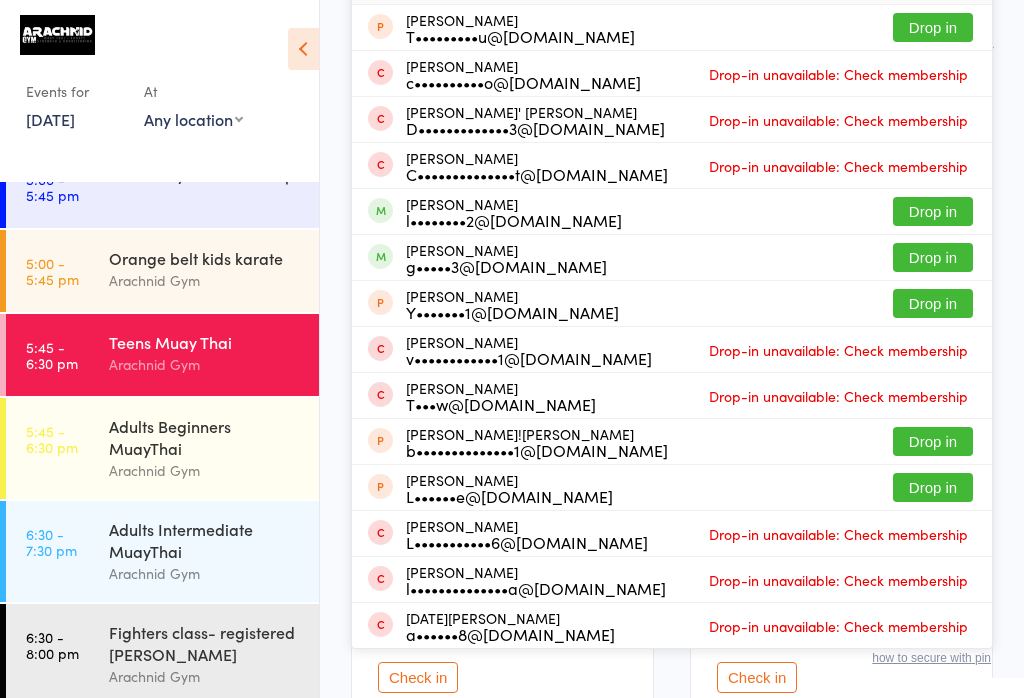 click on "Drop in" at bounding box center [933, 257] 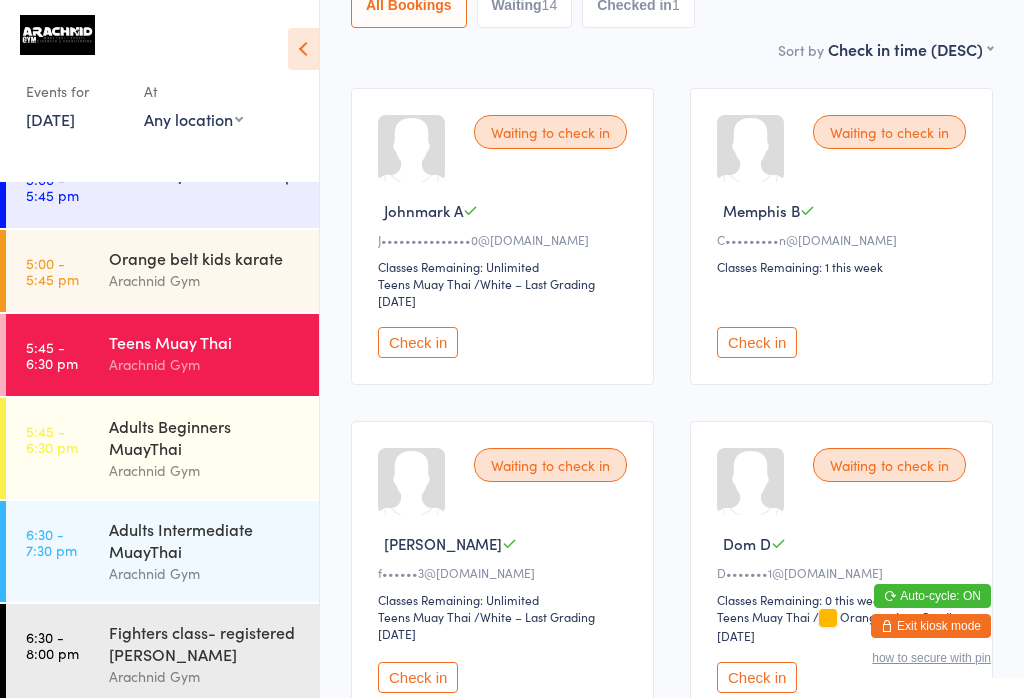 type 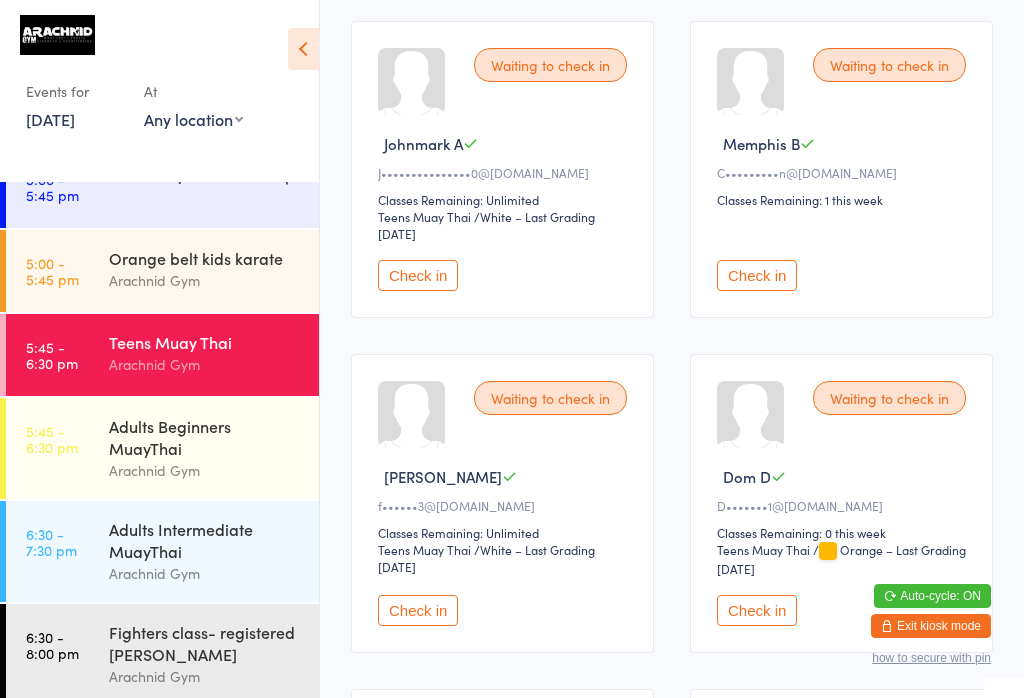 scroll, scrollTop: 331, scrollLeft: 0, axis: vertical 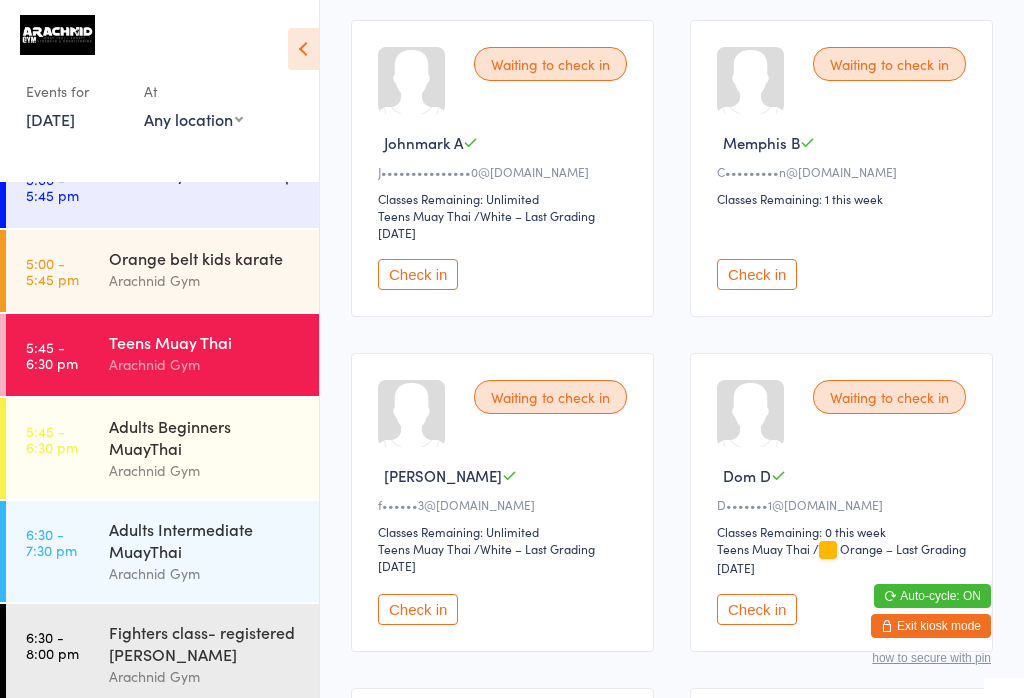 click on "Adults Beginners MuayThai" at bounding box center [205, 437] 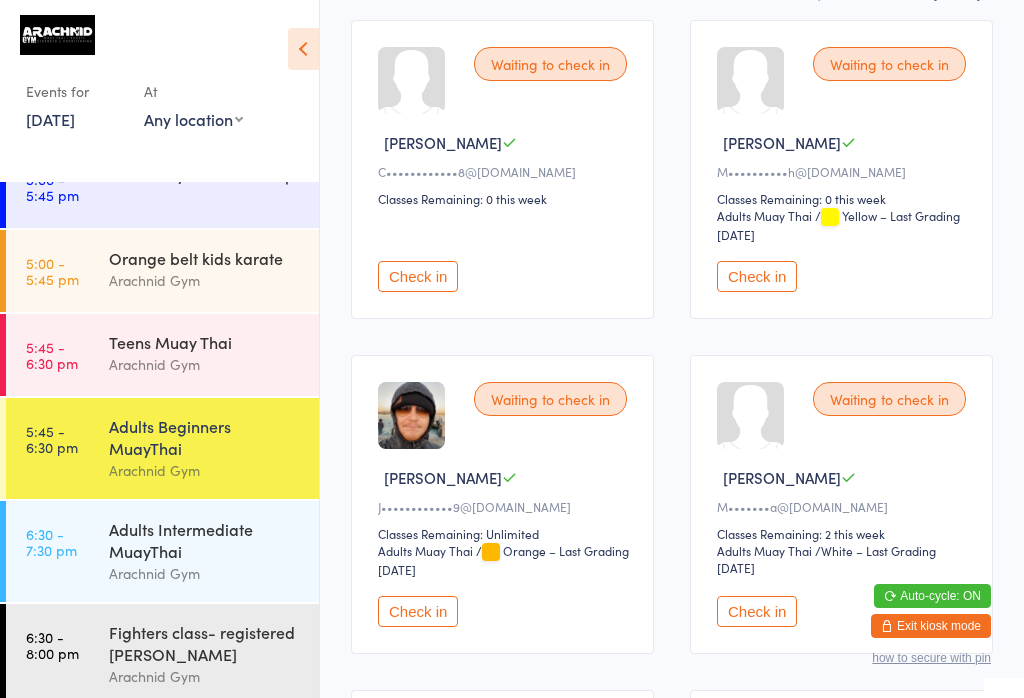 scroll, scrollTop: 49, scrollLeft: 0, axis: vertical 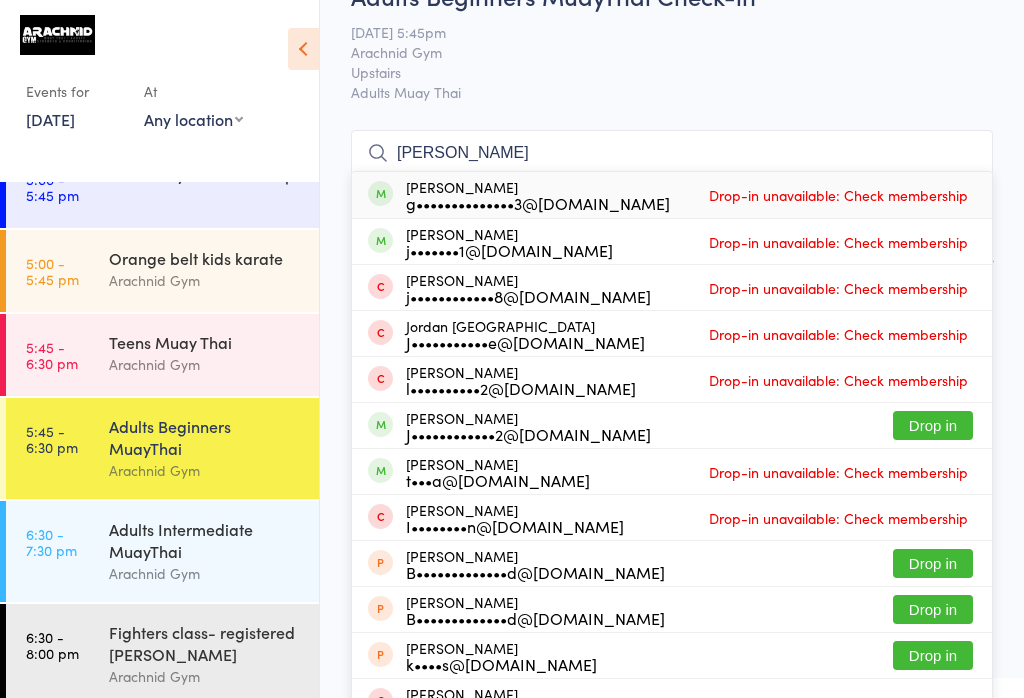 type on "[PERSON_NAME]" 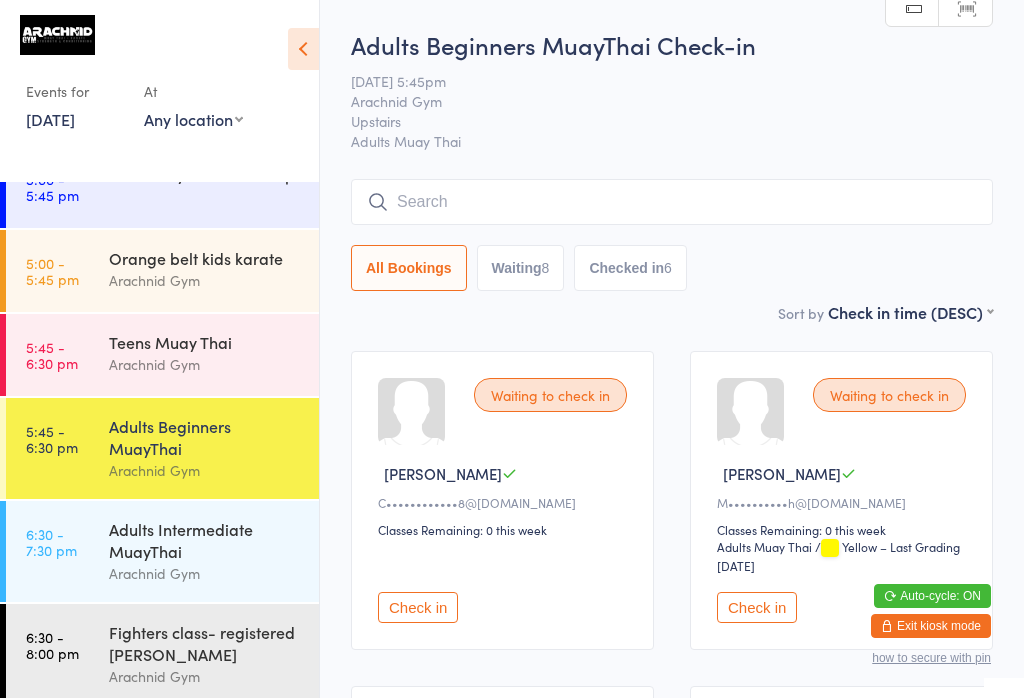 scroll, scrollTop: 0, scrollLeft: 0, axis: both 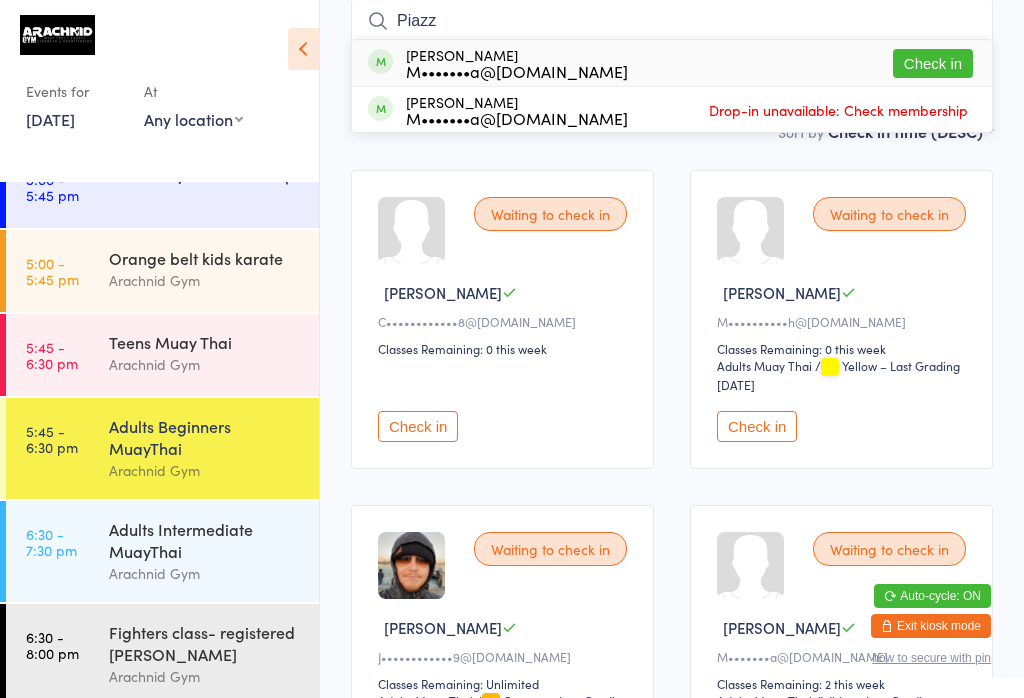 type on "Piazz" 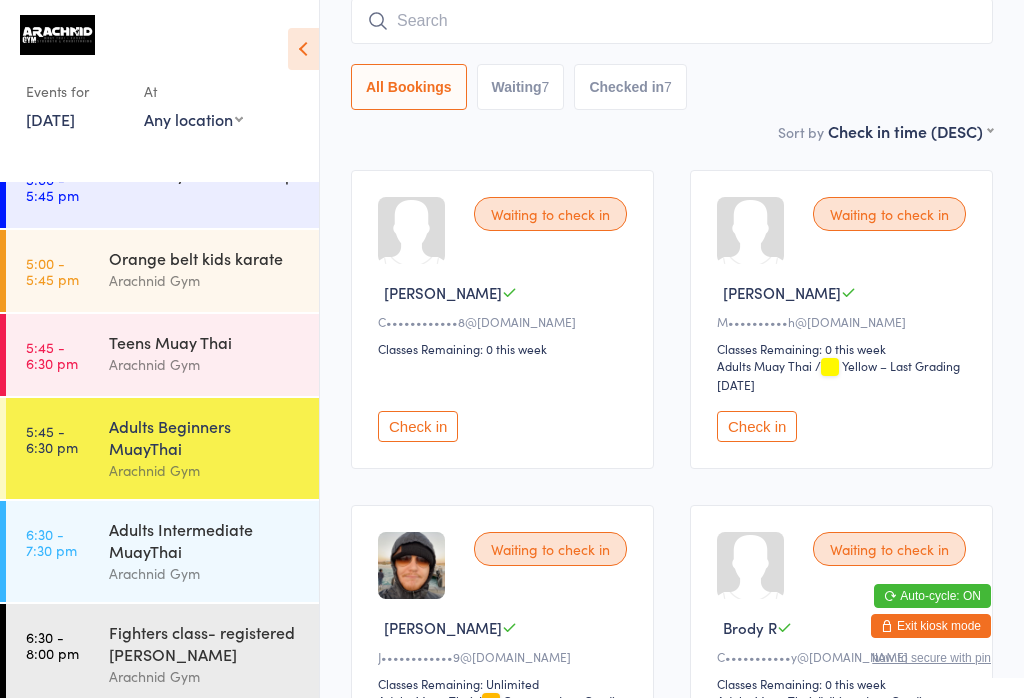 click on "5:45 - 6:30 pm Teens Muay Thai Arachnid Gym" at bounding box center [162, 355] 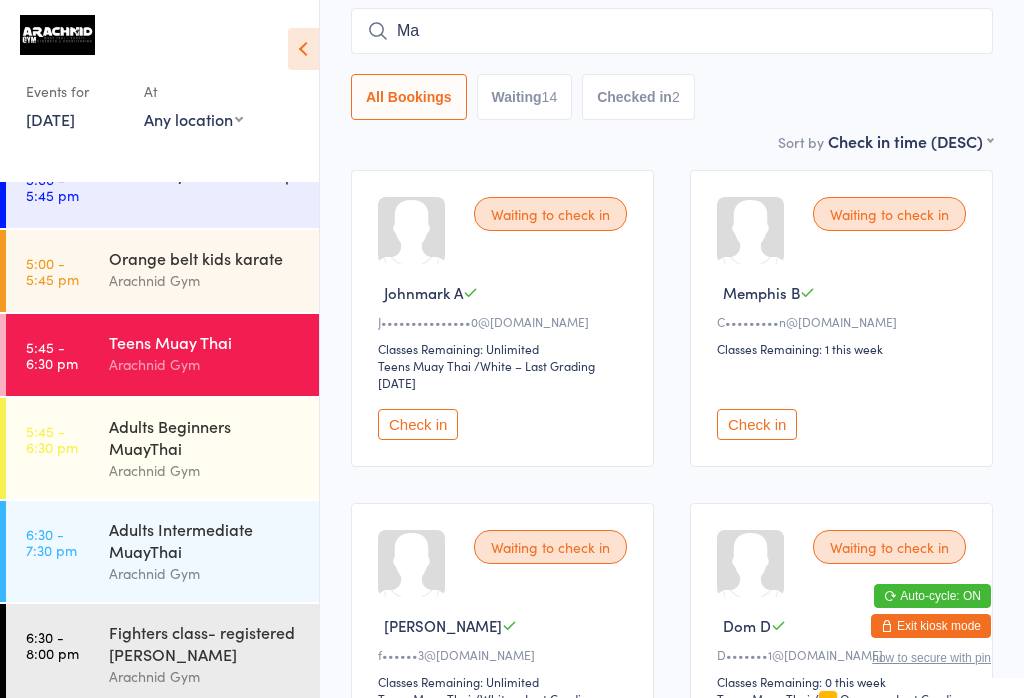 type on "Mak" 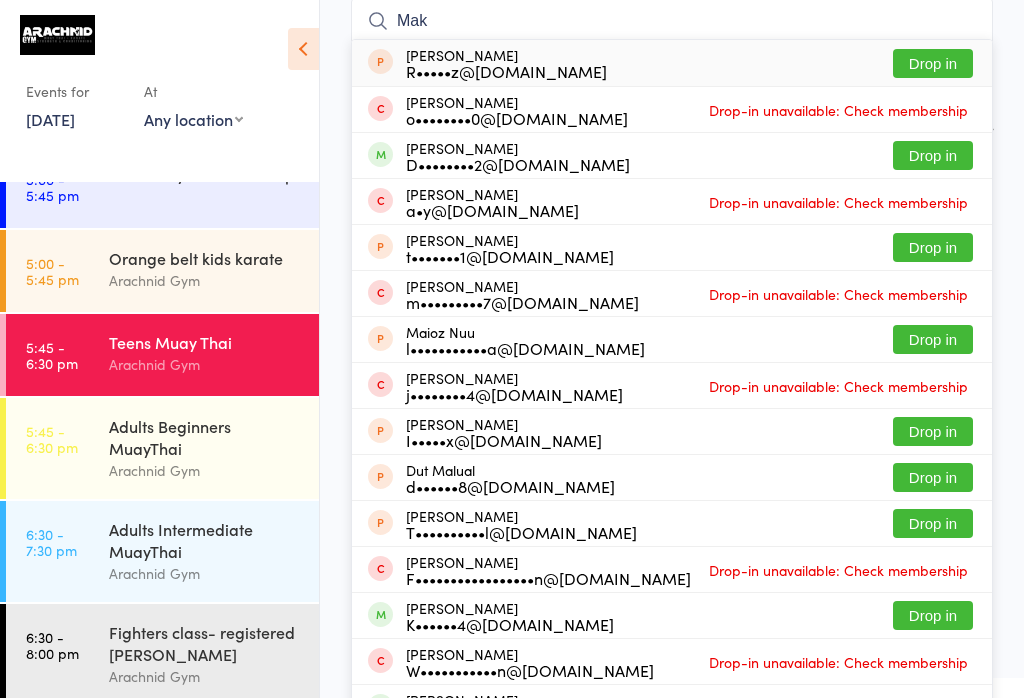 click on "5:45 - 6:30 pm Teens Muay Thai Arachnid Gym" at bounding box center (162, 355) 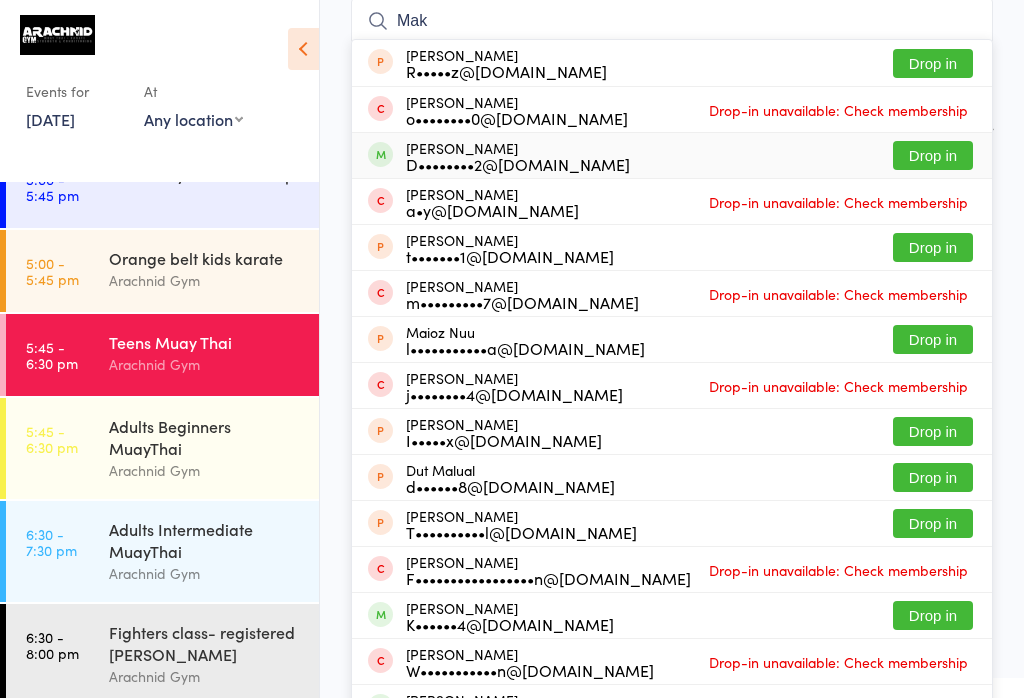 type on "Mak" 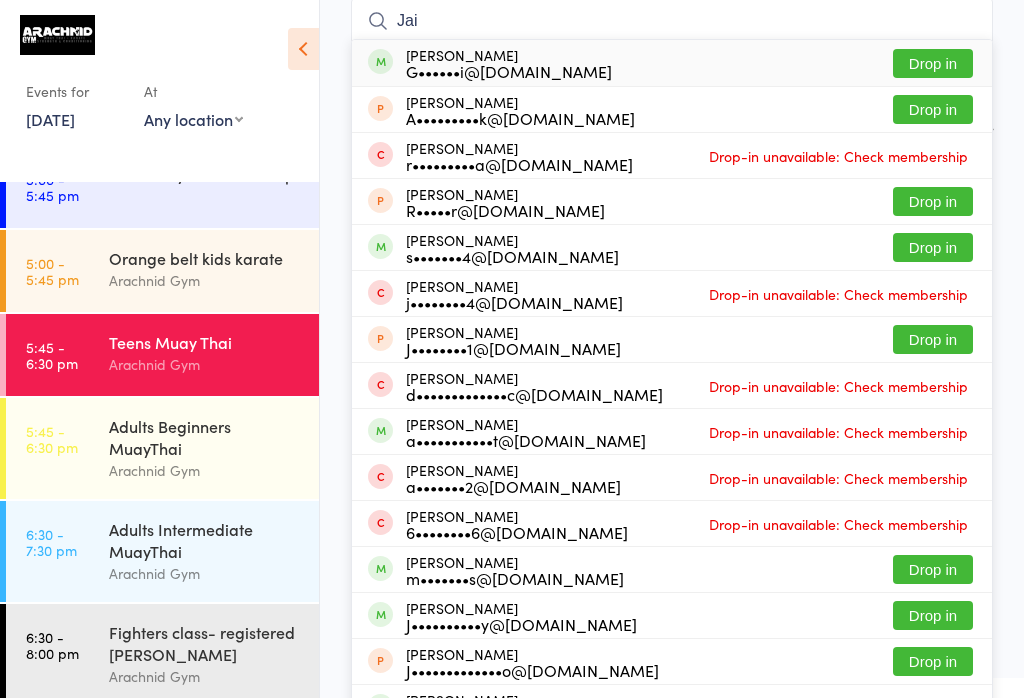 type on "Jai" 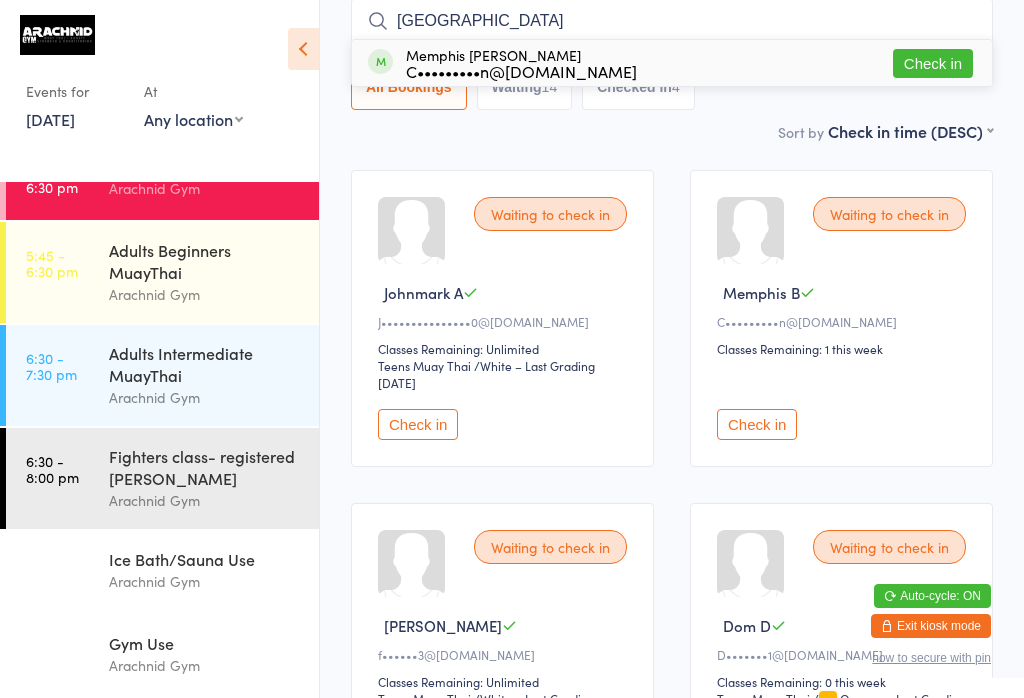 scroll, scrollTop: 563, scrollLeft: 0, axis: vertical 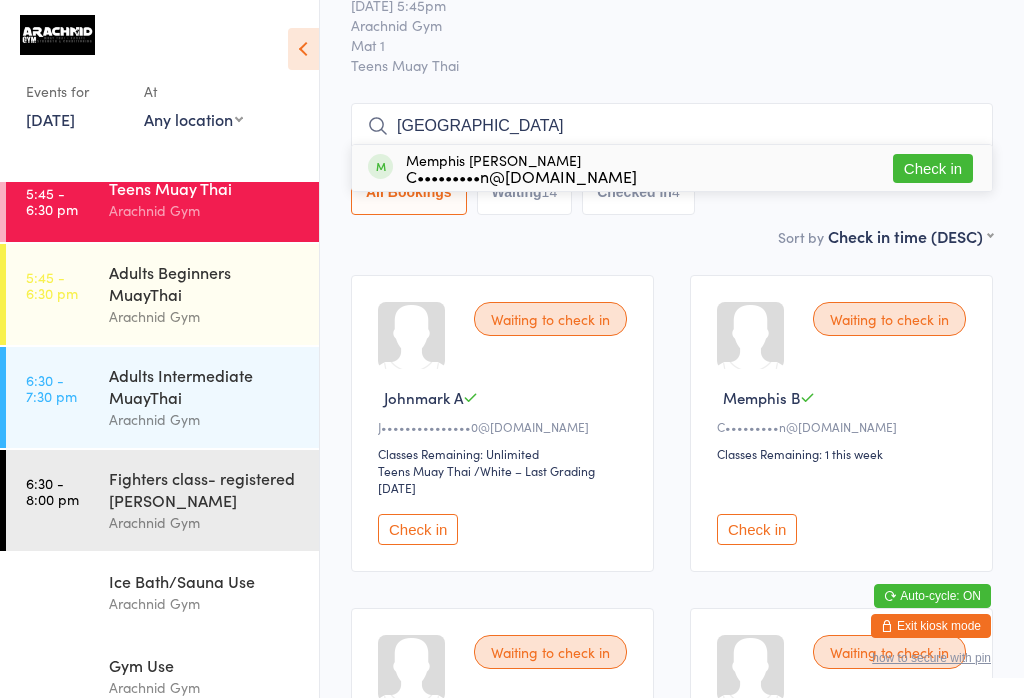 type on "[GEOGRAPHIC_DATA]" 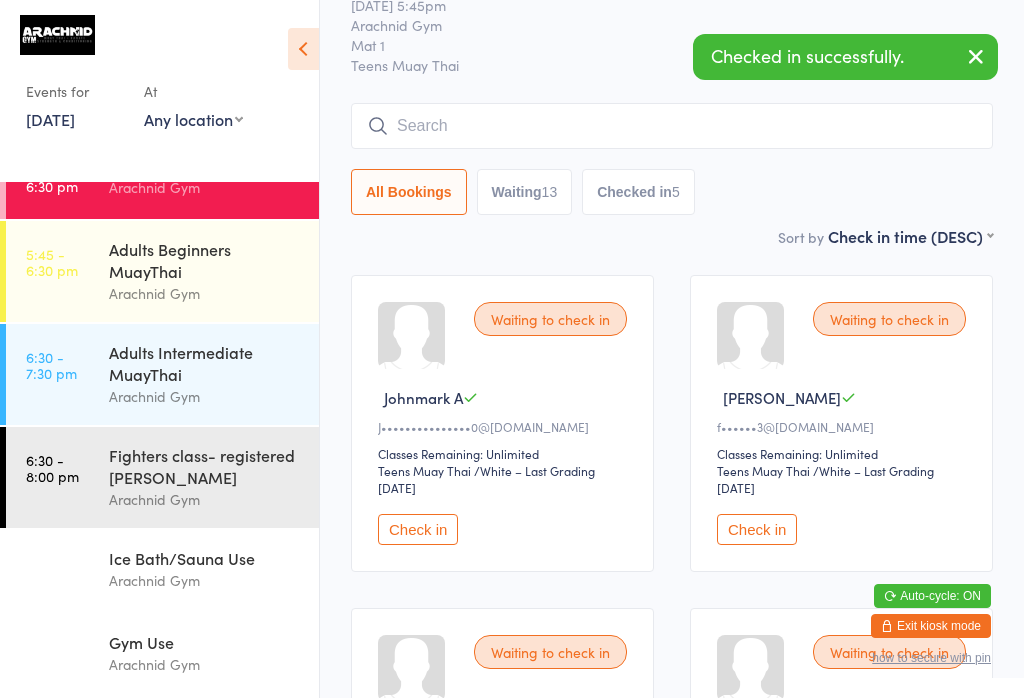 scroll, scrollTop: 561, scrollLeft: 0, axis: vertical 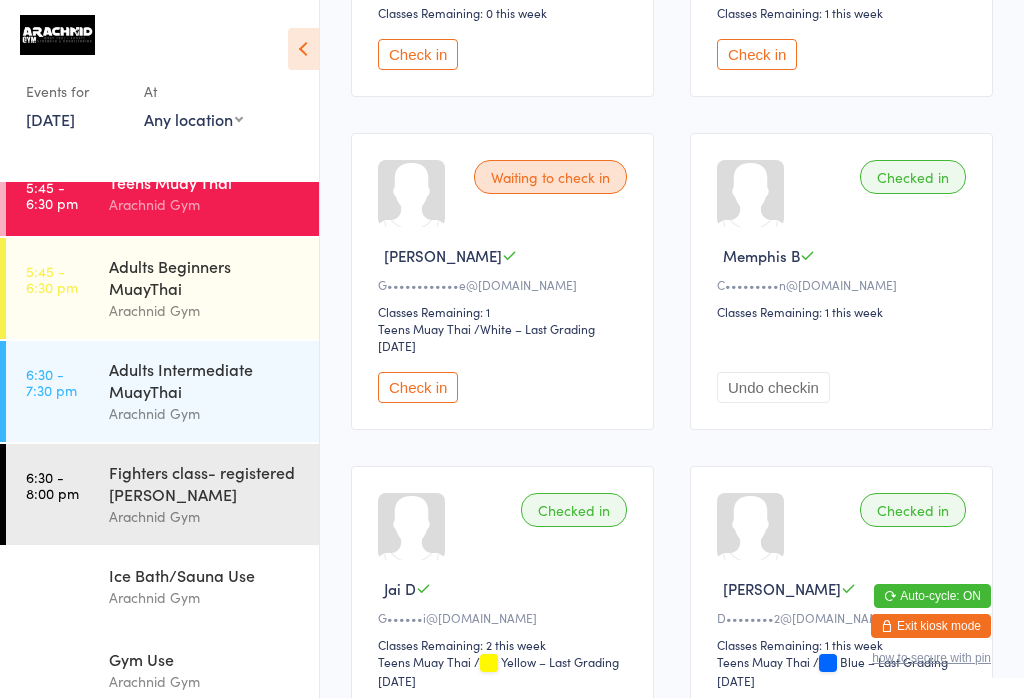 click on "Check in" at bounding box center [418, 54] 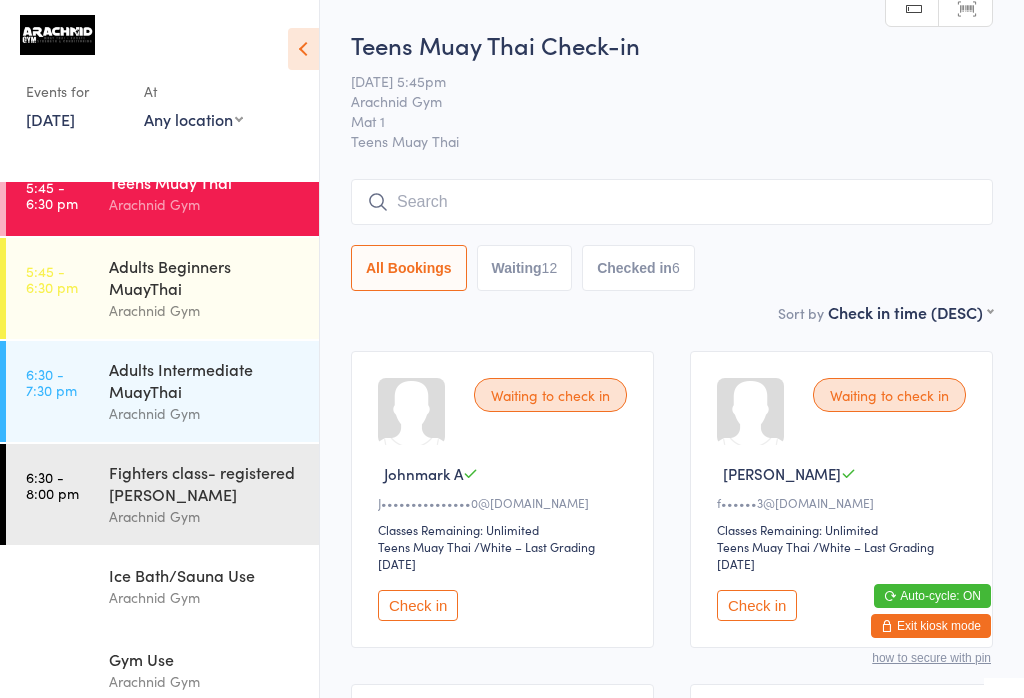 scroll, scrollTop: 0, scrollLeft: 0, axis: both 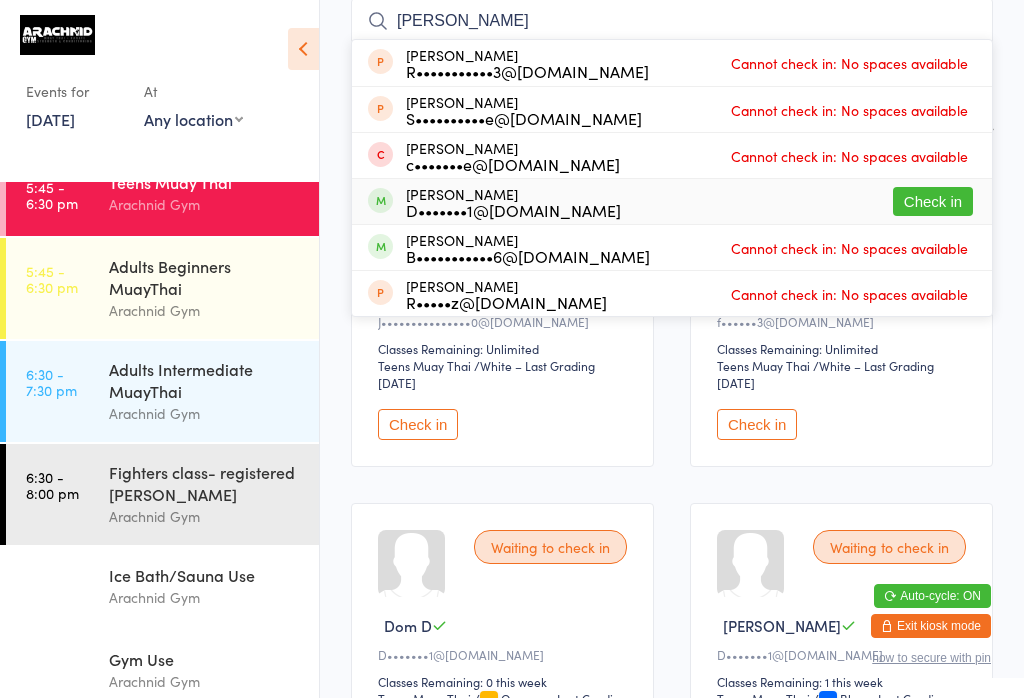 type on "[PERSON_NAME]" 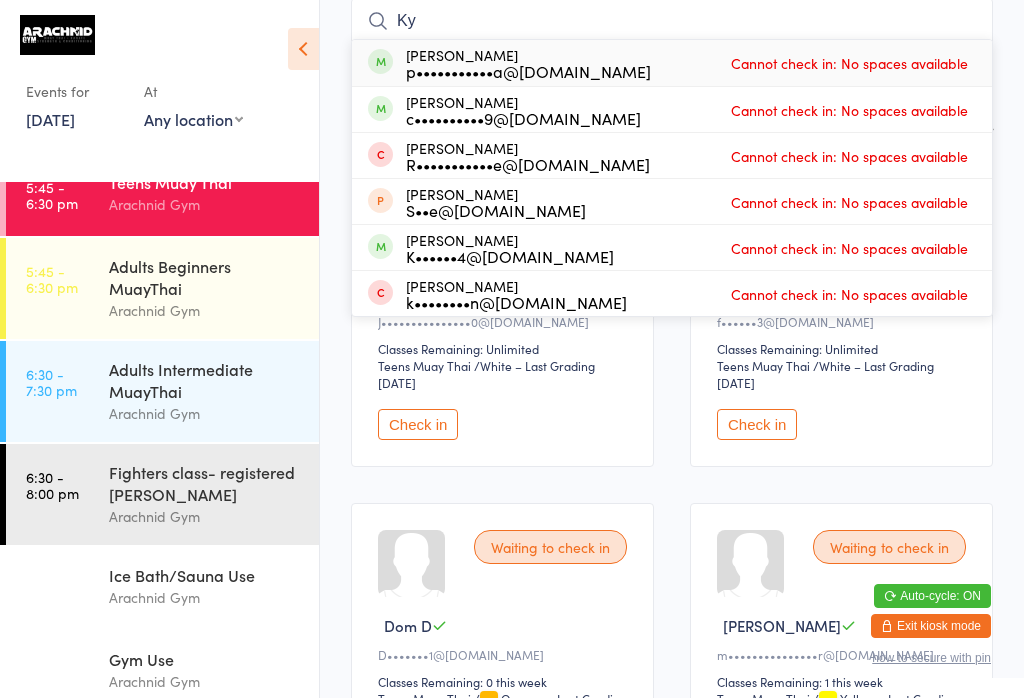 type on "K" 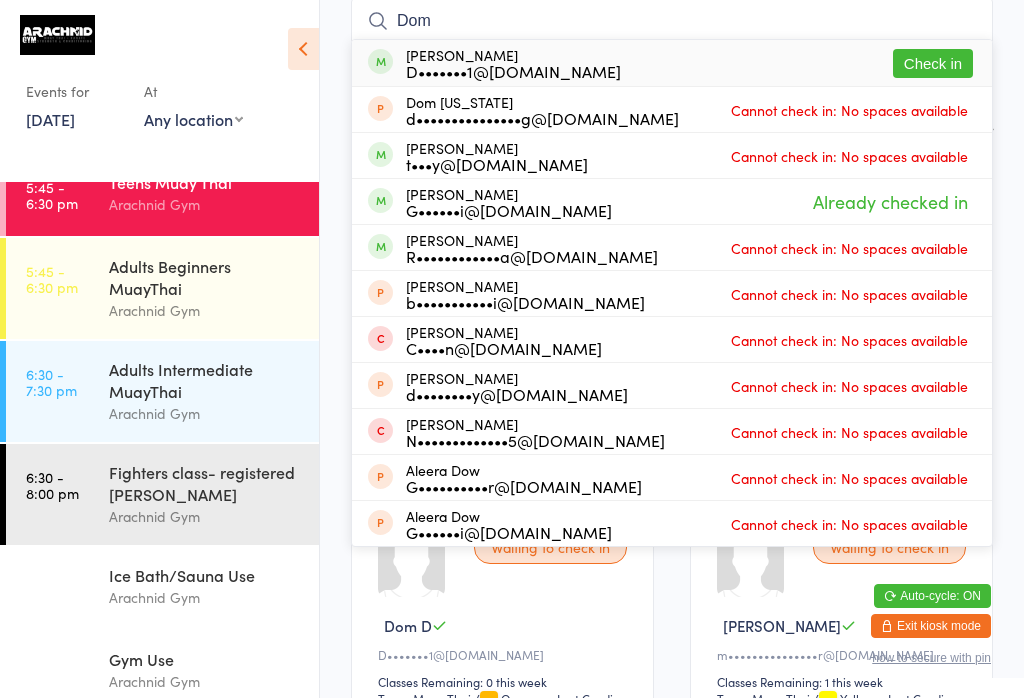 type on "Dom" 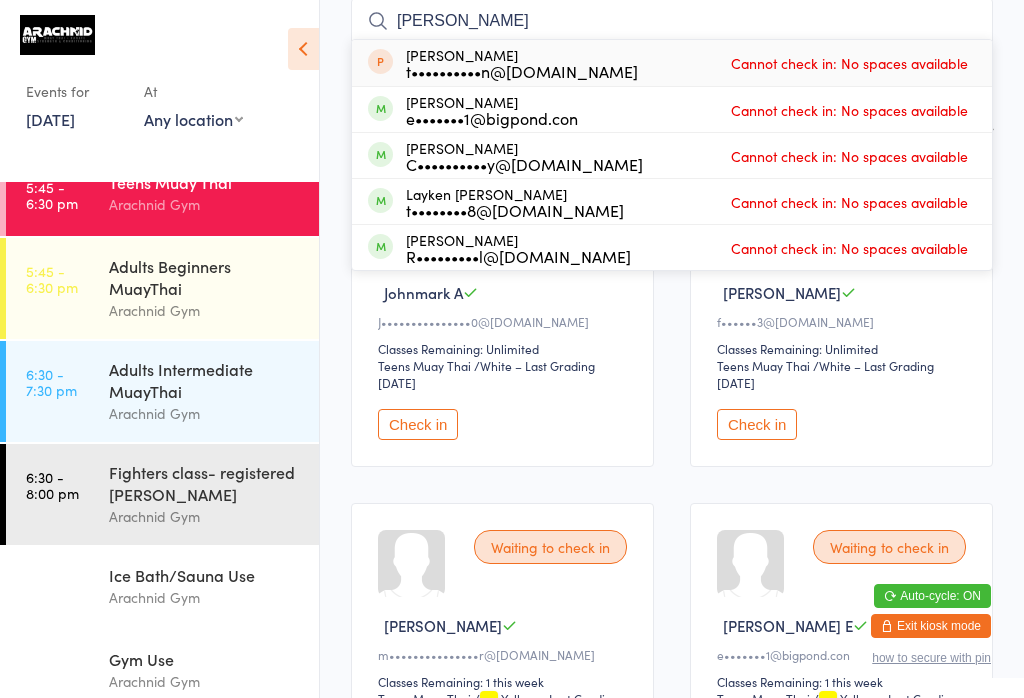 type on "[PERSON_NAME]" 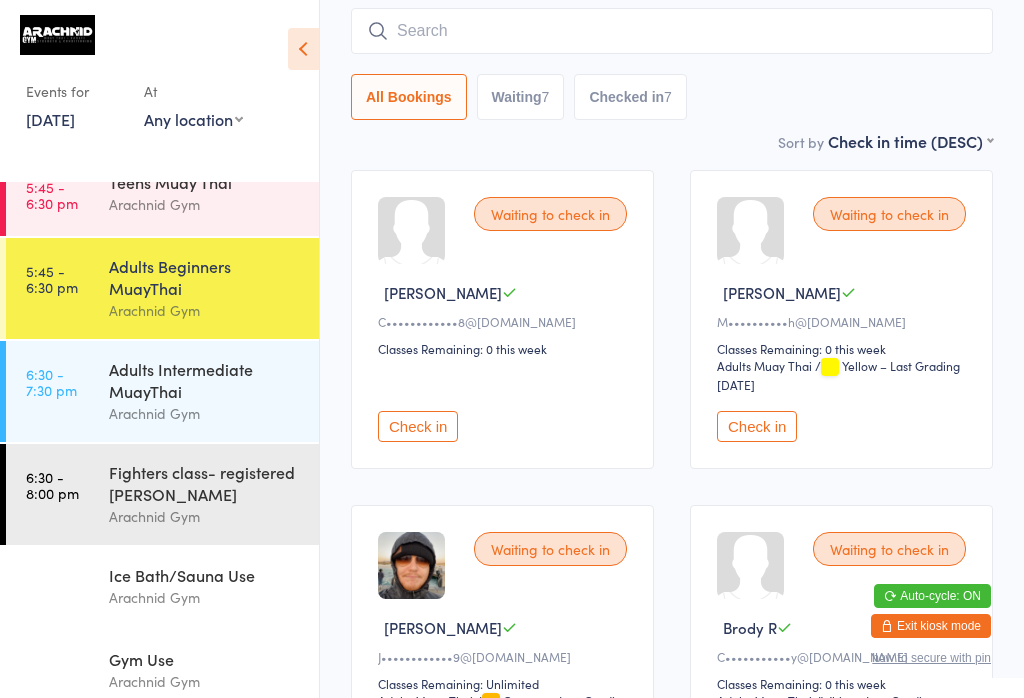 click on "Adults Beginners MuayThai" at bounding box center (205, 277) 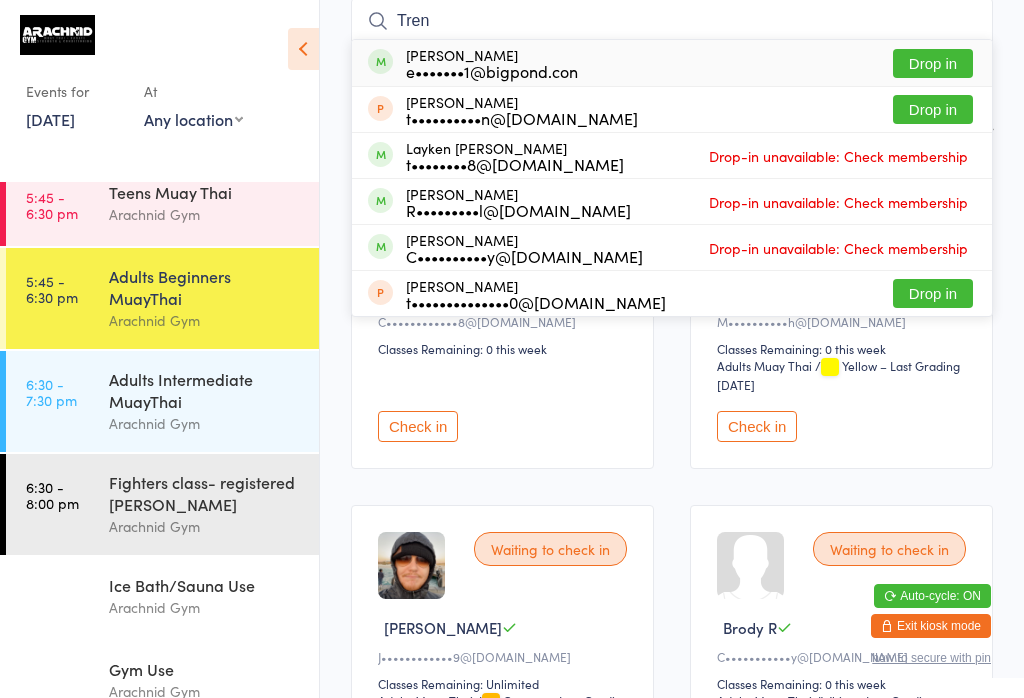scroll, scrollTop: 527, scrollLeft: 0, axis: vertical 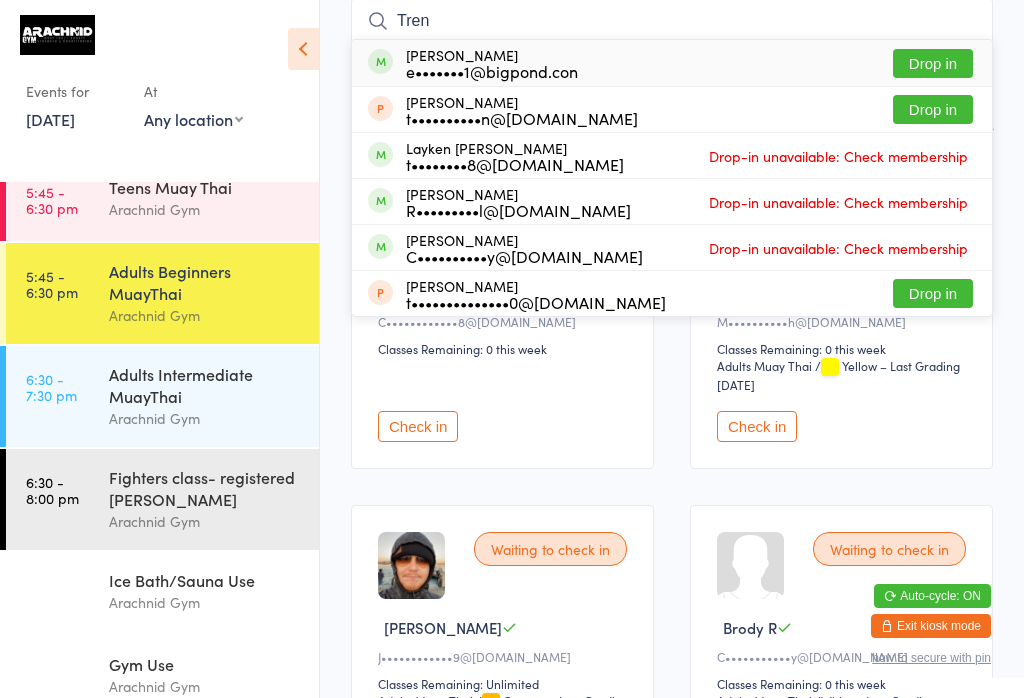 type on "Tren" 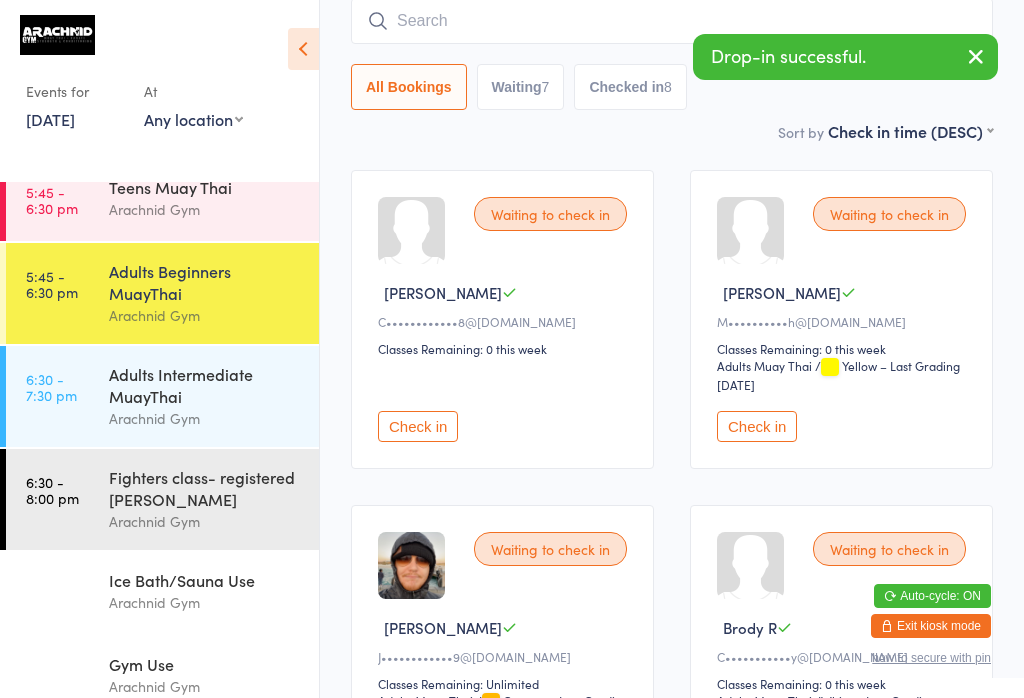 click on "Arachnid Gym" at bounding box center (205, 209) 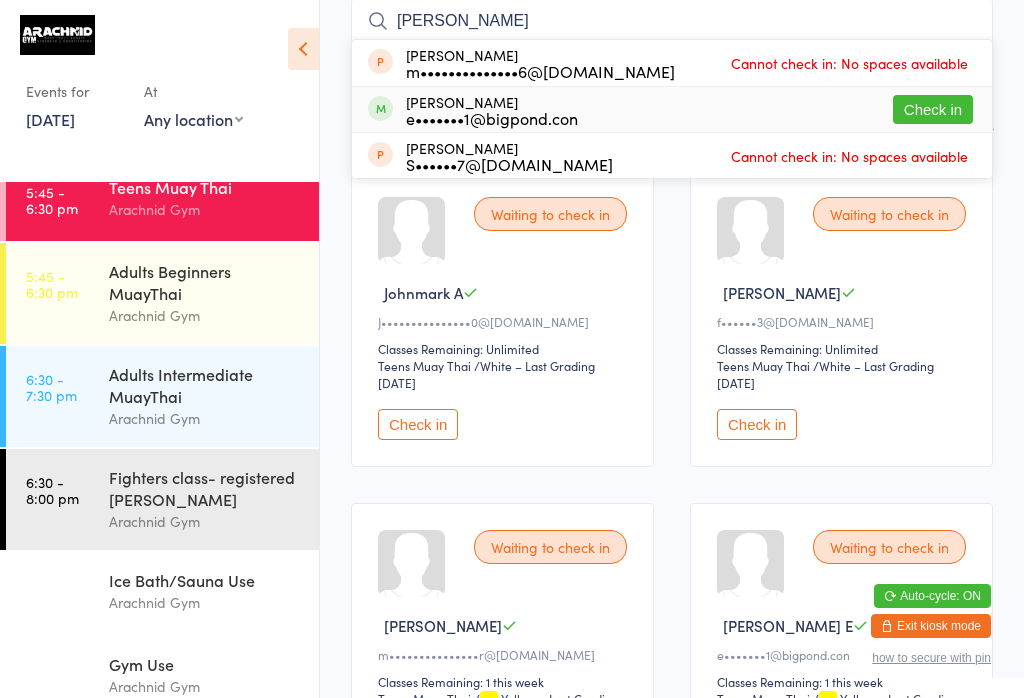 type on "[PERSON_NAME]" 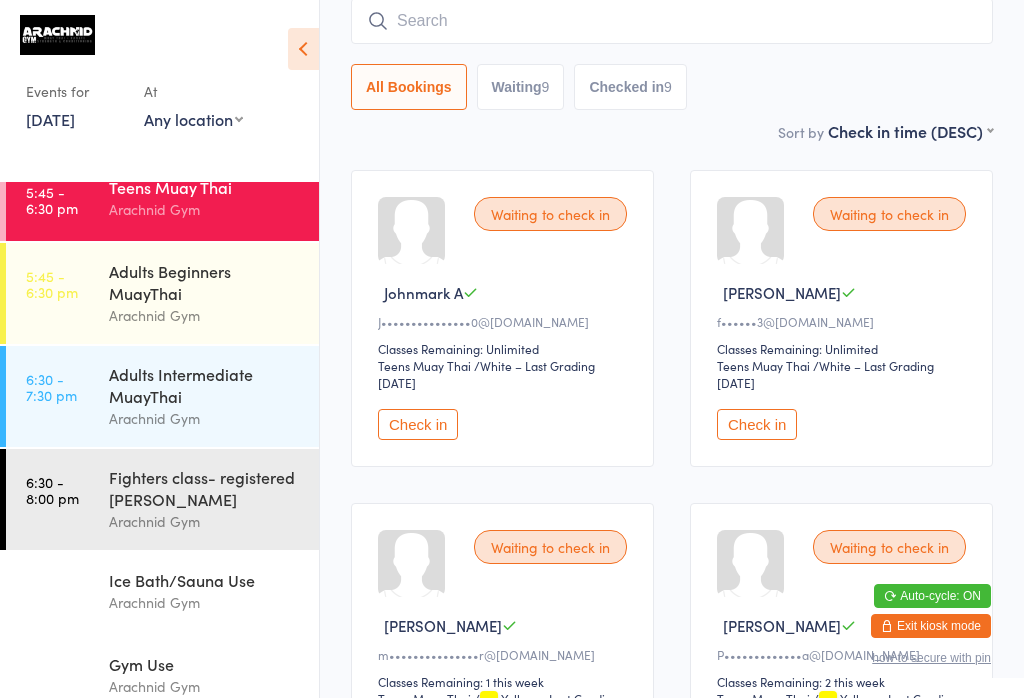 click at bounding box center [672, 21] 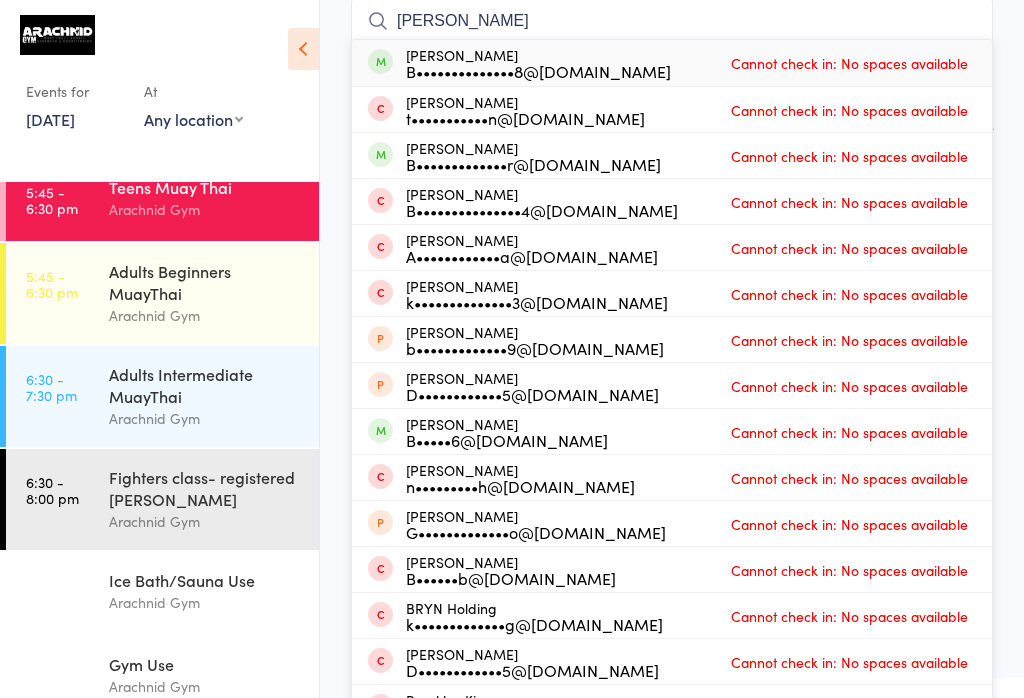 type on "[PERSON_NAME]" 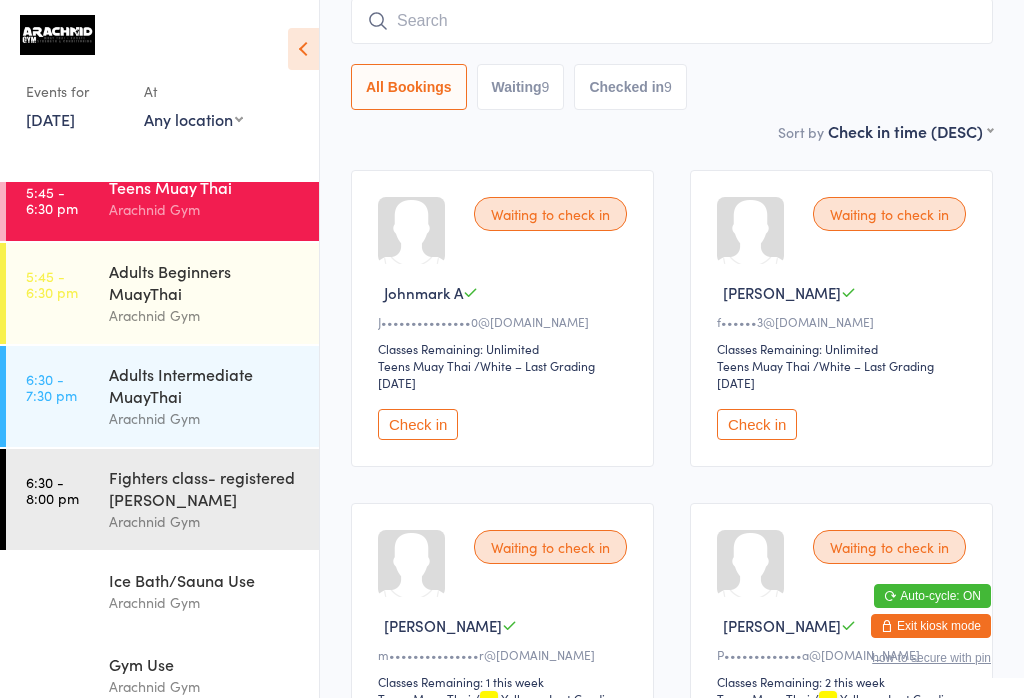 click at bounding box center (672, 21) 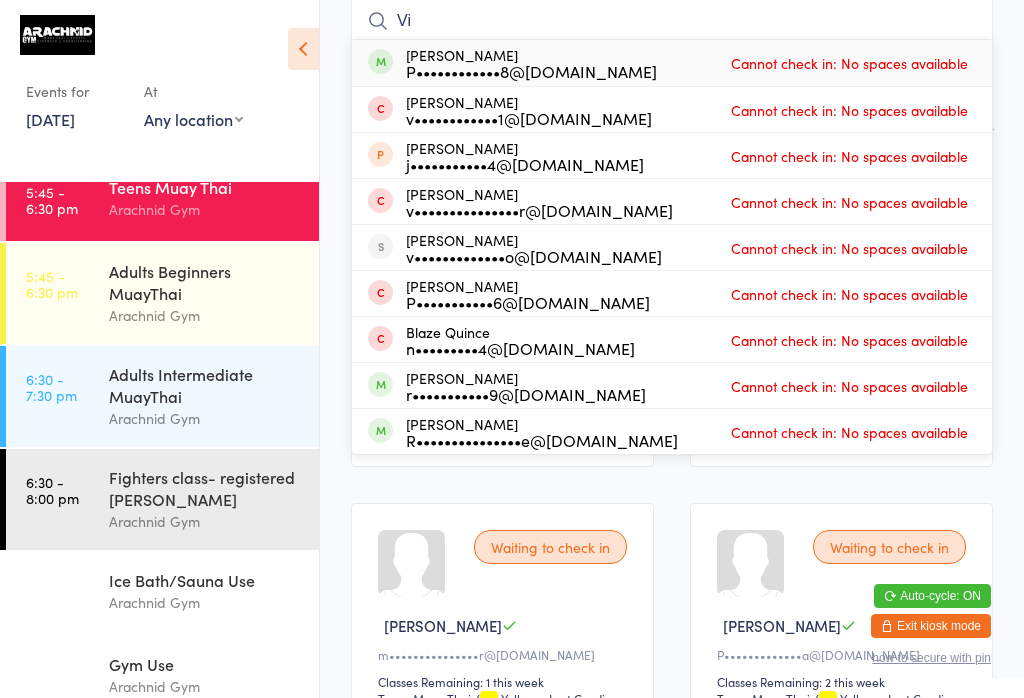 type on "V" 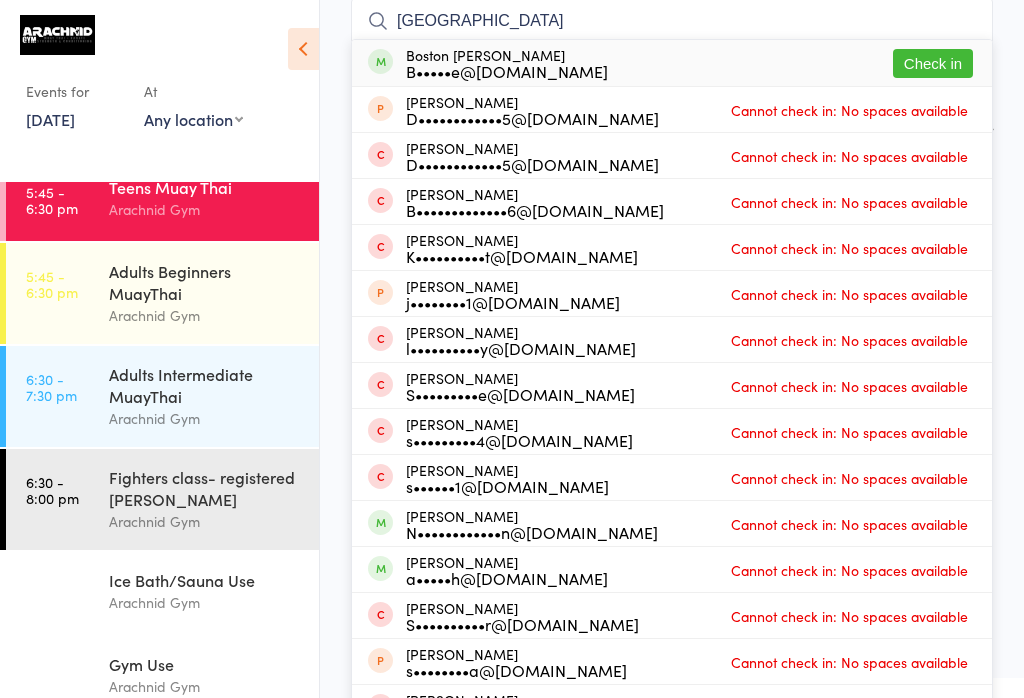 type on "[GEOGRAPHIC_DATA]" 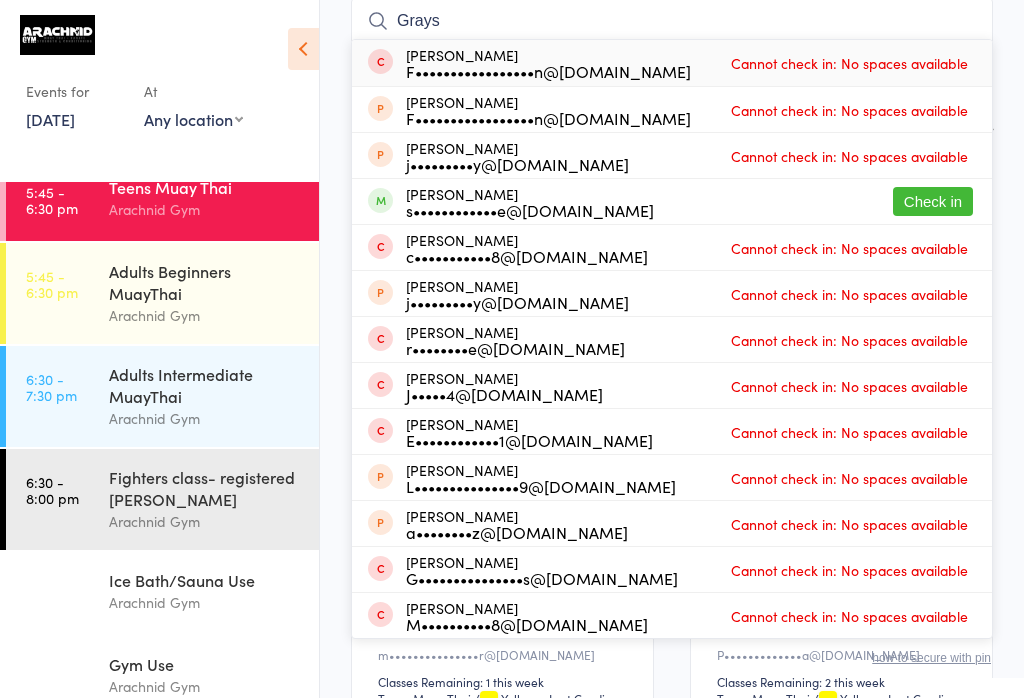 type on "Grays" 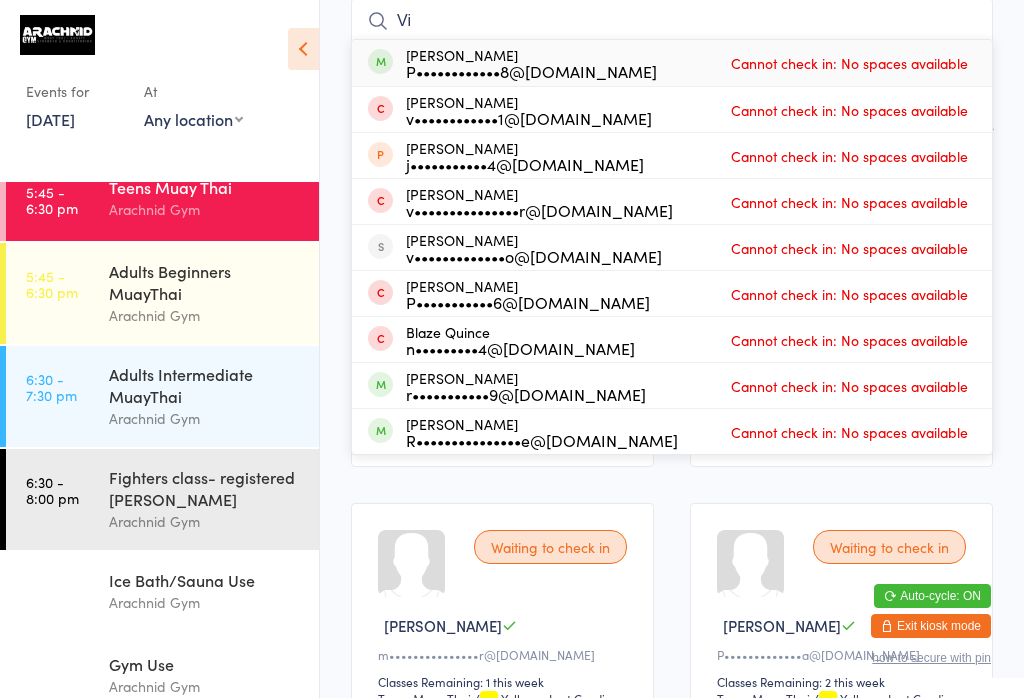type on "V" 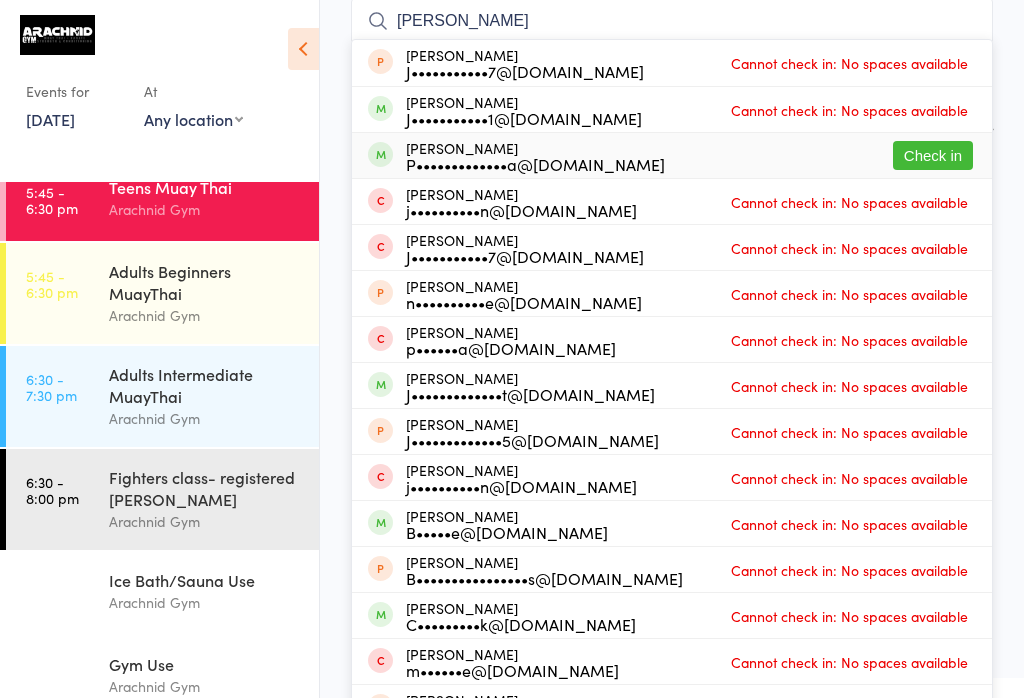 type on "[PERSON_NAME]" 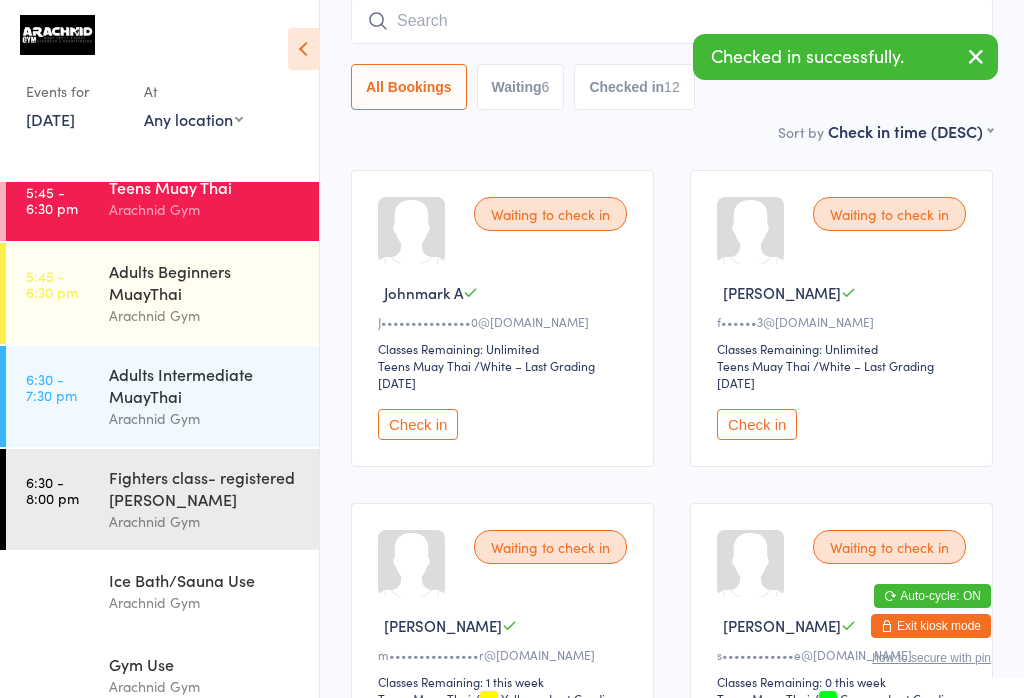 scroll, scrollTop: 520, scrollLeft: 0, axis: vertical 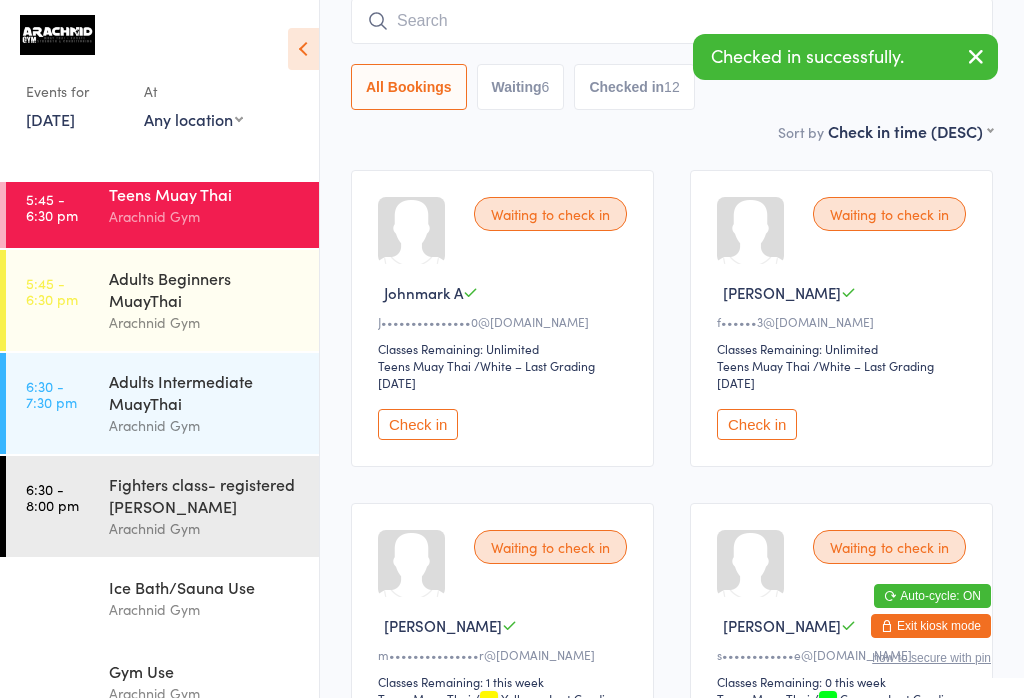 click on "Teens Muay Thai" at bounding box center [205, 194] 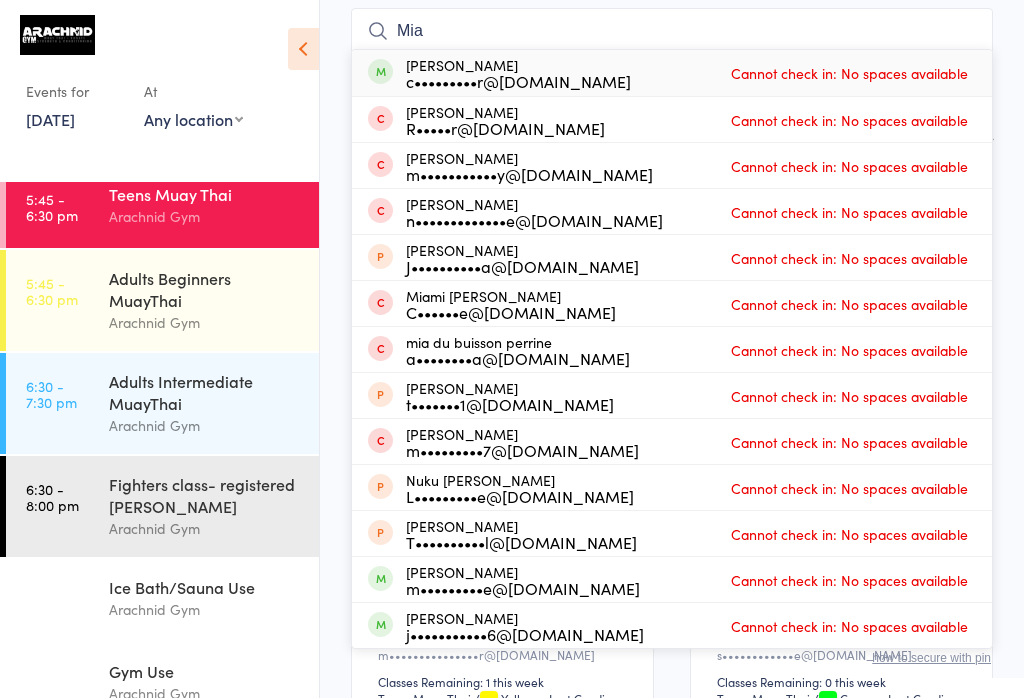 type on "Mia" 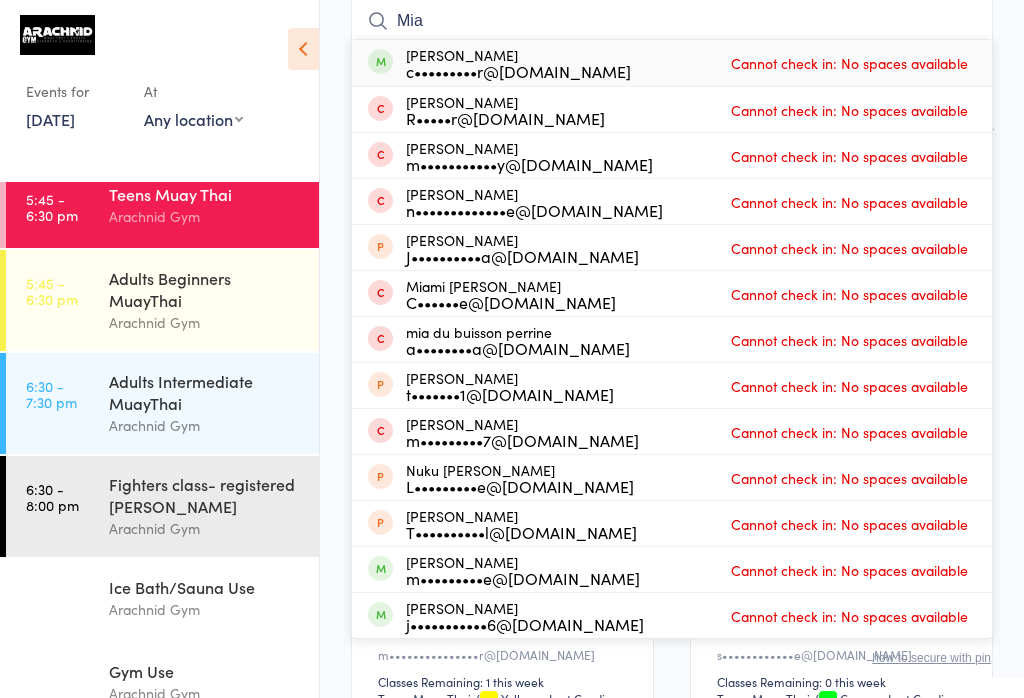 click on "[PERSON_NAME] c•••••••••r@[DOMAIN_NAME] Cannot check in: No spaces available" at bounding box center [672, 63] 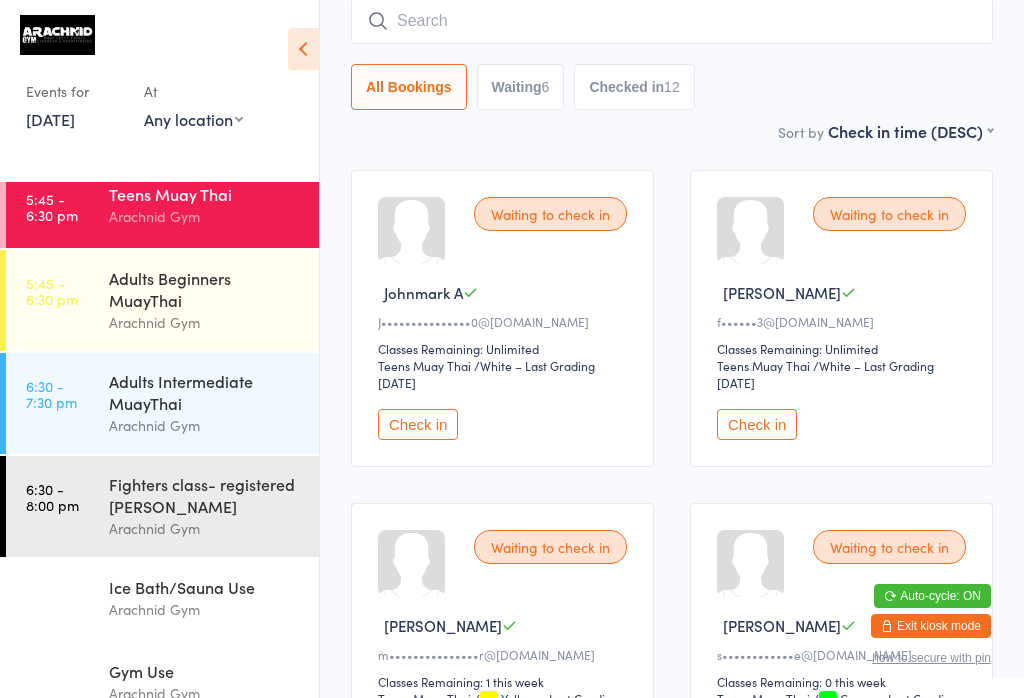 click on "Checked in  12" at bounding box center (634, 87) 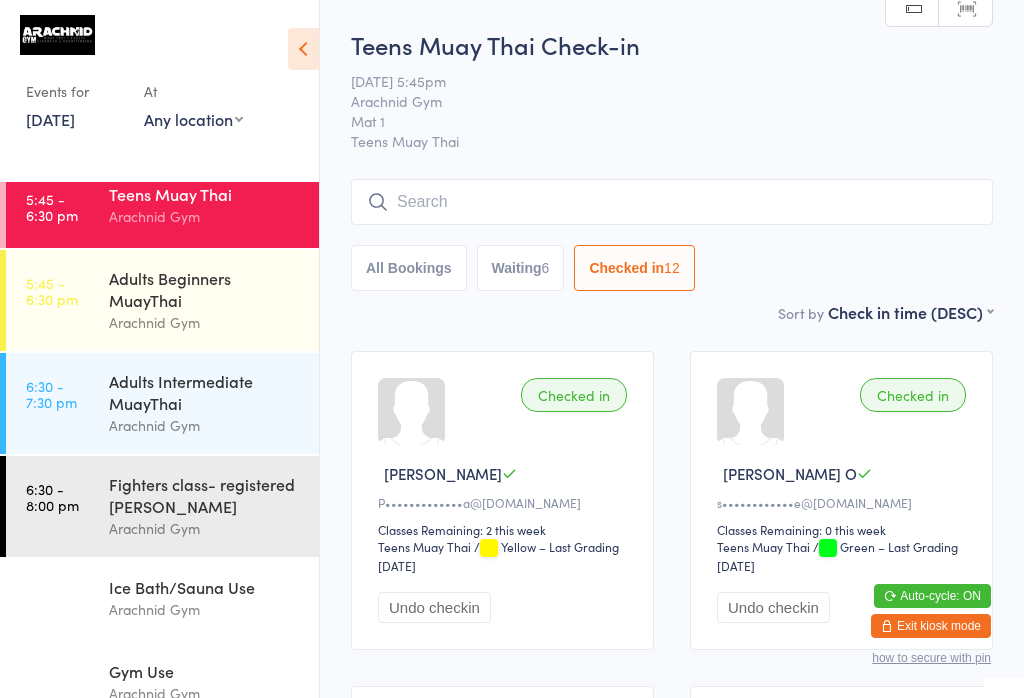 scroll, scrollTop: 0, scrollLeft: 0, axis: both 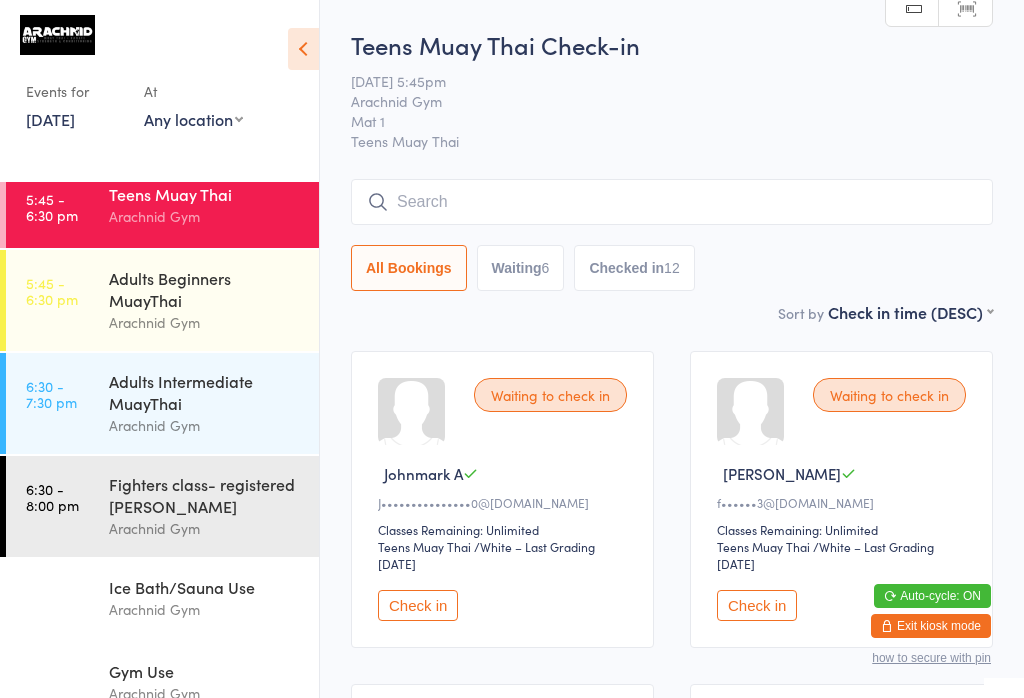 click at bounding box center [672, 202] 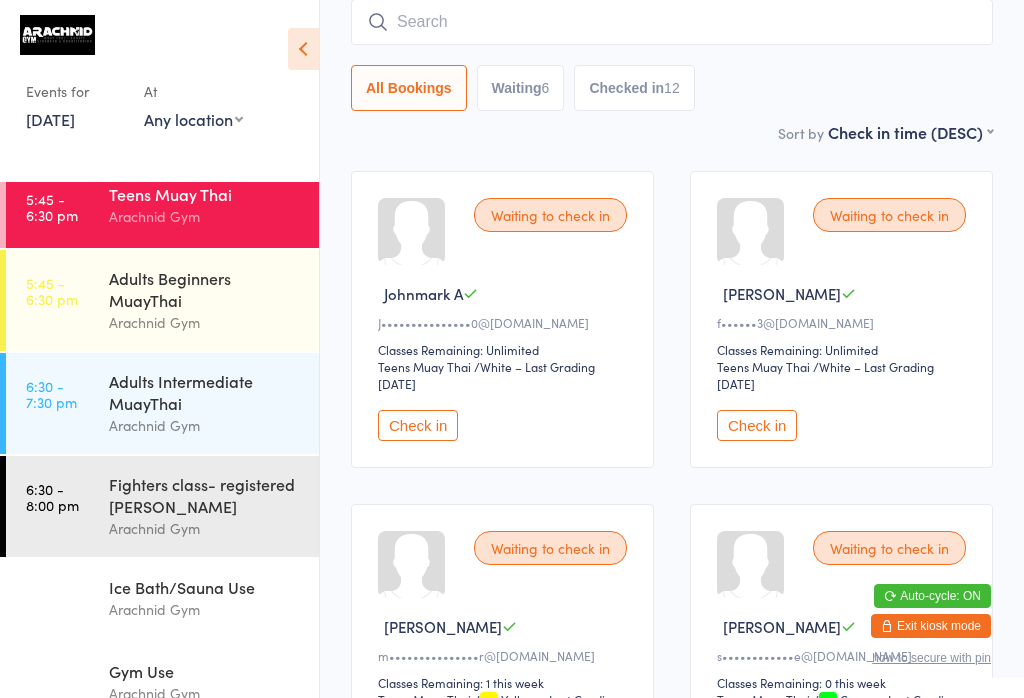 scroll, scrollTop: 181, scrollLeft: 0, axis: vertical 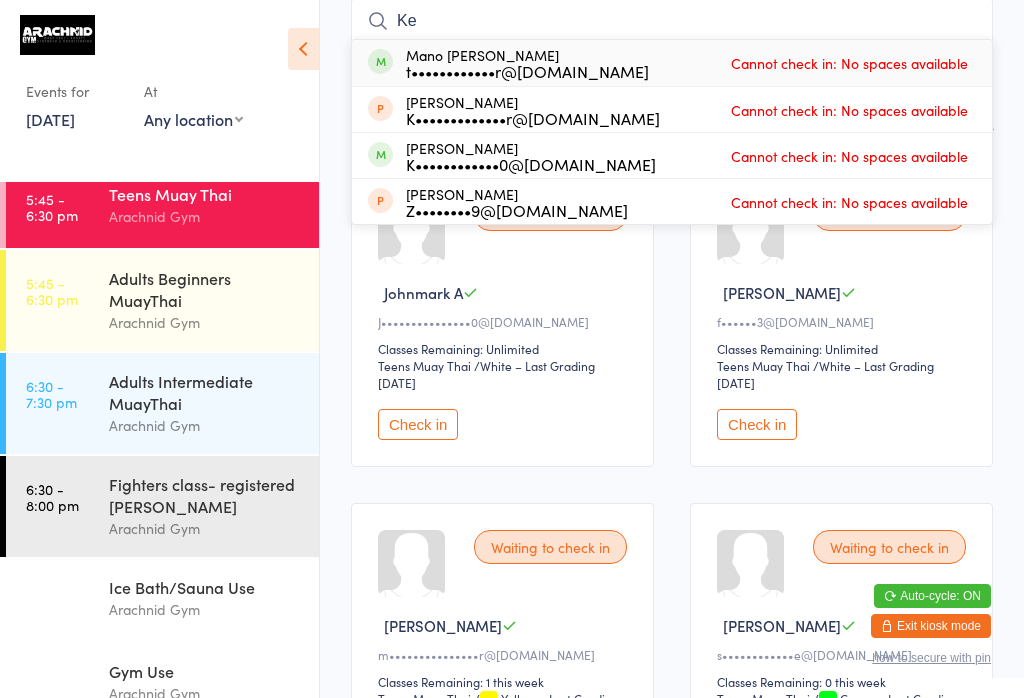 type on "K" 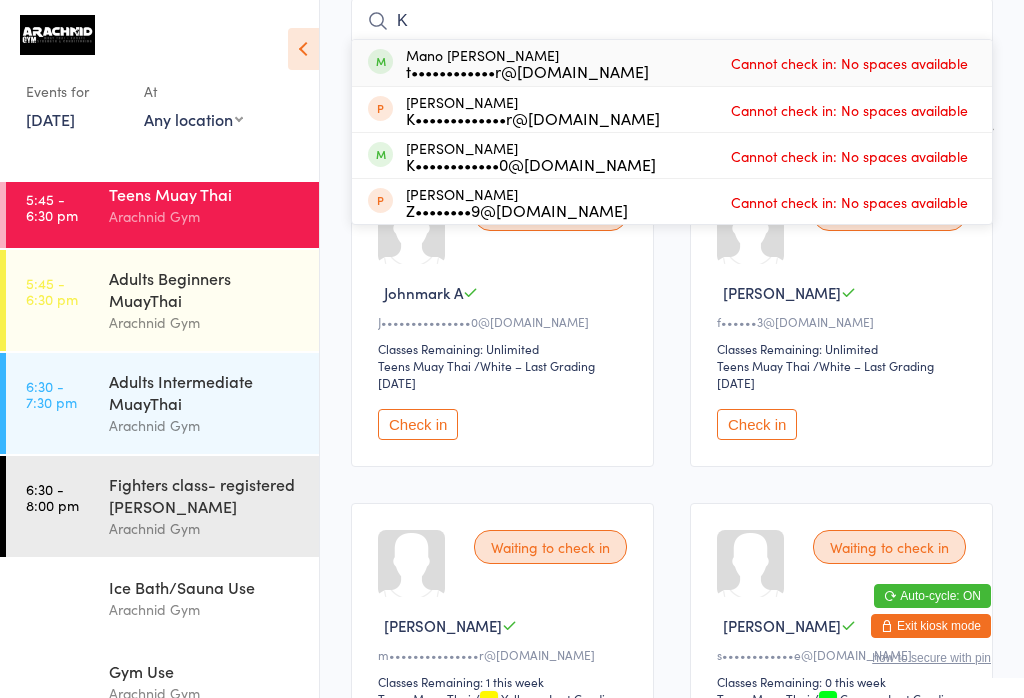 type 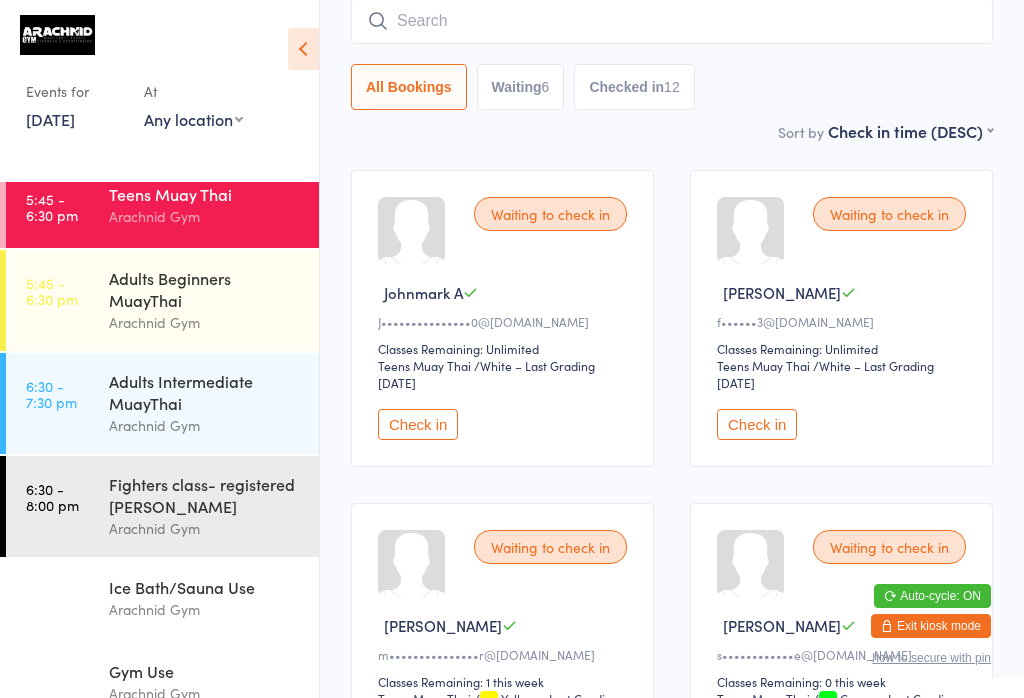 scroll, scrollTop: 563, scrollLeft: 0, axis: vertical 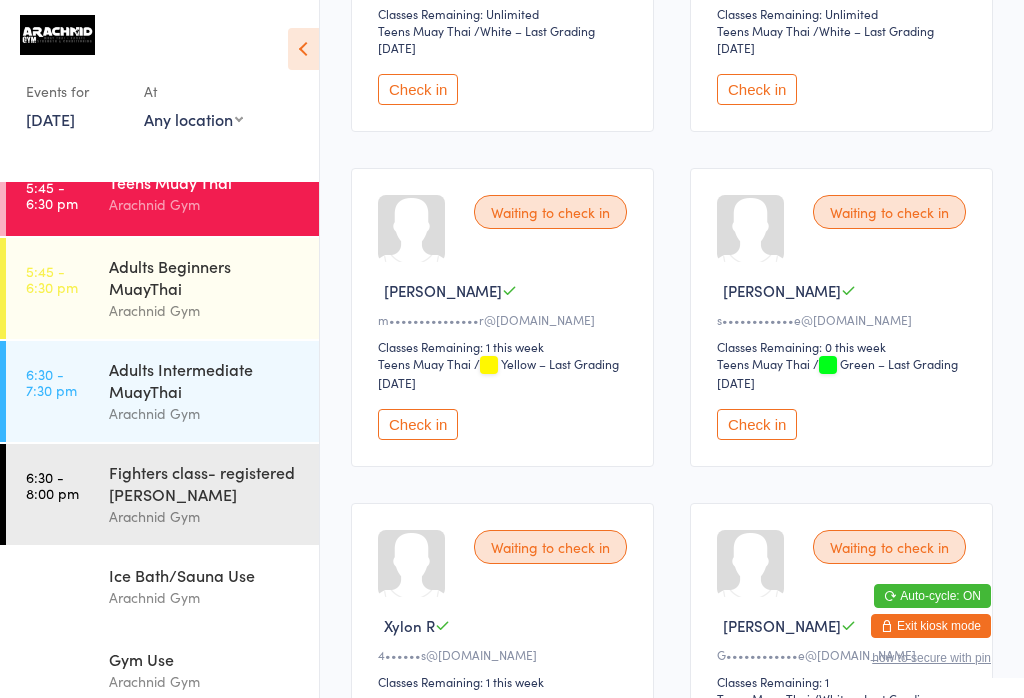 click on "Arachnid Gym" at bounding box center [205, 681] 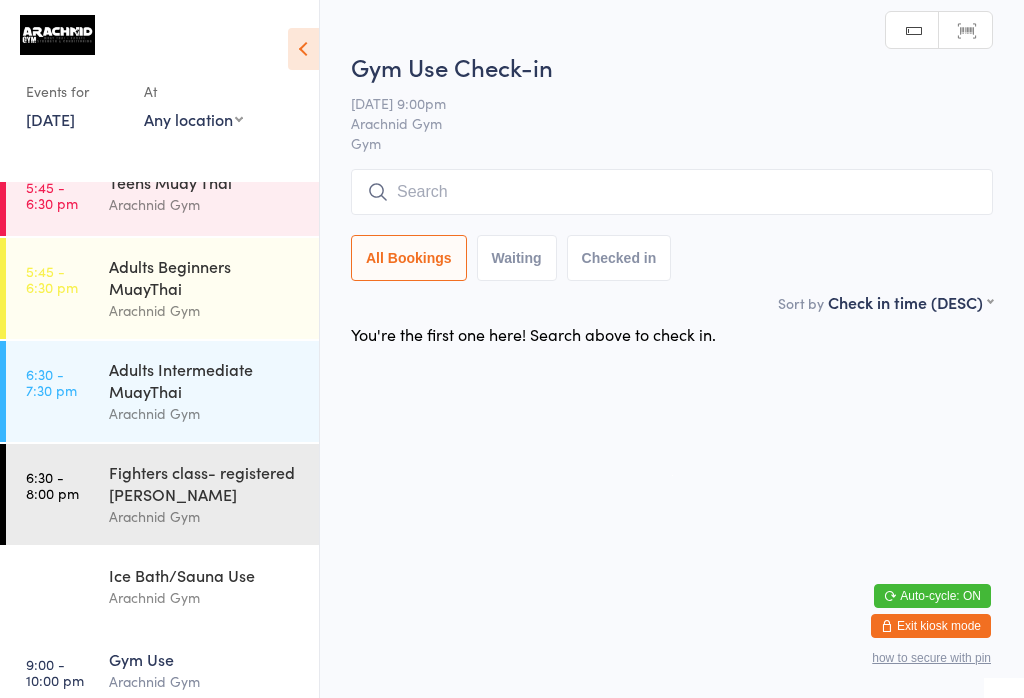 scroll, scrollTop: 49, scrollLeft: 0, axis: vertical 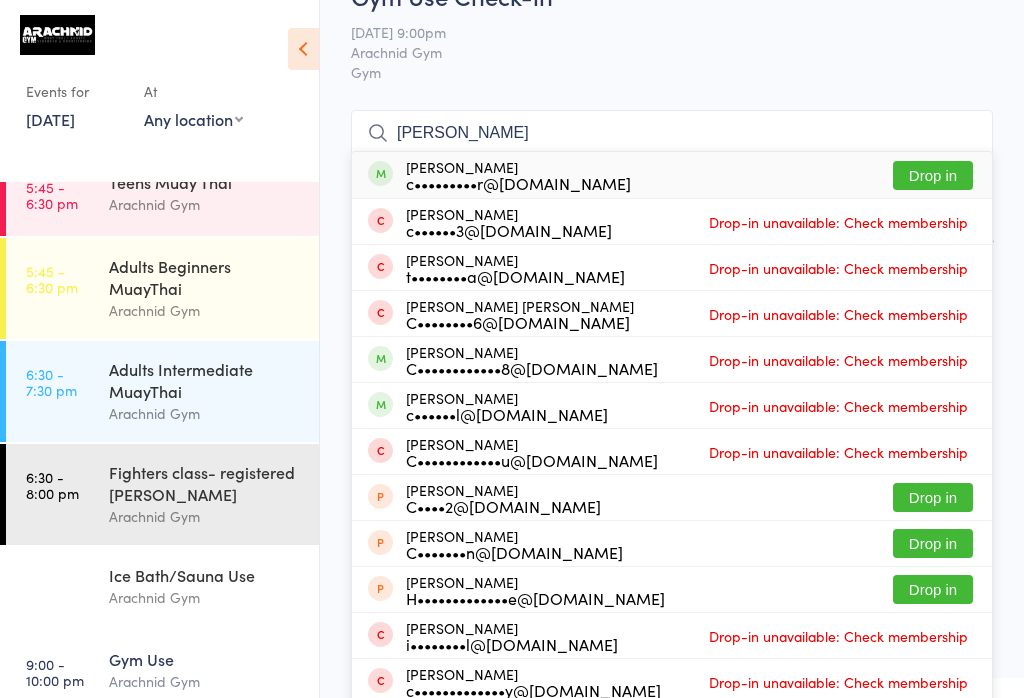 type on "[PERSON_NAME]" 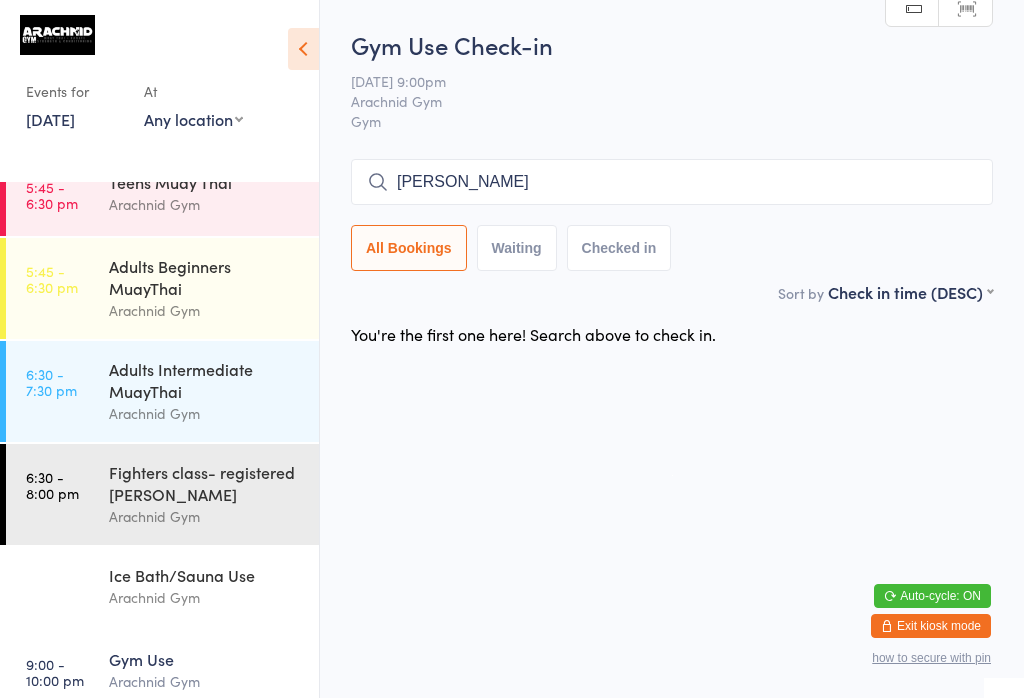 type 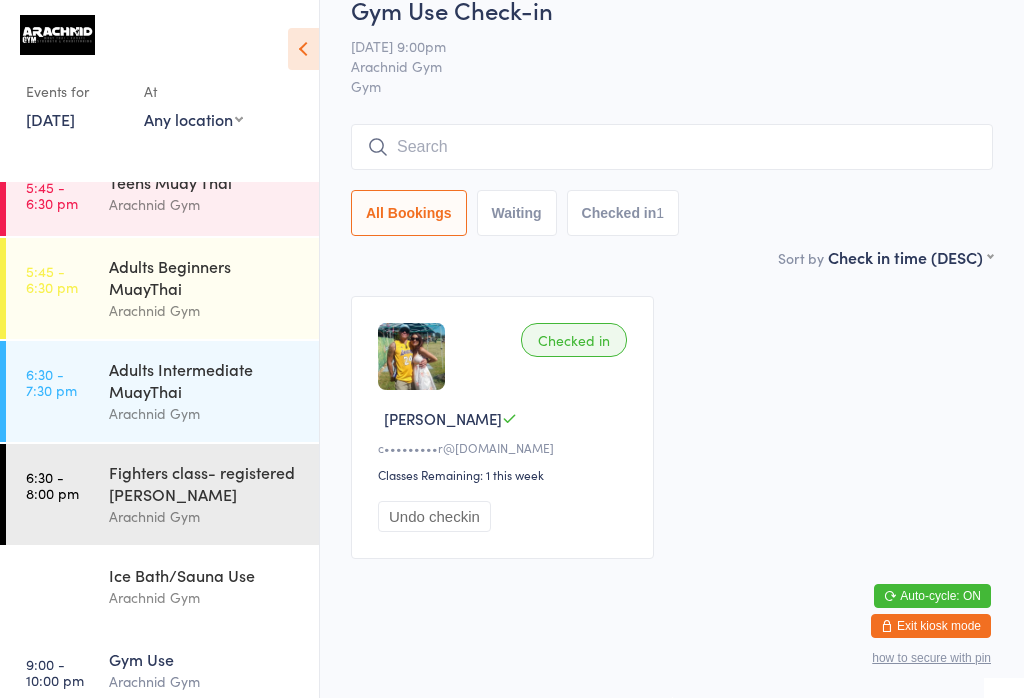 scroll, scrollTop: 431, scrollLeft: 0, axis: vertical 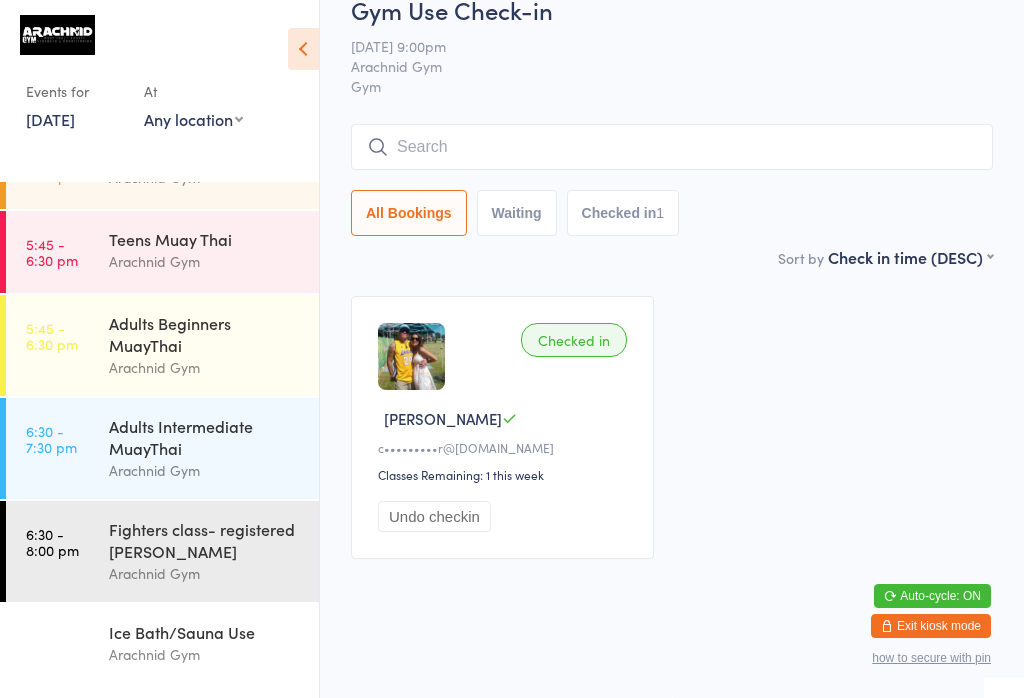 click on "Fighters class- registered [PERSON_NAME]" at bounding box center [205, 540] 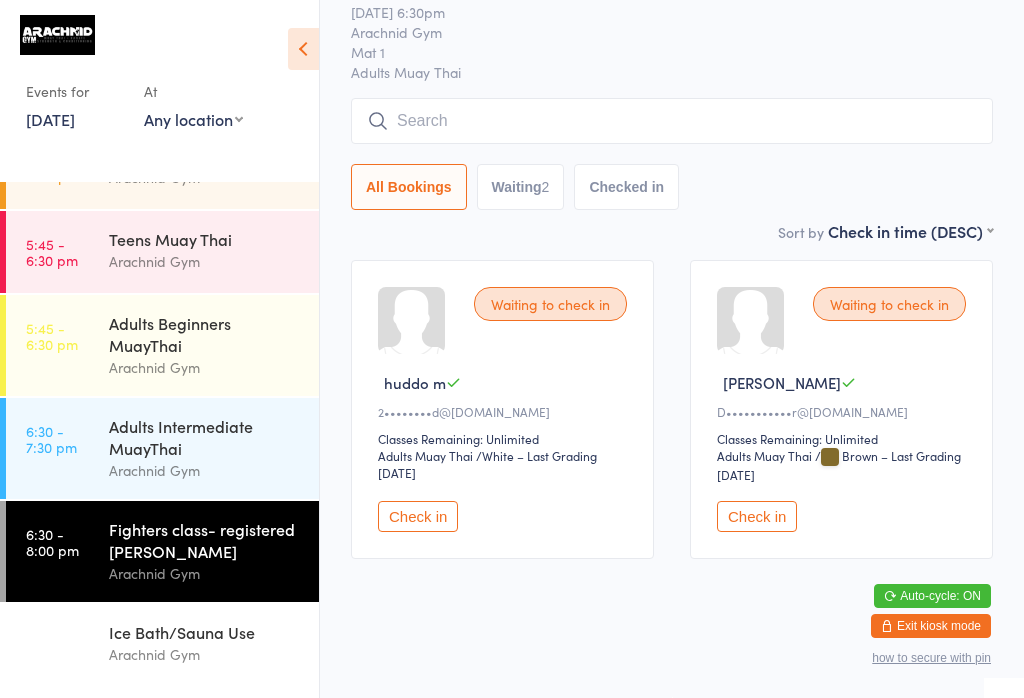 scroll, scrollTop: 55, scrollLeft: 0, axis: vertical 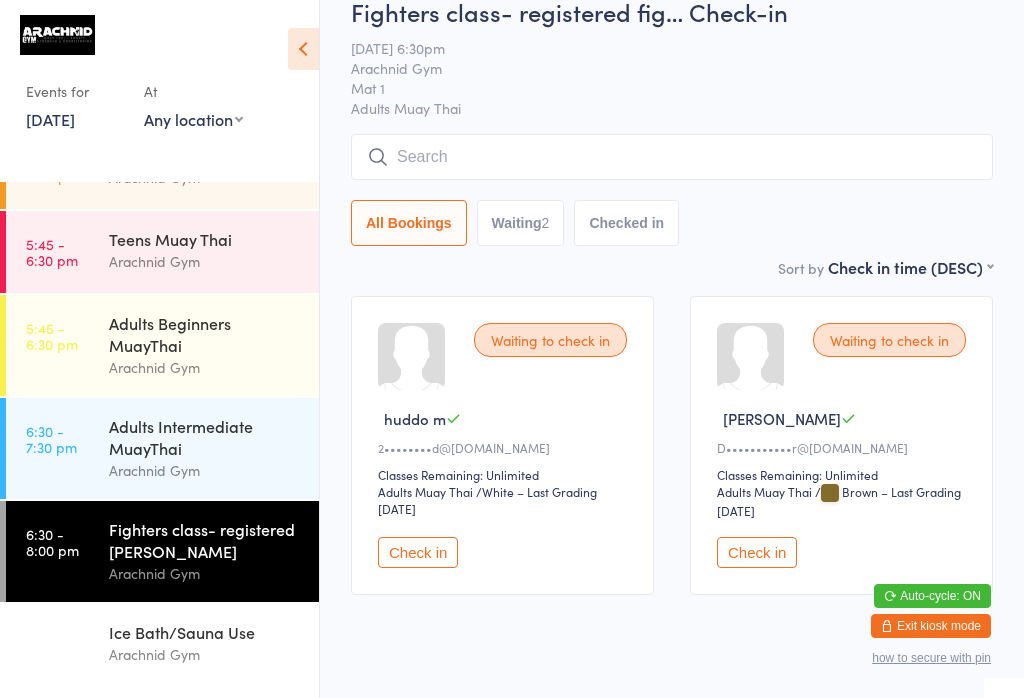 click at bounding box center (672, 157) 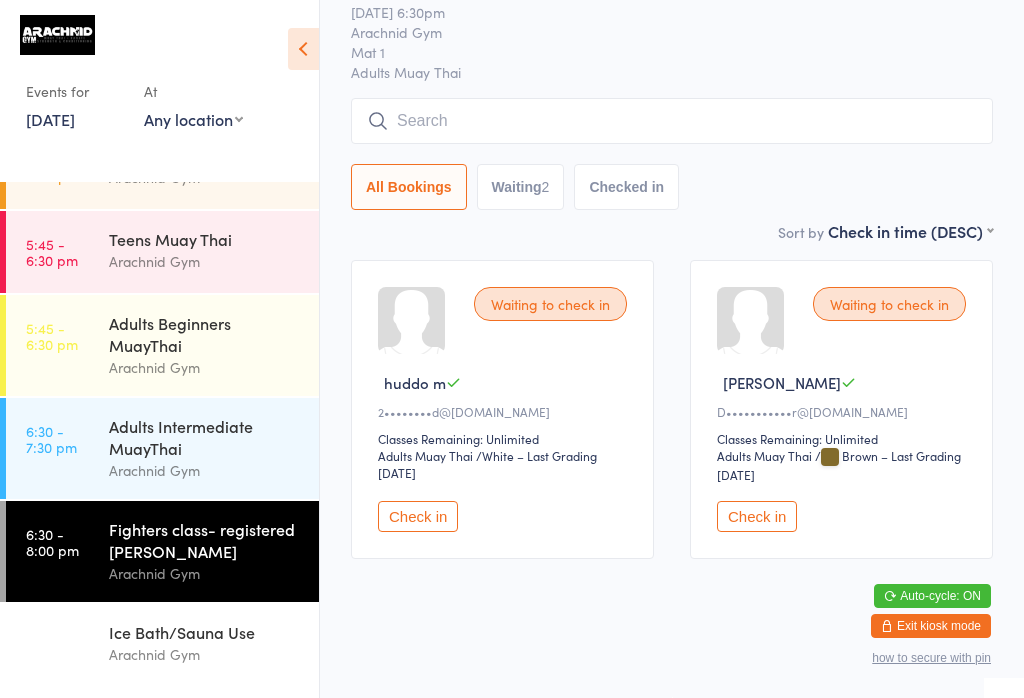 scroll, scrollTop: 191, scrollLeft: 0, axis: vertical 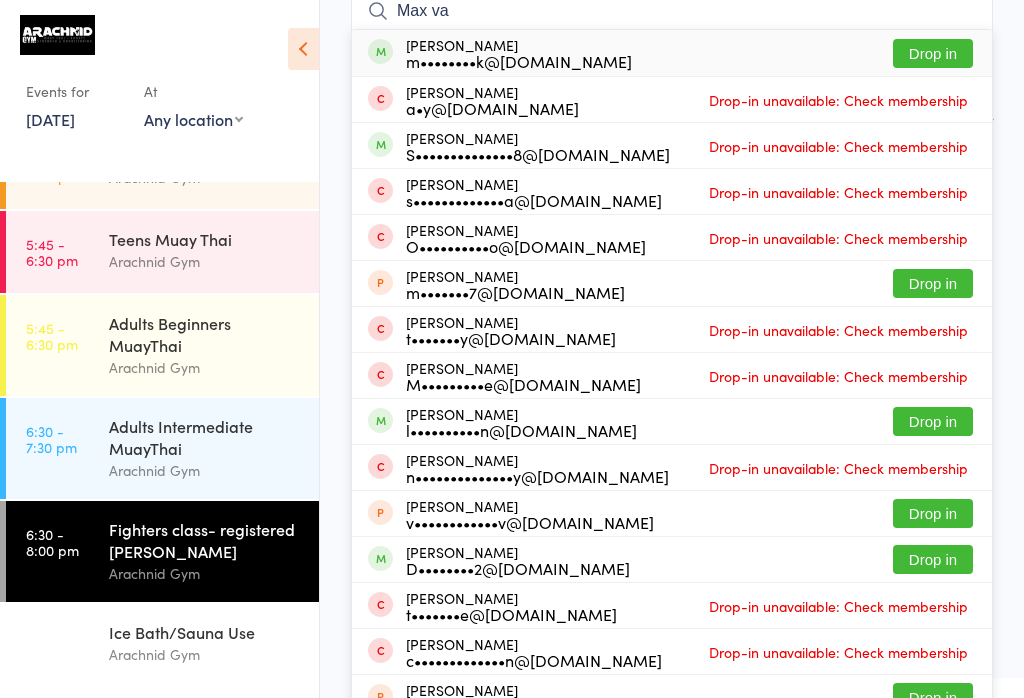 type on "Max va" 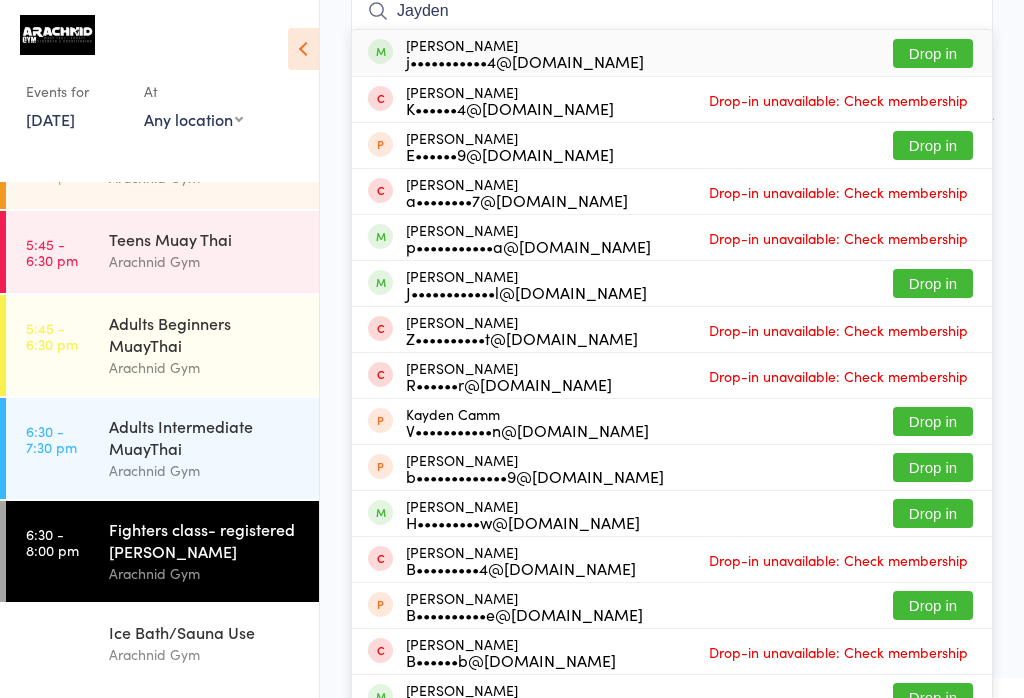 type on "Jayden" 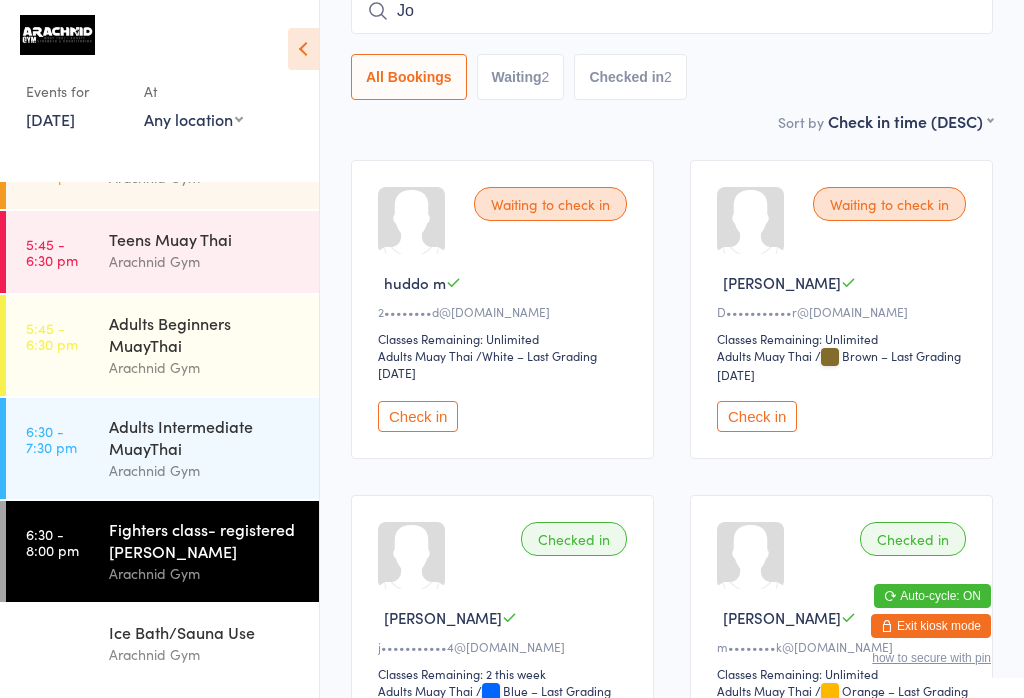 type on "J" 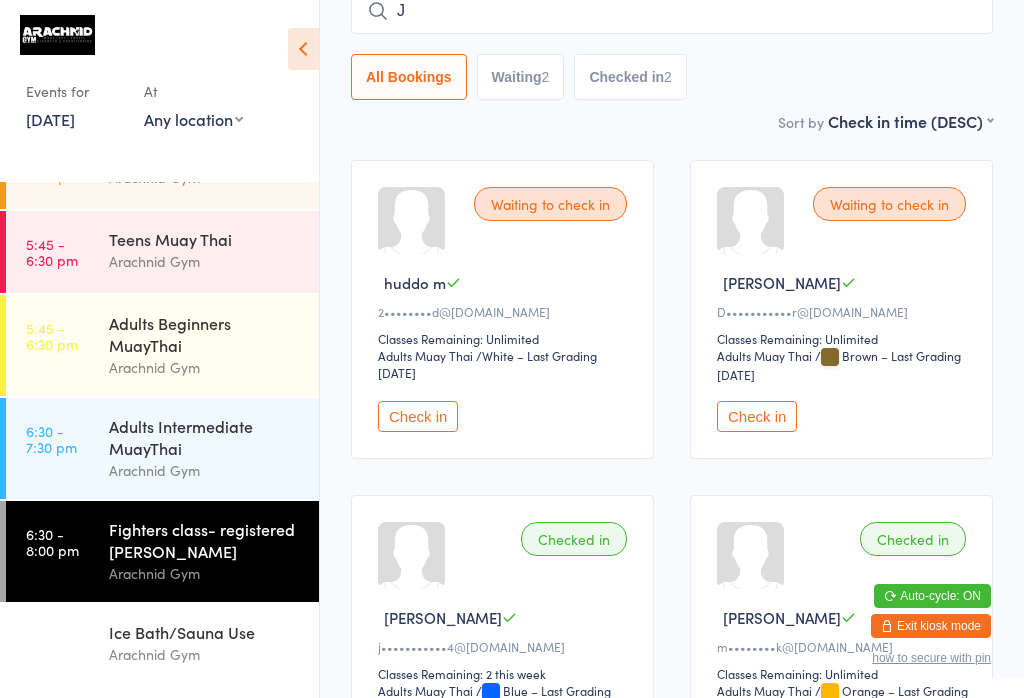 type 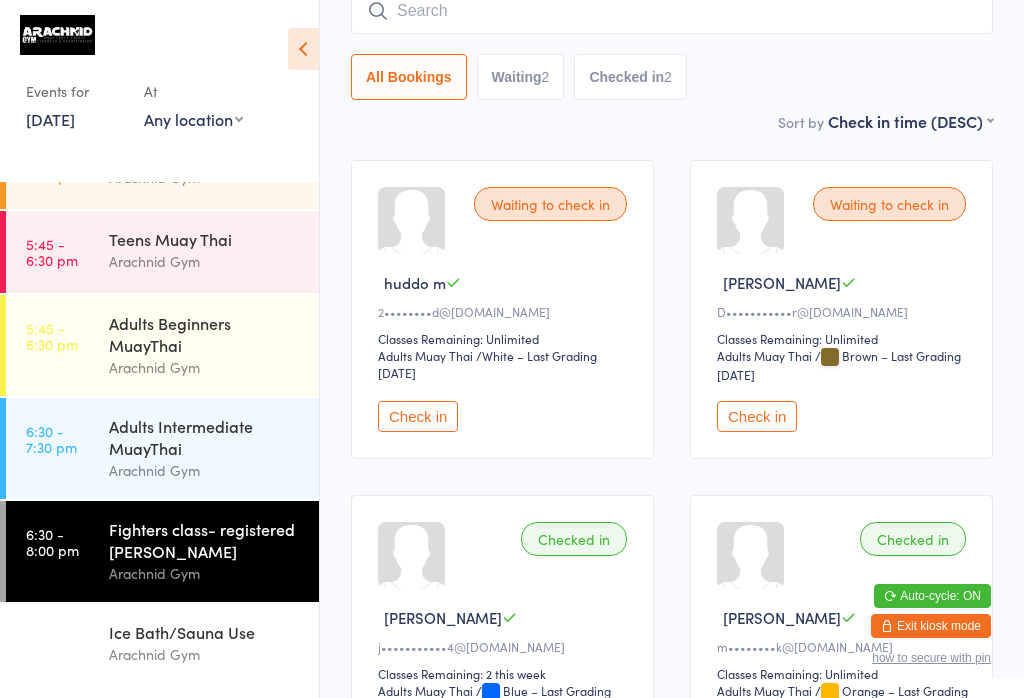 scroll, scrollTop: 563, scrollLeft: 0, axis: vertical 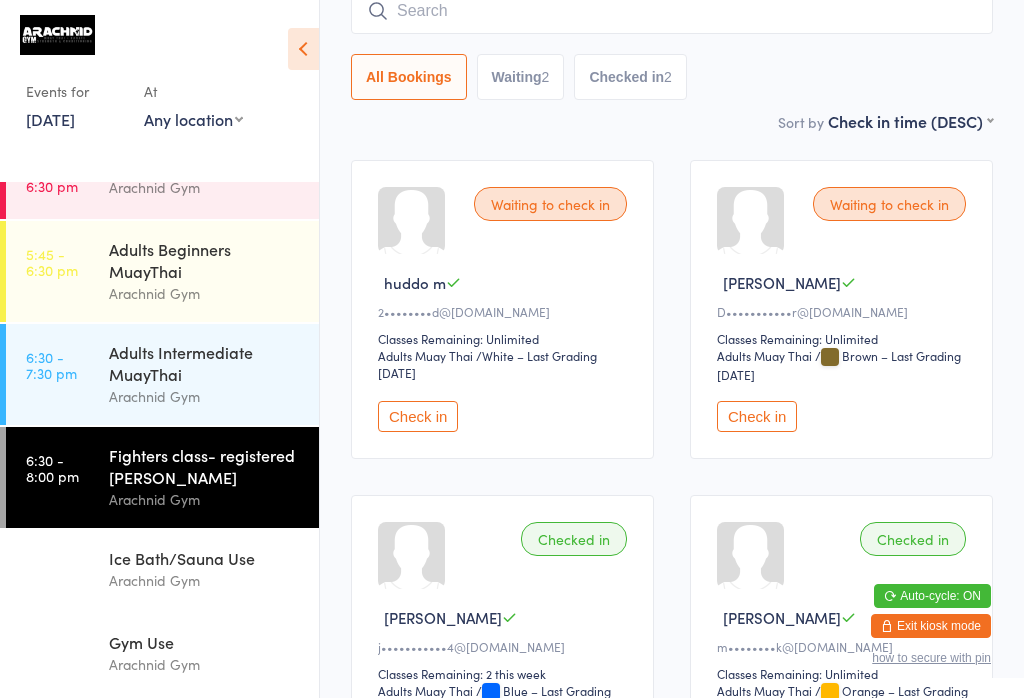 click on "Adults Intermediate MuayThai" at bounding box center [205, 363] 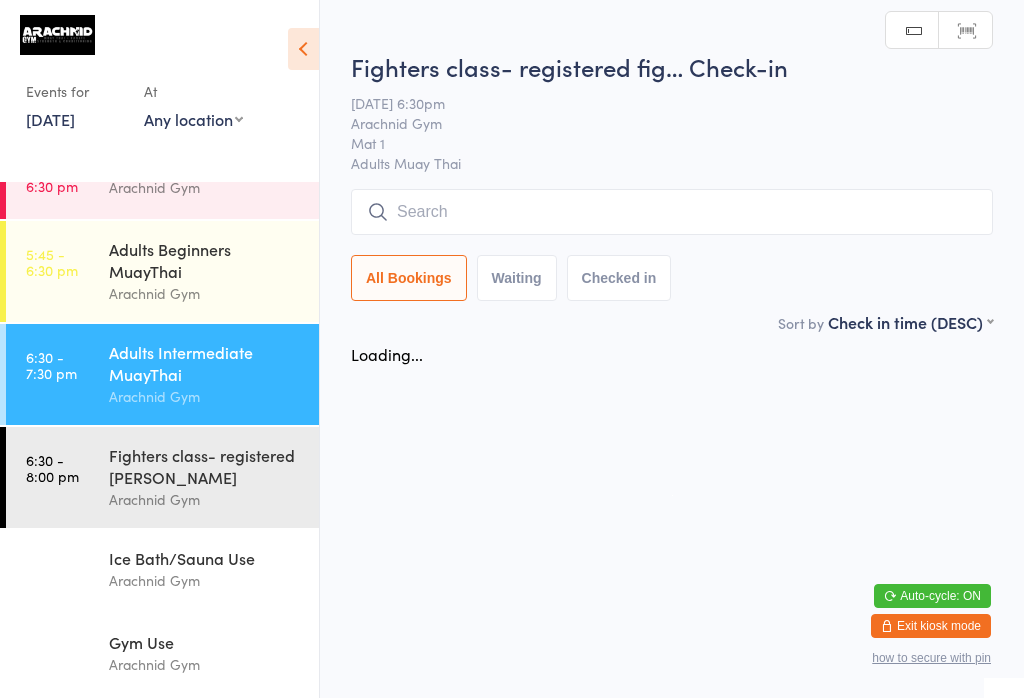 scroll, scrollTop: 0, scrollLeft: 0, axis: both 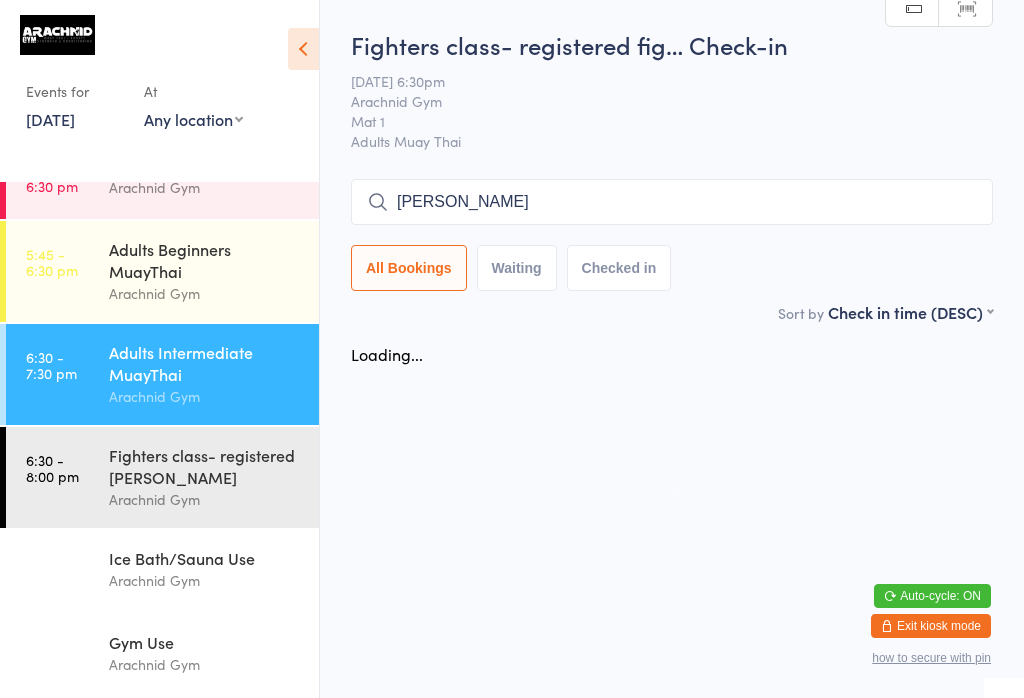 type on "[PERSON_NAME]" 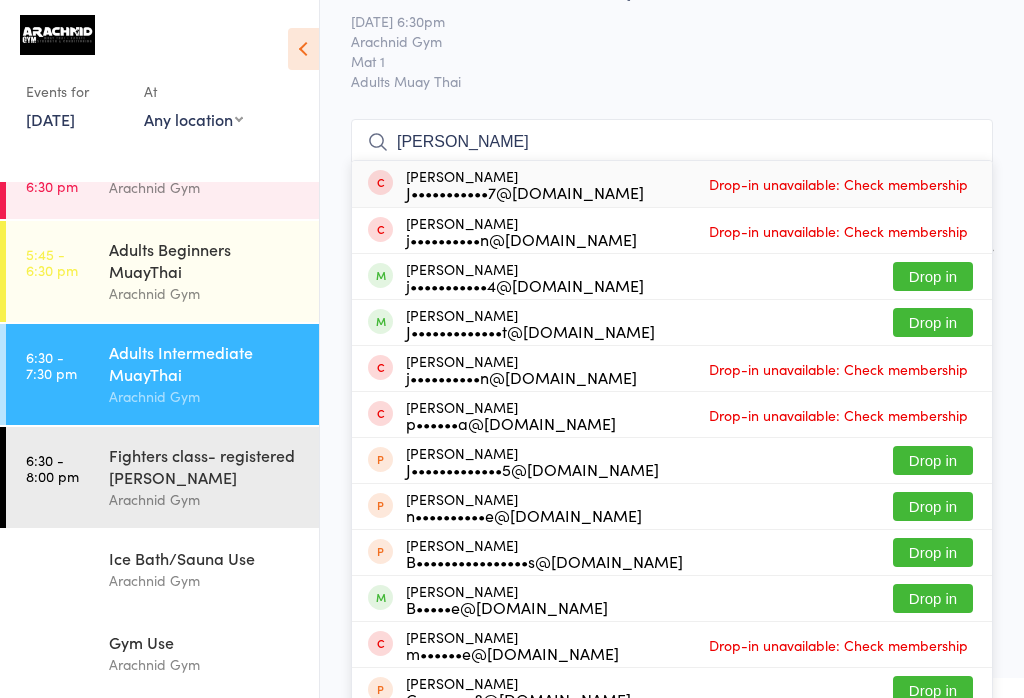 scroll, scrollTop: 57, scrollLeft: 0, axis: vertical 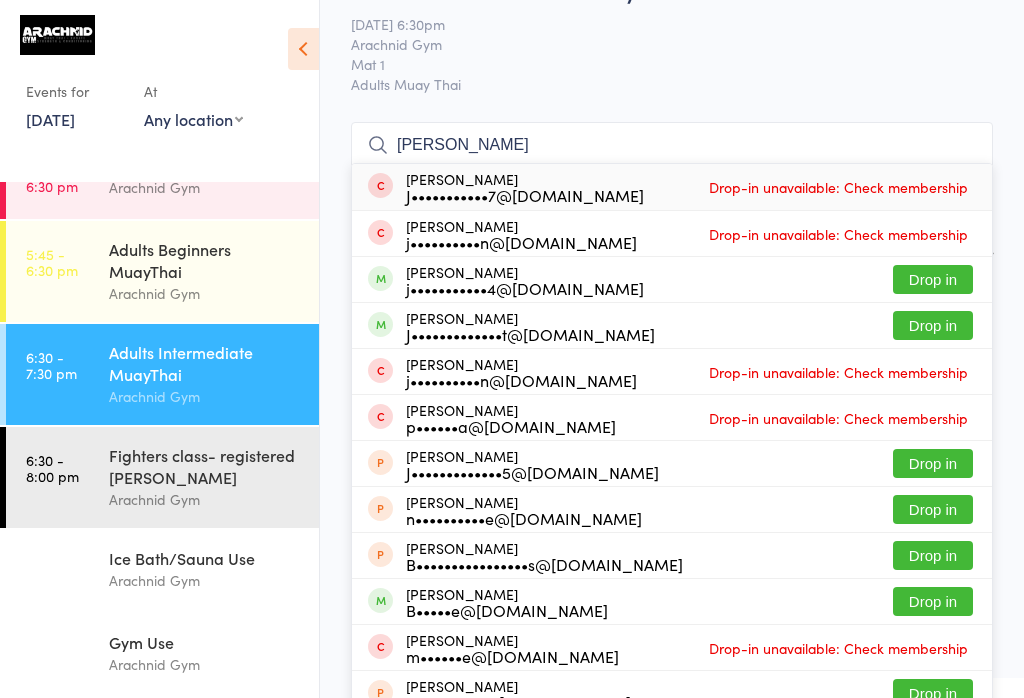 click on "Drop-in unavailable: Check membership" at bounding box center (838, 187) 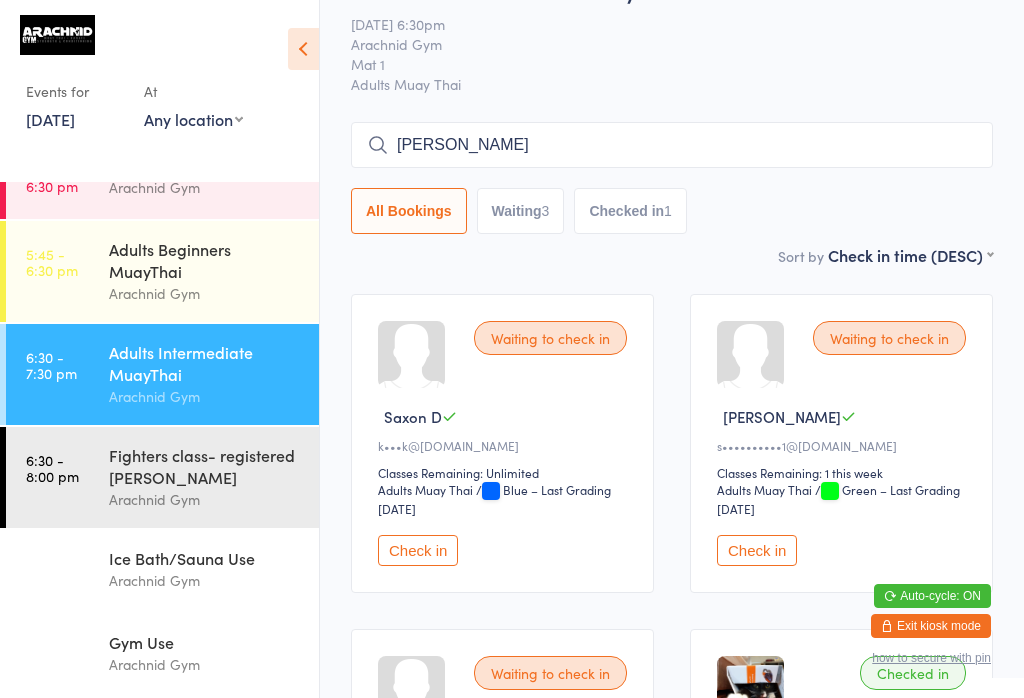 type 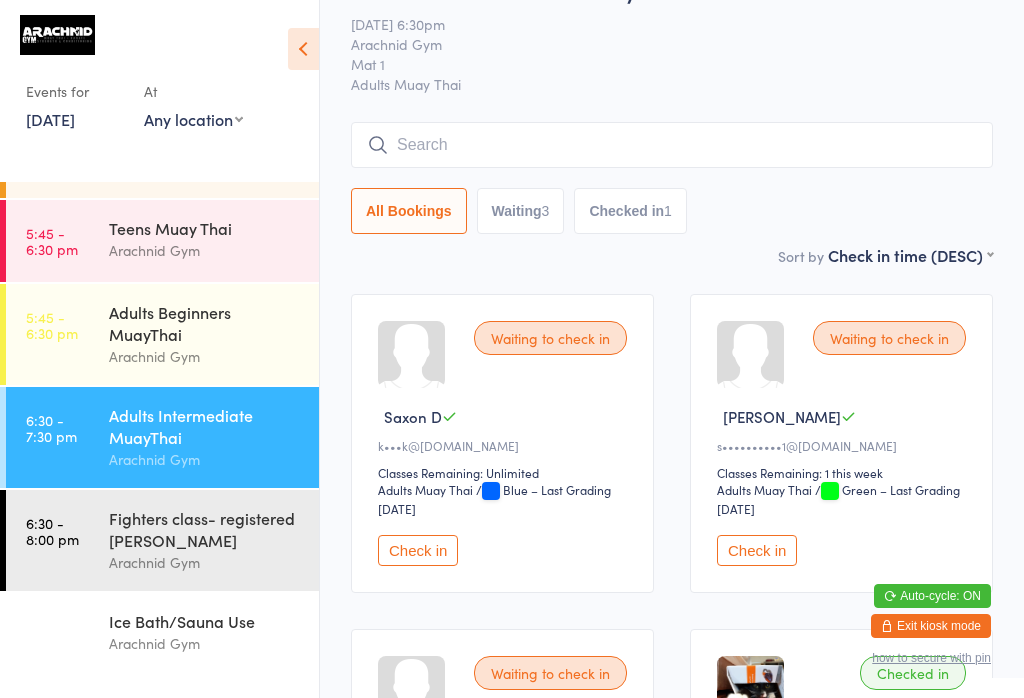 scroll, scrollTop: 491, scrollLeft: 0, axis: vertical 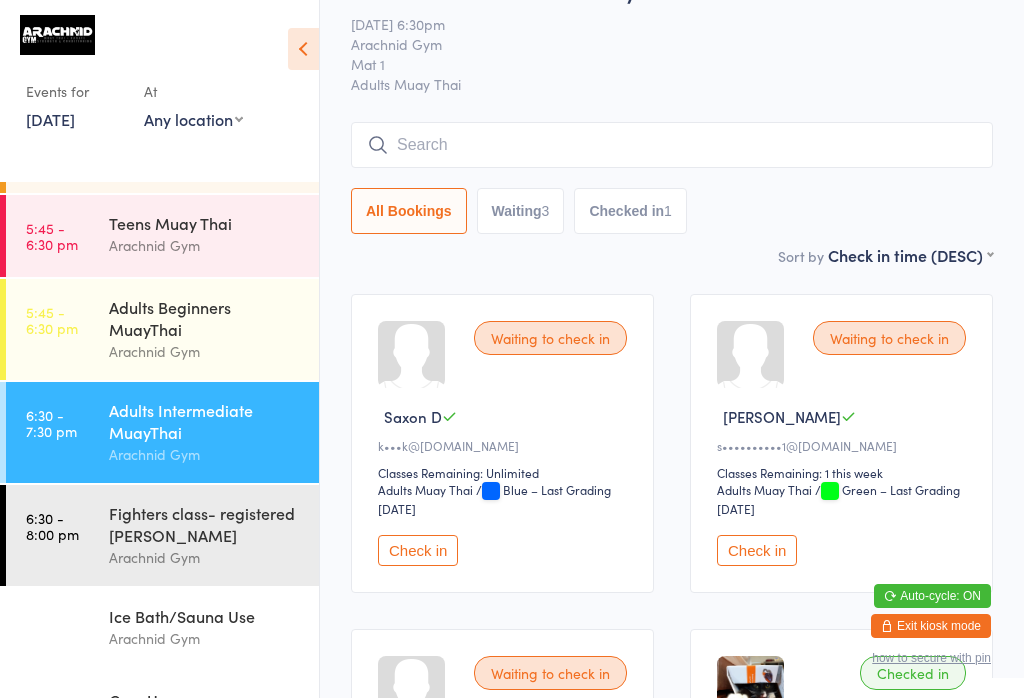 click on "Fighters class- registered [PERSON_NAME]" at bounding box center (205, 524) 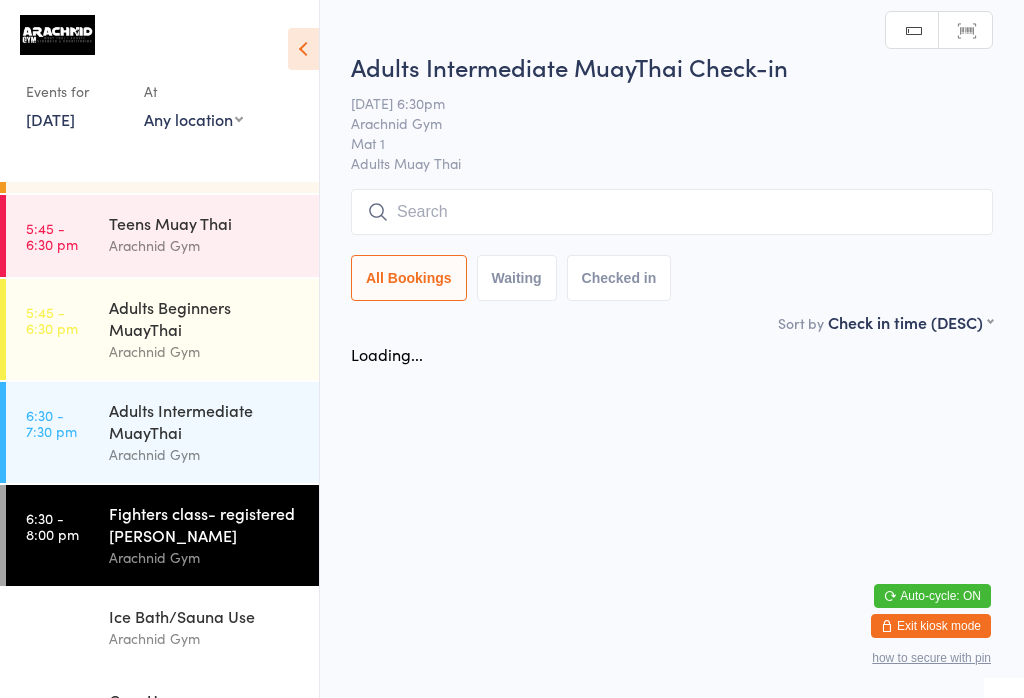 scroll, scrollTop: 0, scrollLeft: 0, axis: both 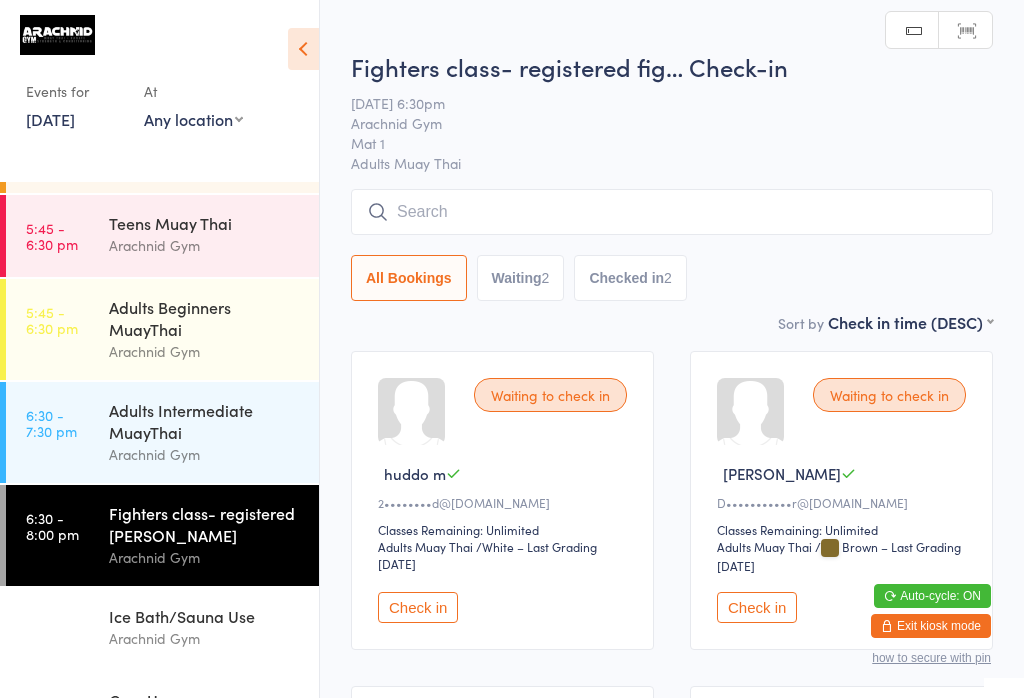 click at bounding box center [672, 212] 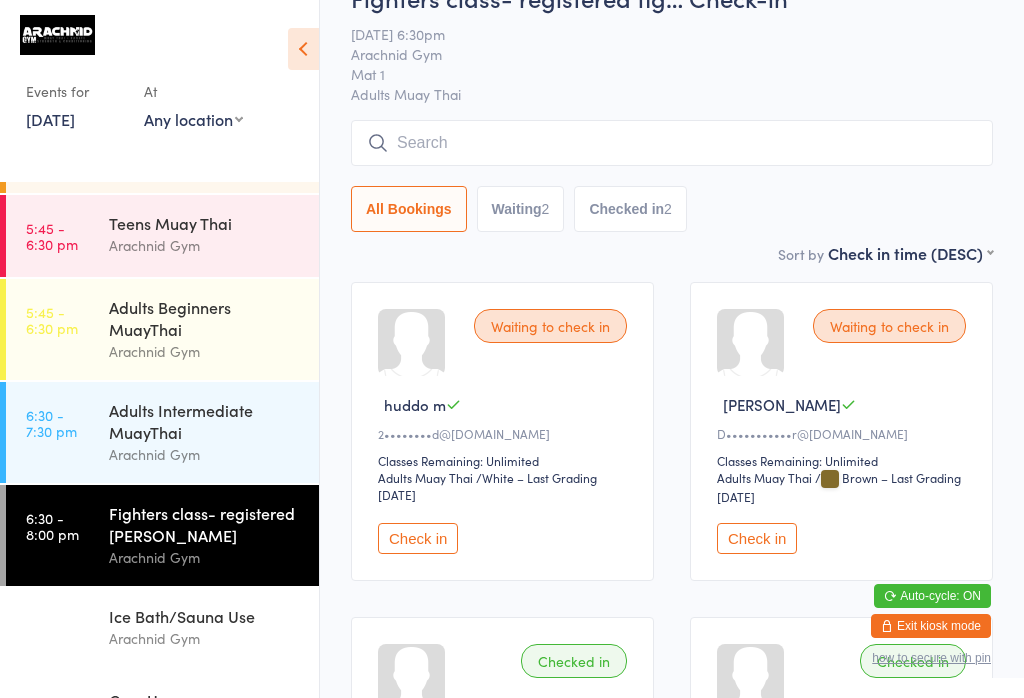 scroll, scrollTop: 191, scrollLeft: 0, axis: vertical 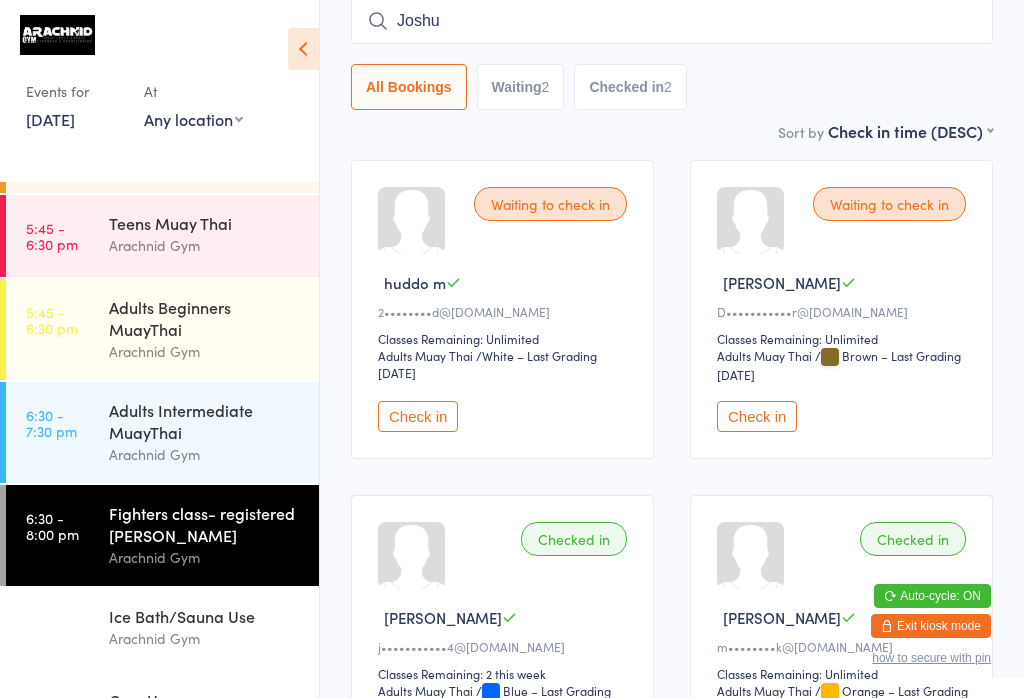 type on "[PERSON_NAME]" 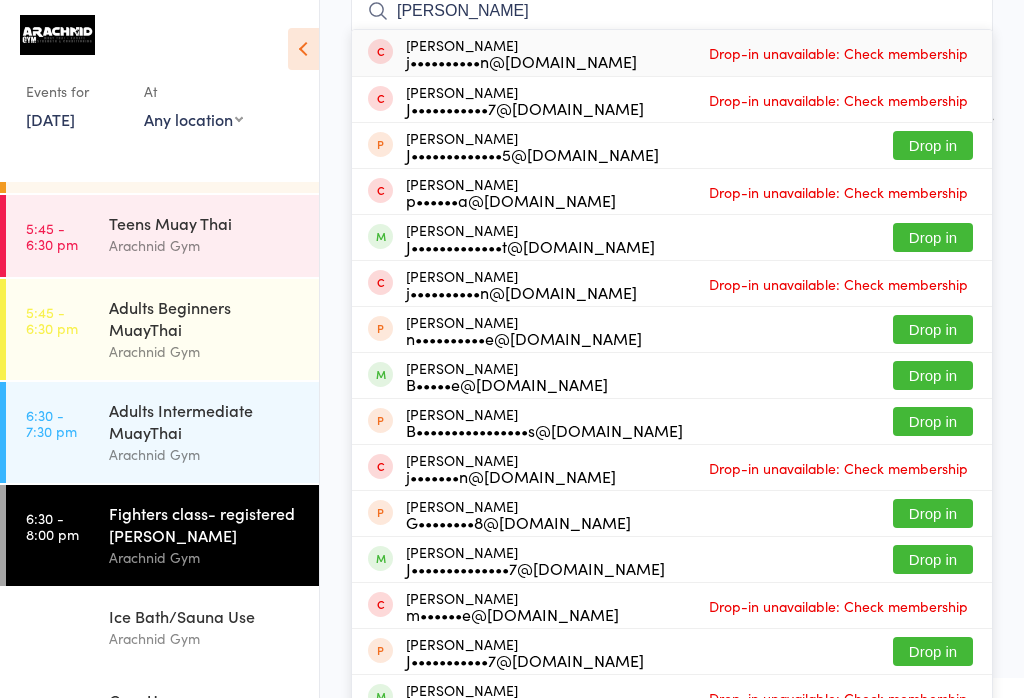 click on "Arachnid Gym" at bounding box center [205, 351] 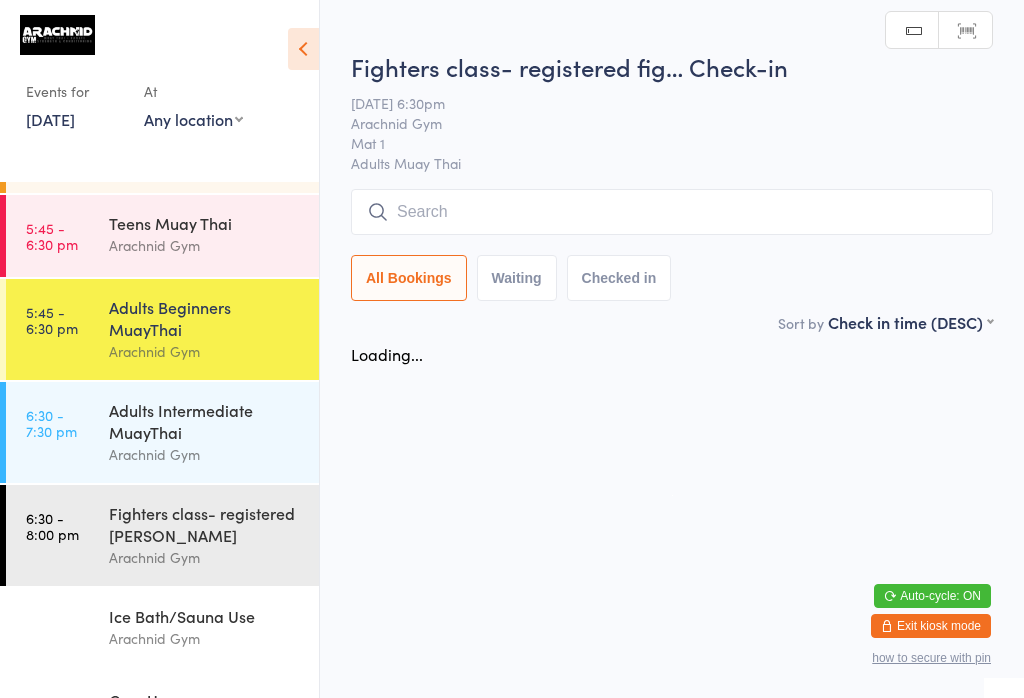 scroll, scrollTop: 0, scrollLeft: 0, axis: both 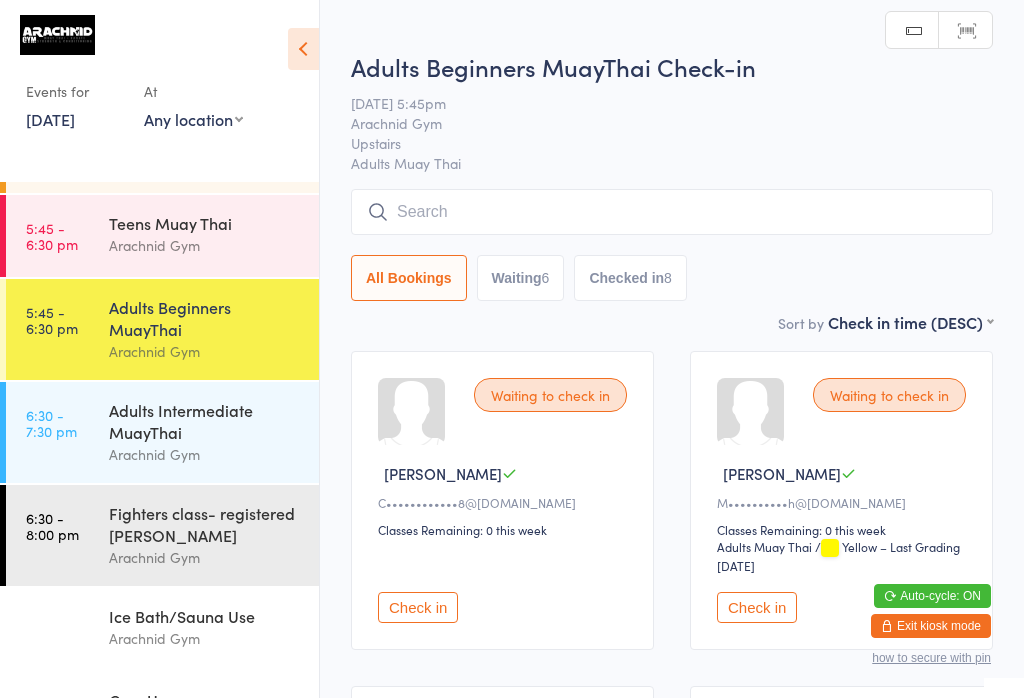 click at bounding box center [672, 212] 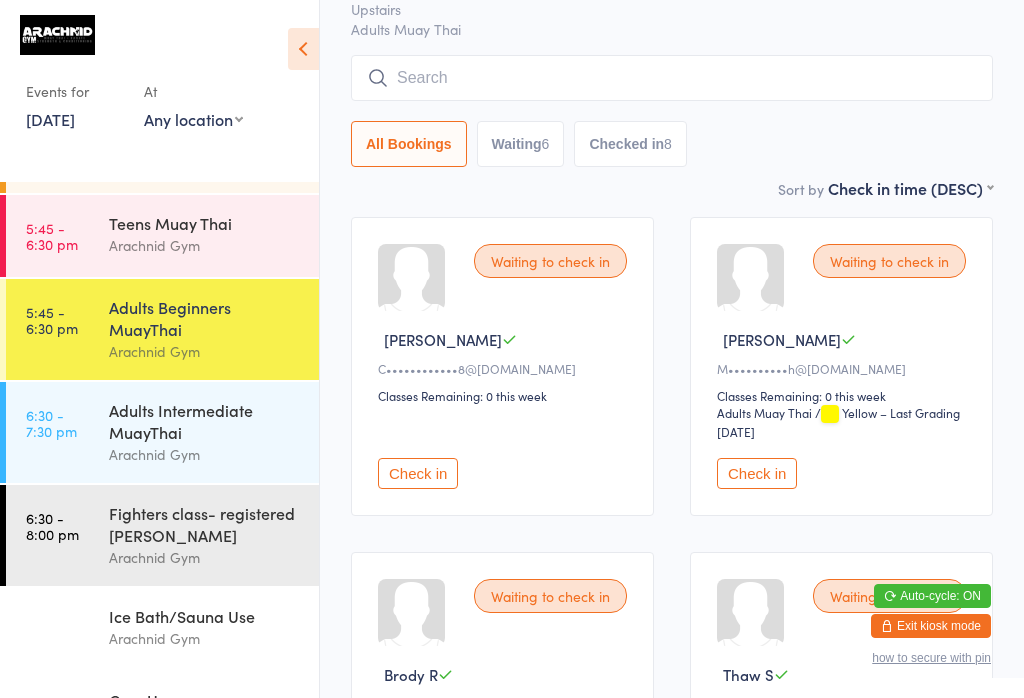 scroll, scrollTop: 191, scrollLeft: 0, axis: vertical 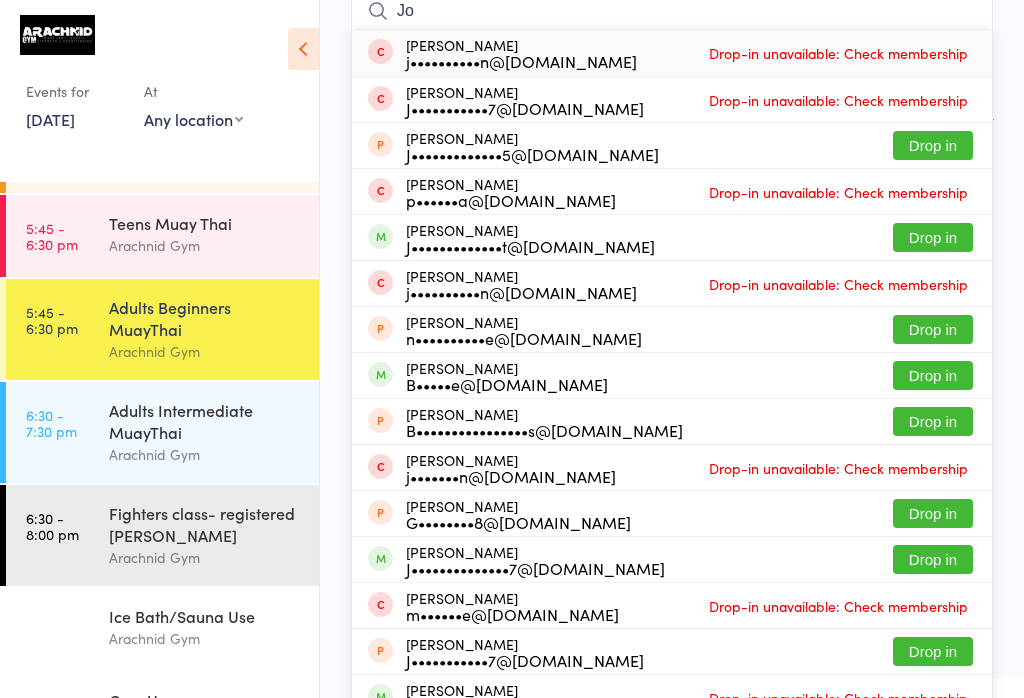 type on "J" 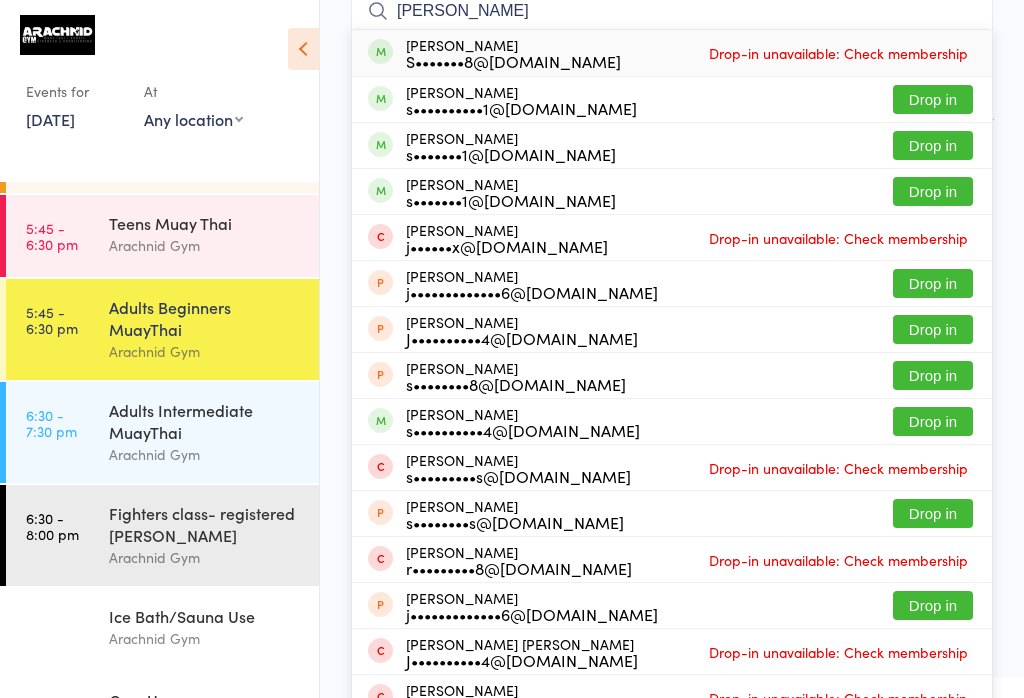 type on "[PERSON_NAME]" 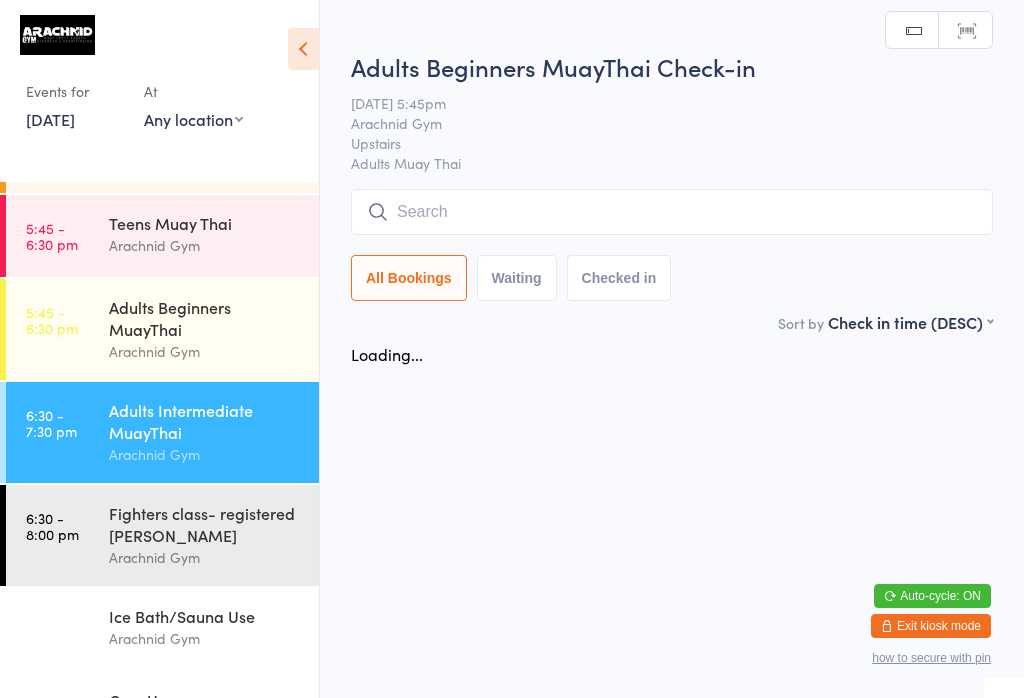 scroll, scrollTop: 0, scrollLeft: 0, axis: both 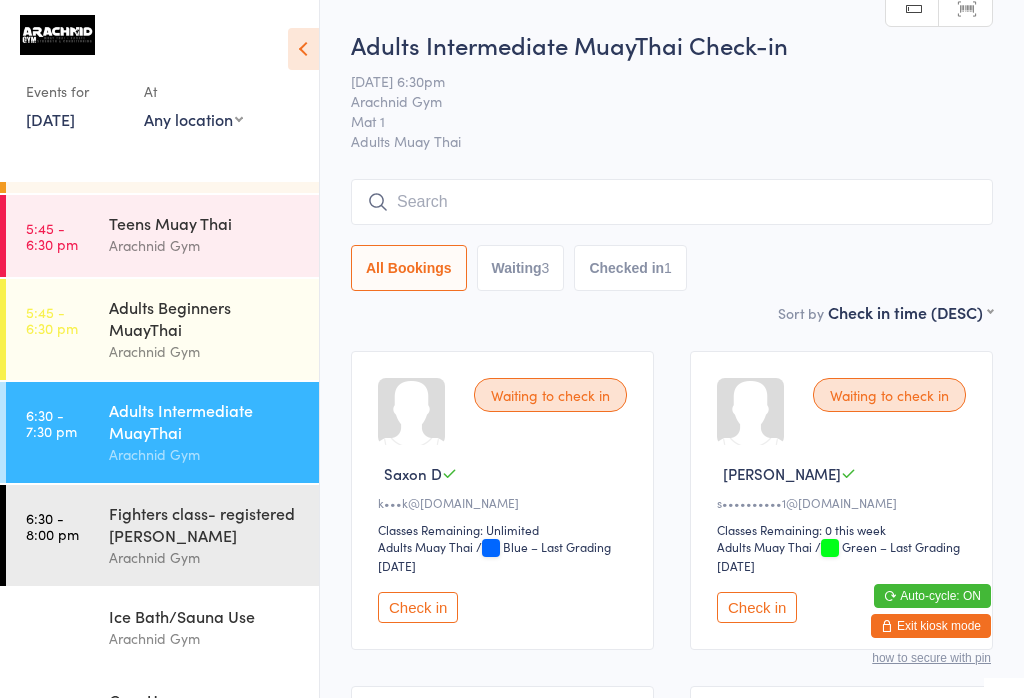 click at bounding box center (672, 202) 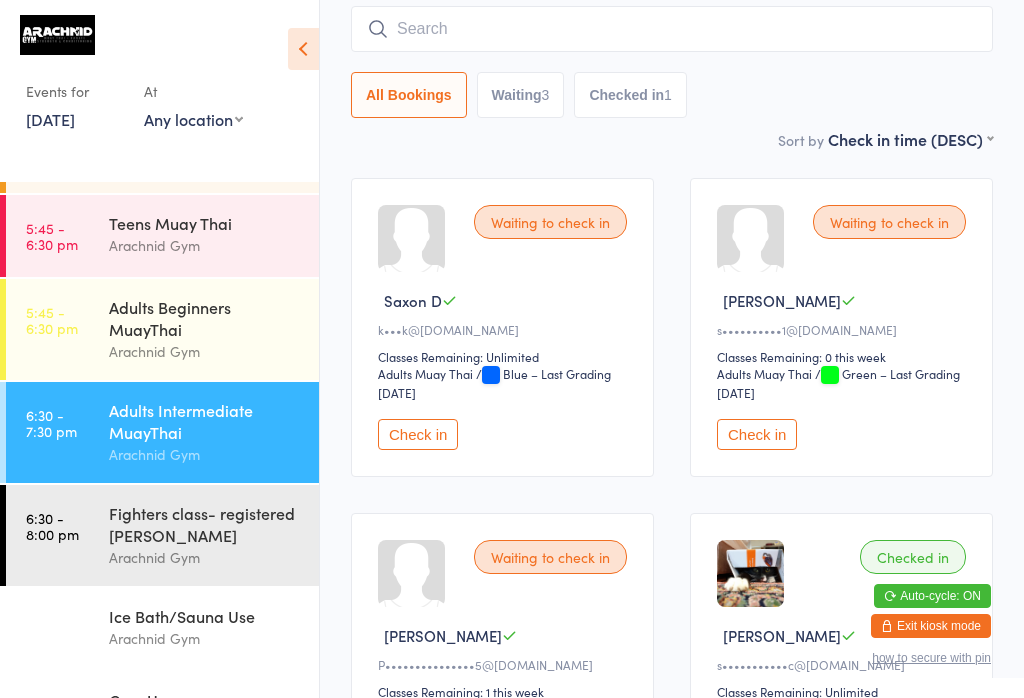 scroll, scrollTop: 181, scrollLeft: 0, axis: vertical 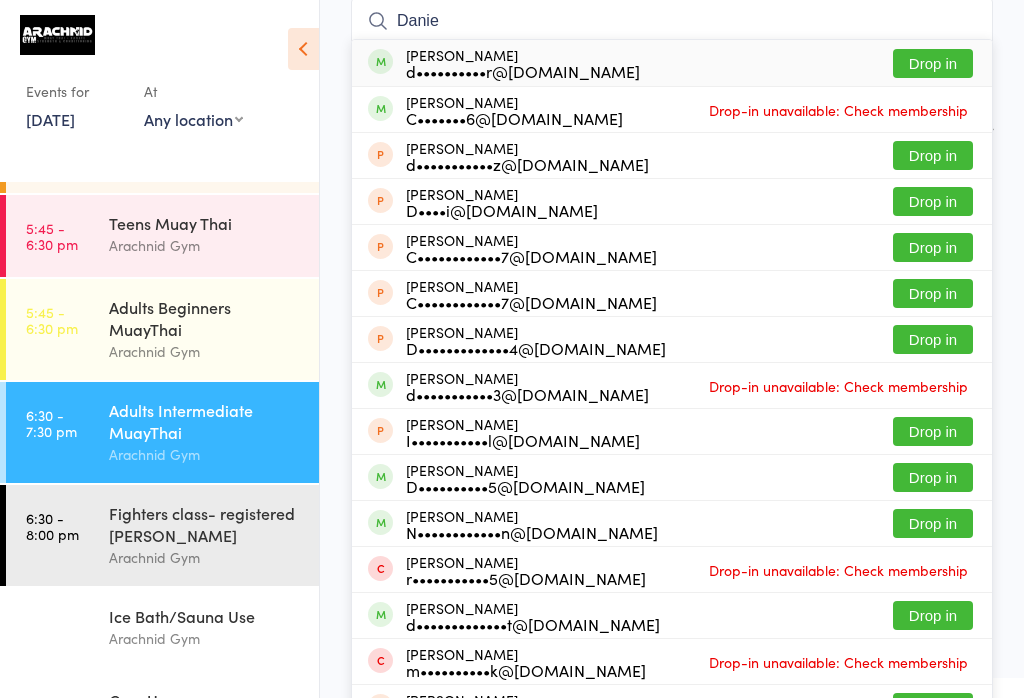 type on "Danie" 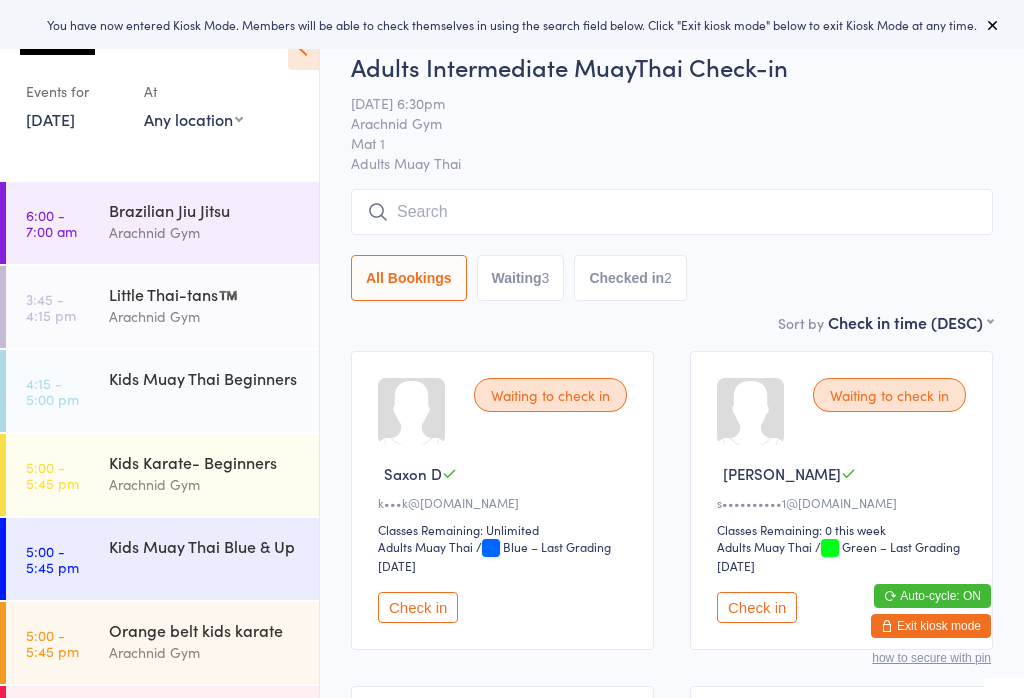 scroll, scrollTop: 181, scrollLeft: 0, axis: vertical 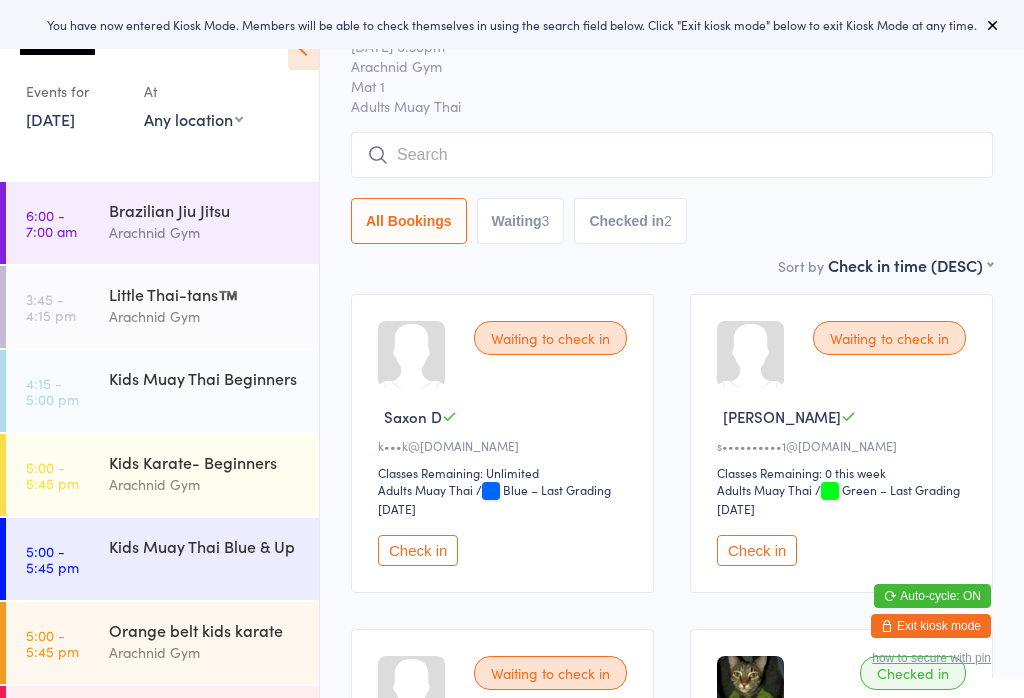 click at bounding box center [672, 155] 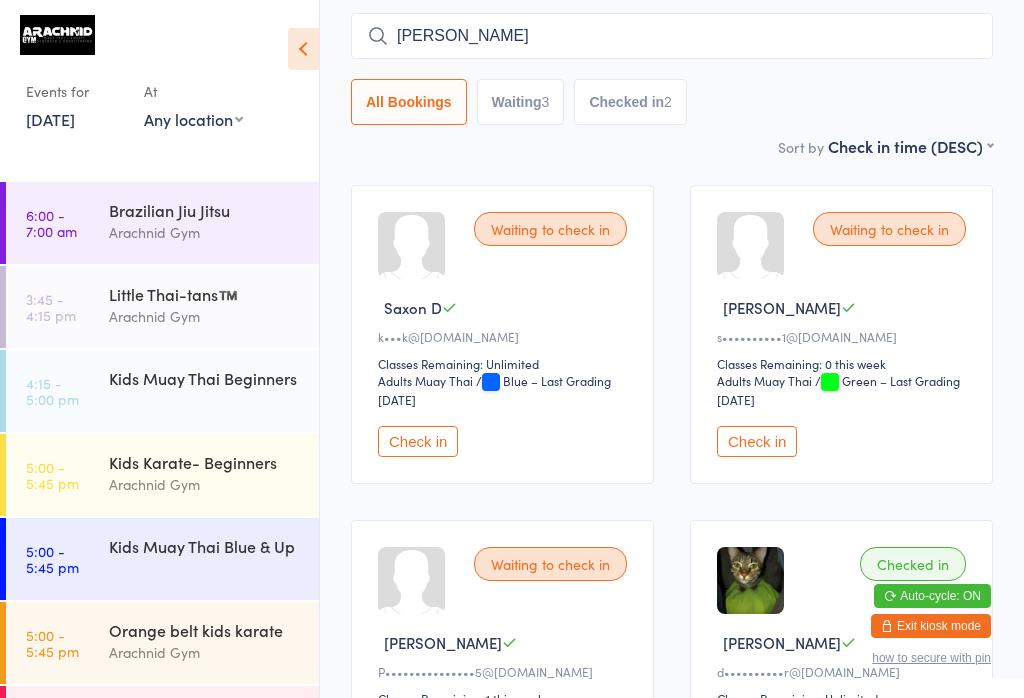 scroll, scrollTop: 142, scrollLeft: 0, axis: vertical 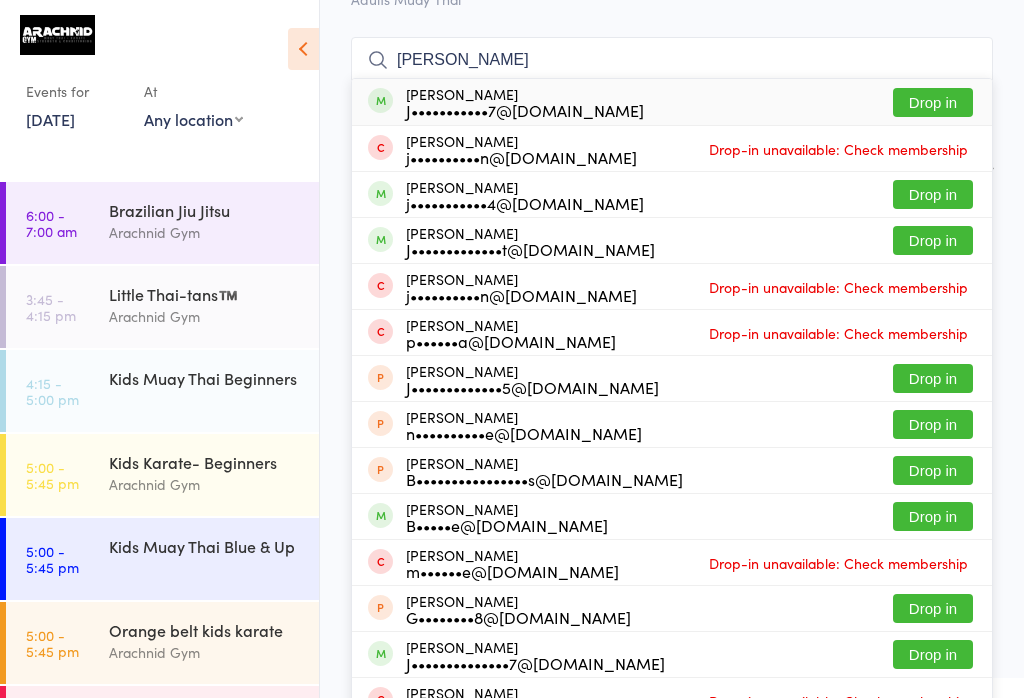 type on "[PERSON_NAME]" 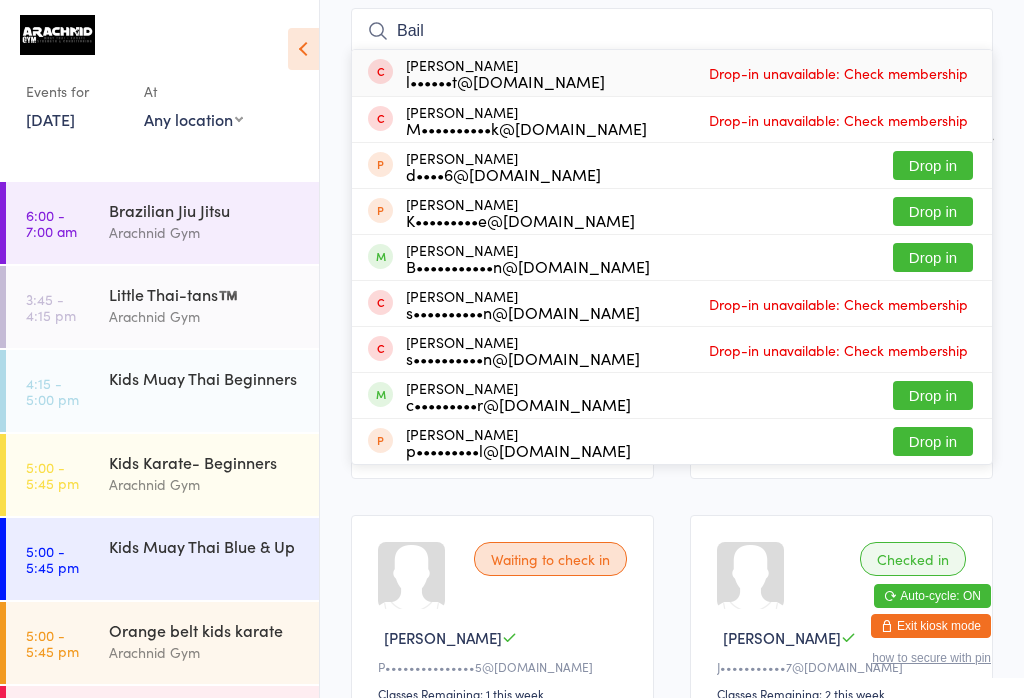 scroll, scrollTop: 175, scrollLeft: 0, axis: vertical 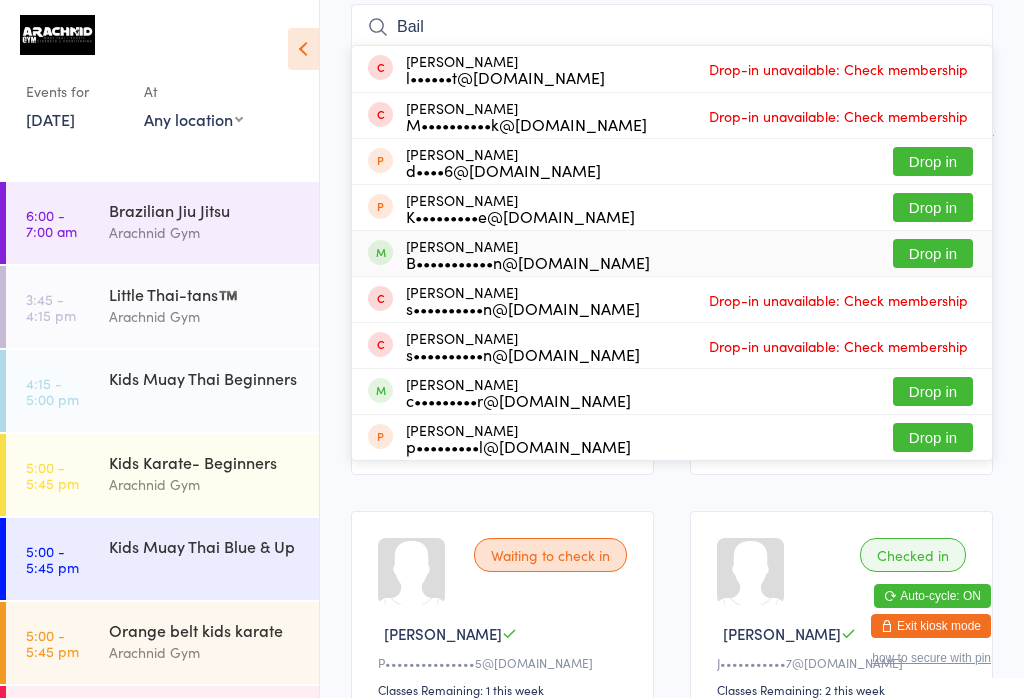 type on "Bail" 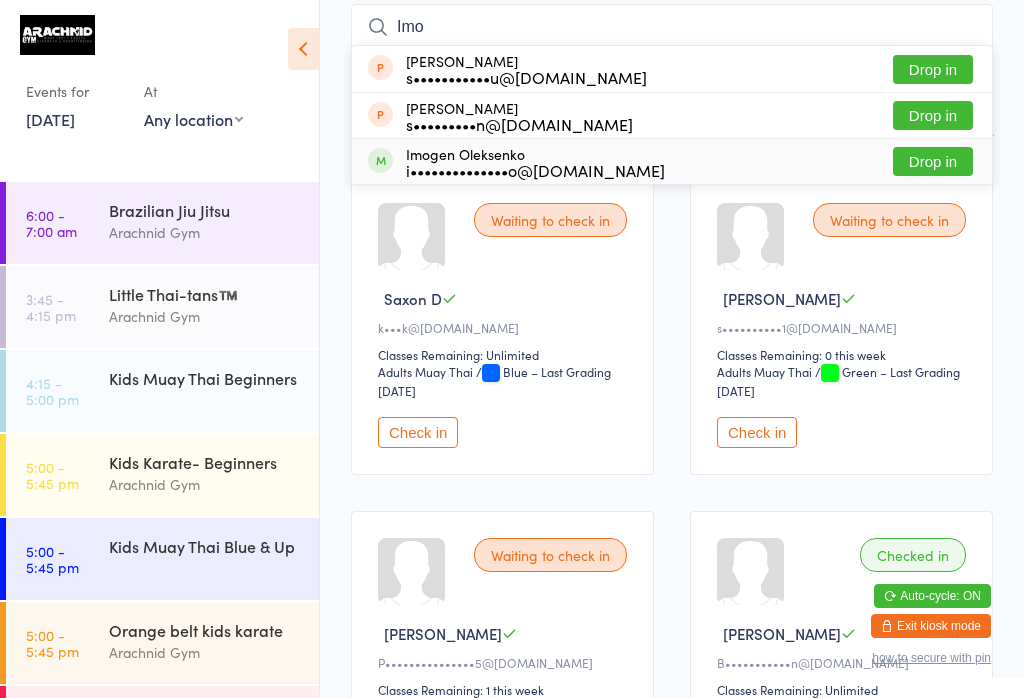 type on "Imo" 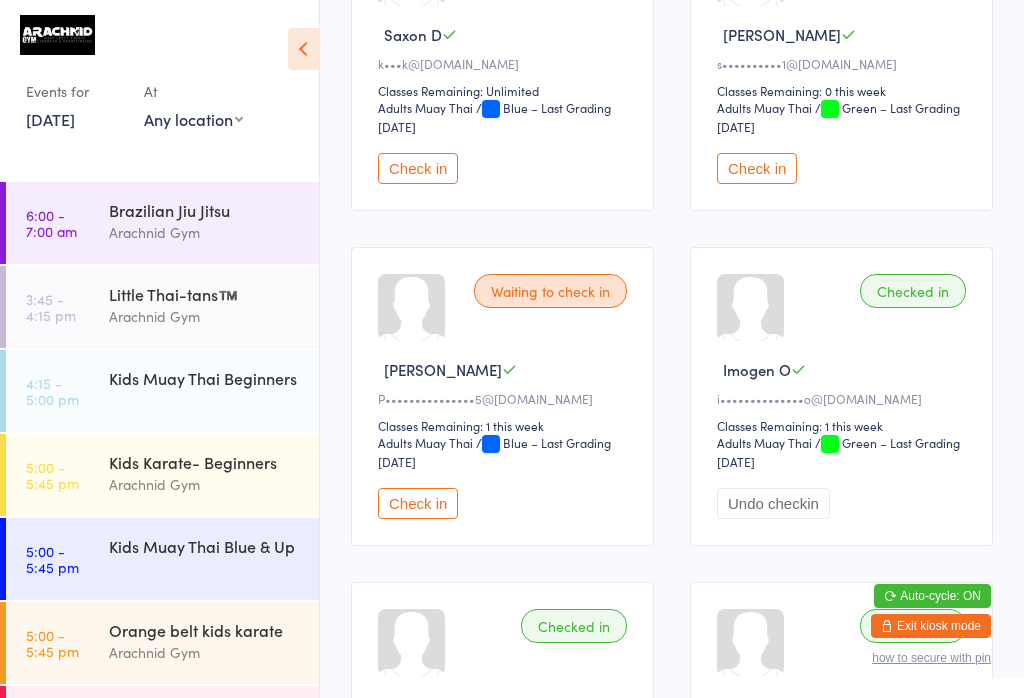 scroll, scrollTop: 440, scrollLeft: 0, axis: vertical 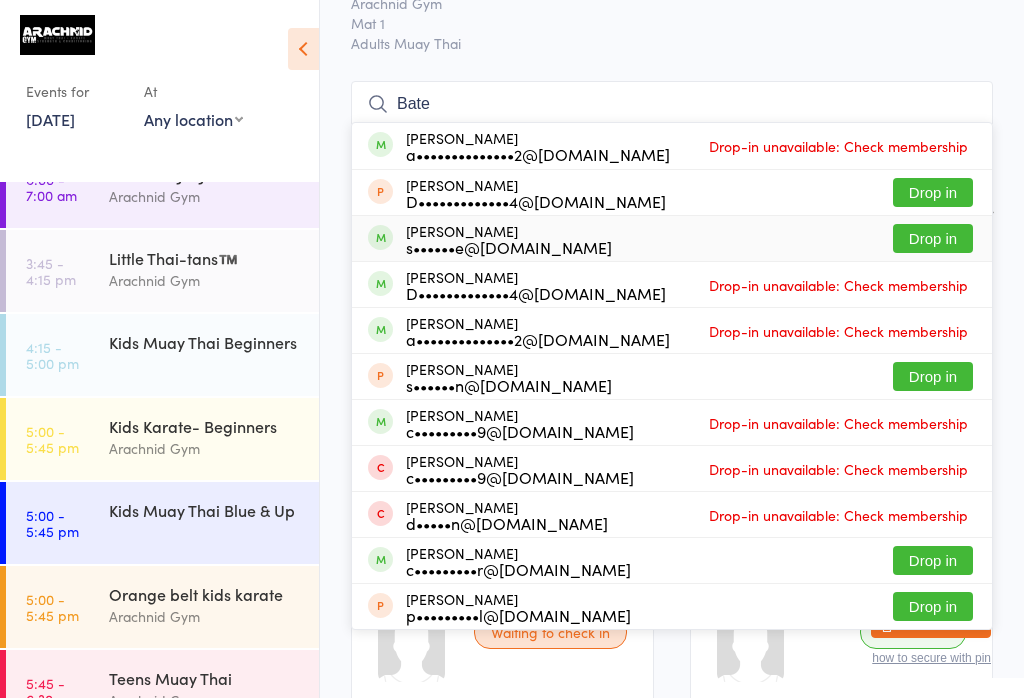 type on "Bate" 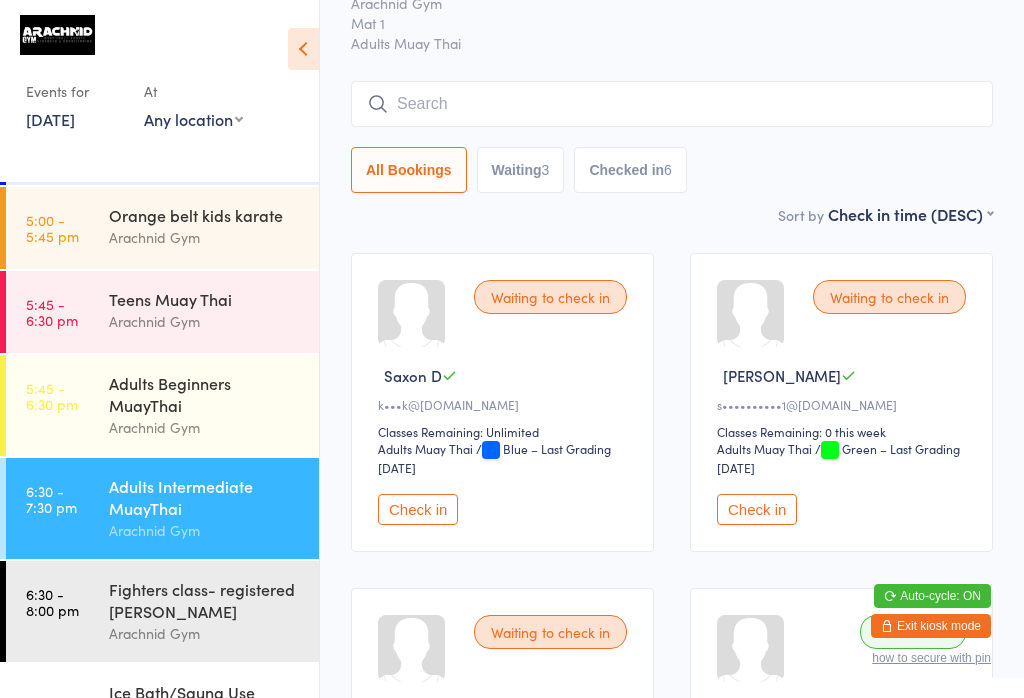 scroll, scrollTop: 425, scrollLeft: 0, axis: vertical 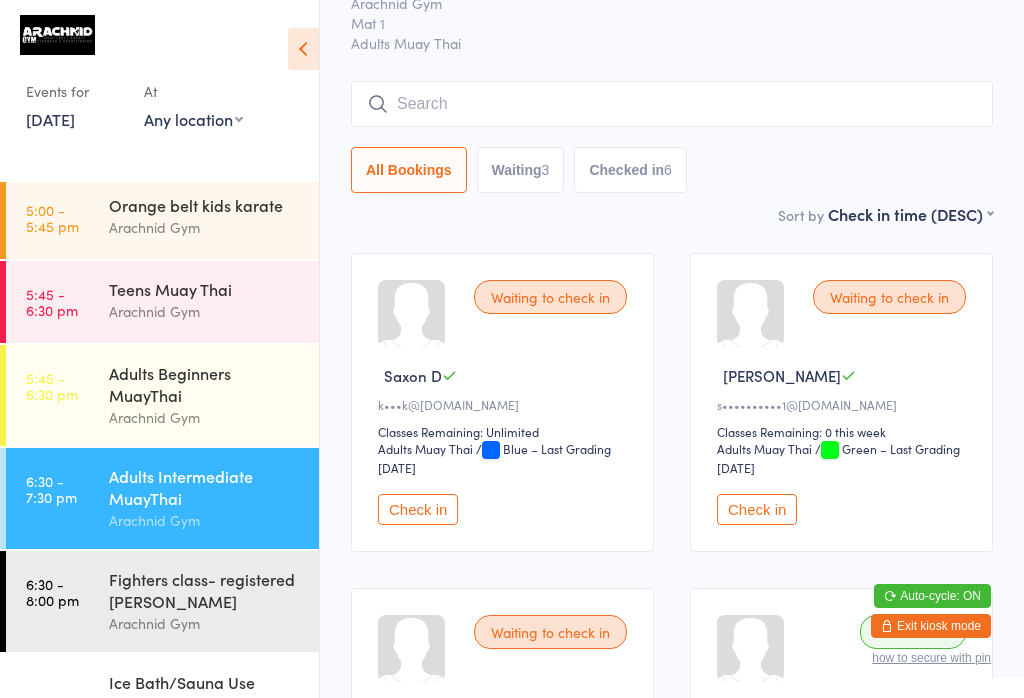 click on "Fighters class- registered [PERSON_NAME]" at bounding box center (205, 590) 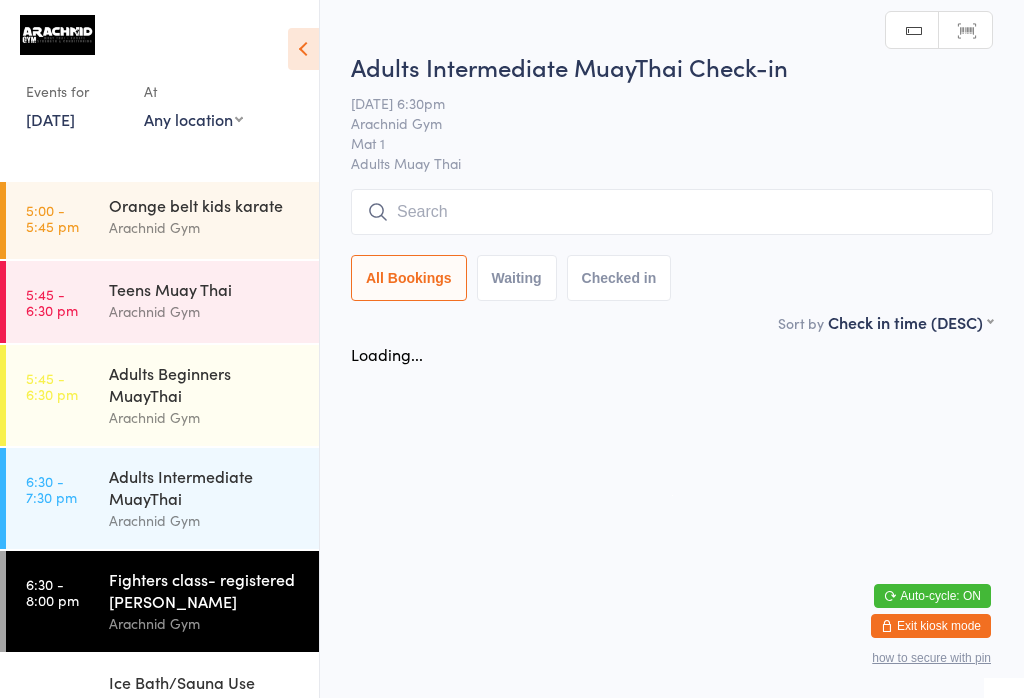 scroll, scrollTop: 0, scrollLeft: 0, axis: both 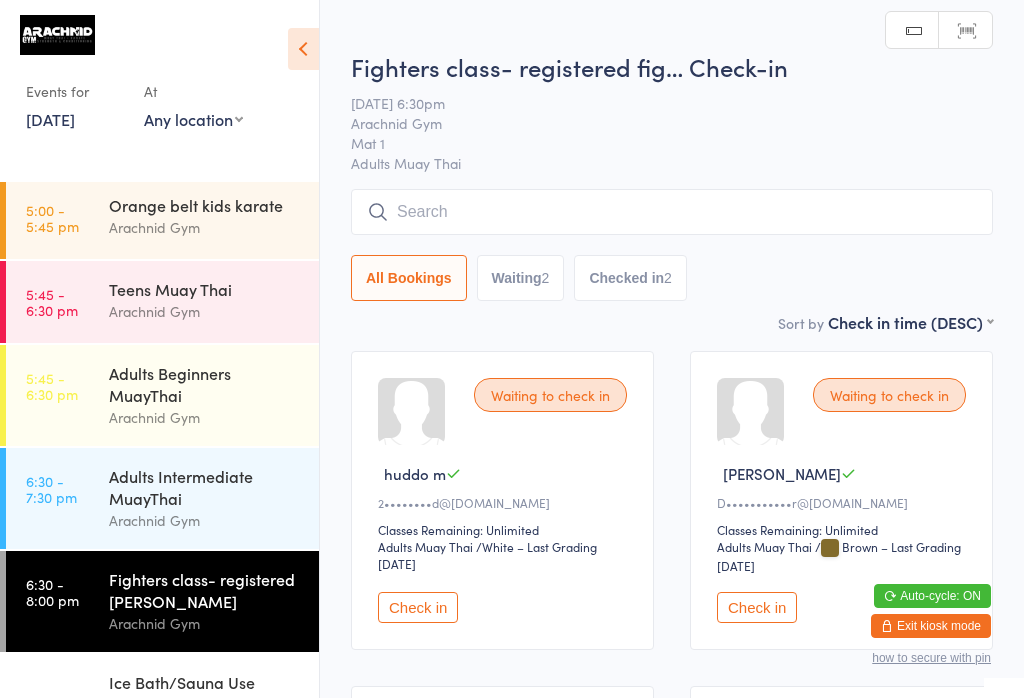 click at bounding box center [672, 212] 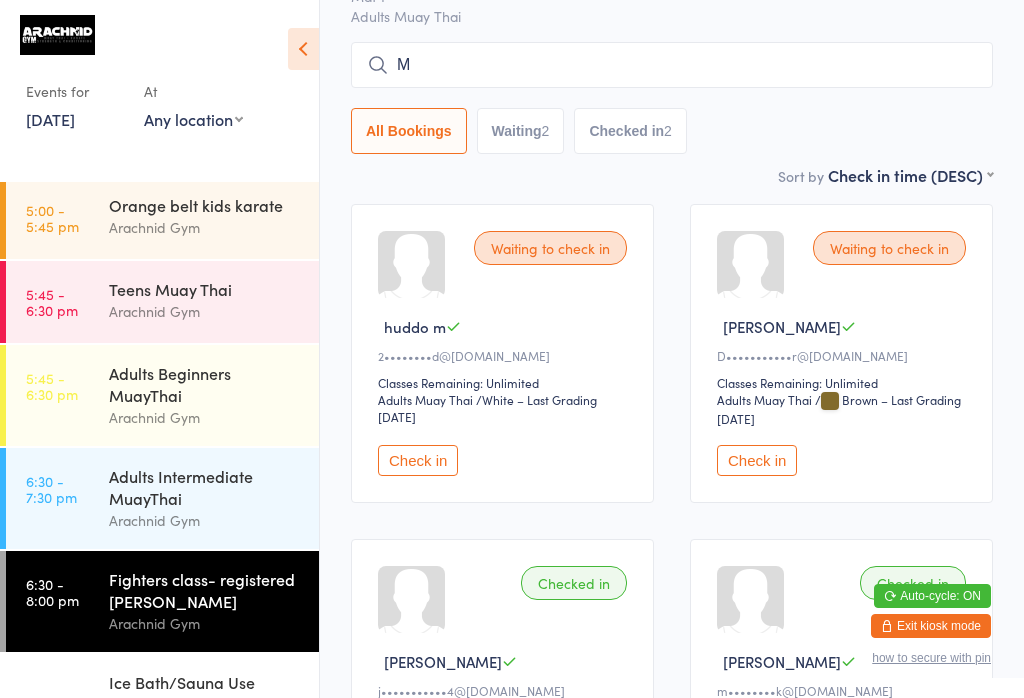 scroll, scrollTop: 188, scrollLeft: 0, axis: vertical 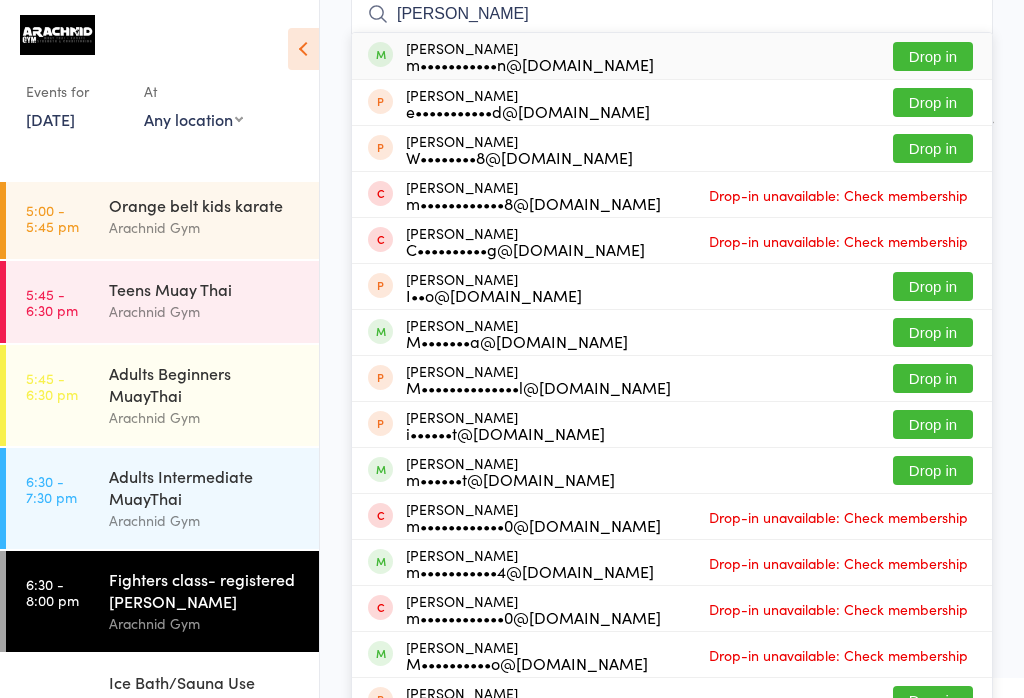 type on "Matthew b" 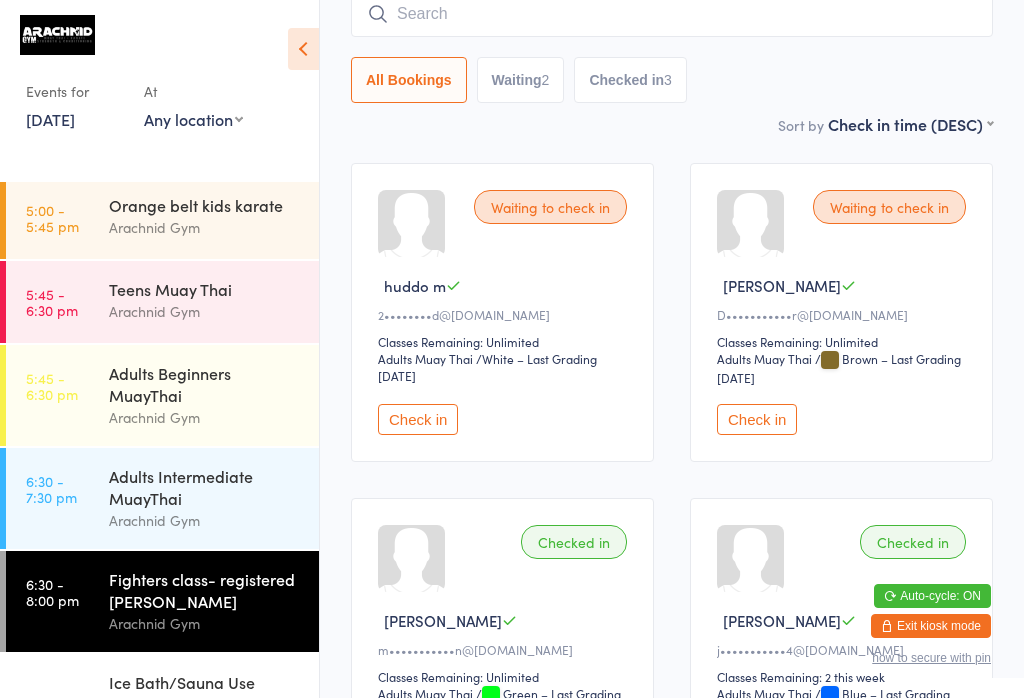 click at bounding box center (672, 14) 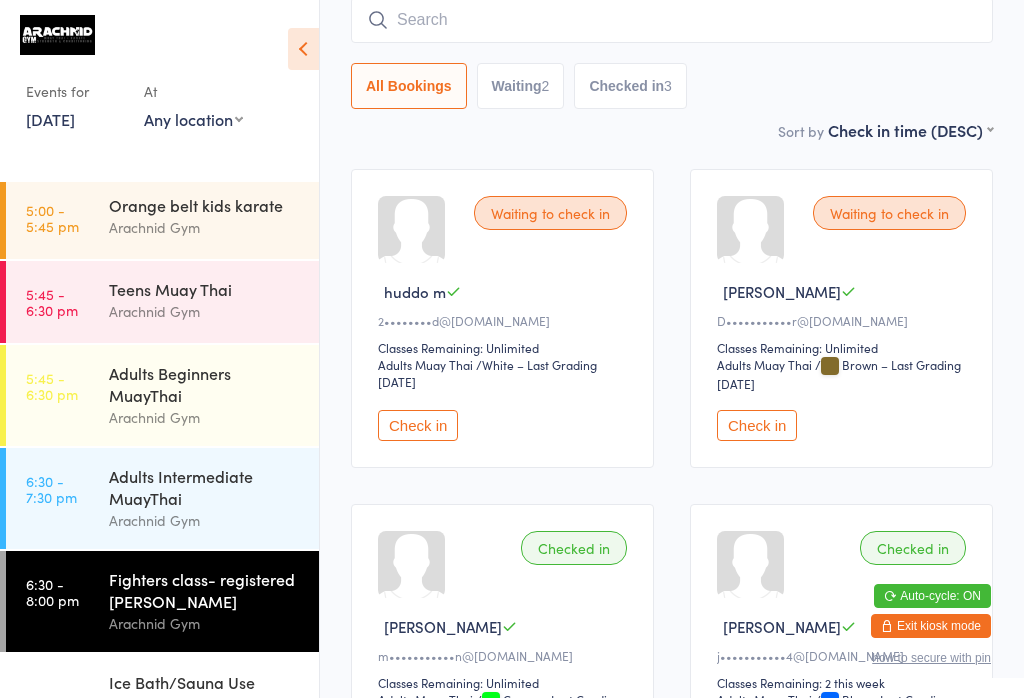 scroll, scrollTop: 181, scrollLeft: 0, axis: vertical 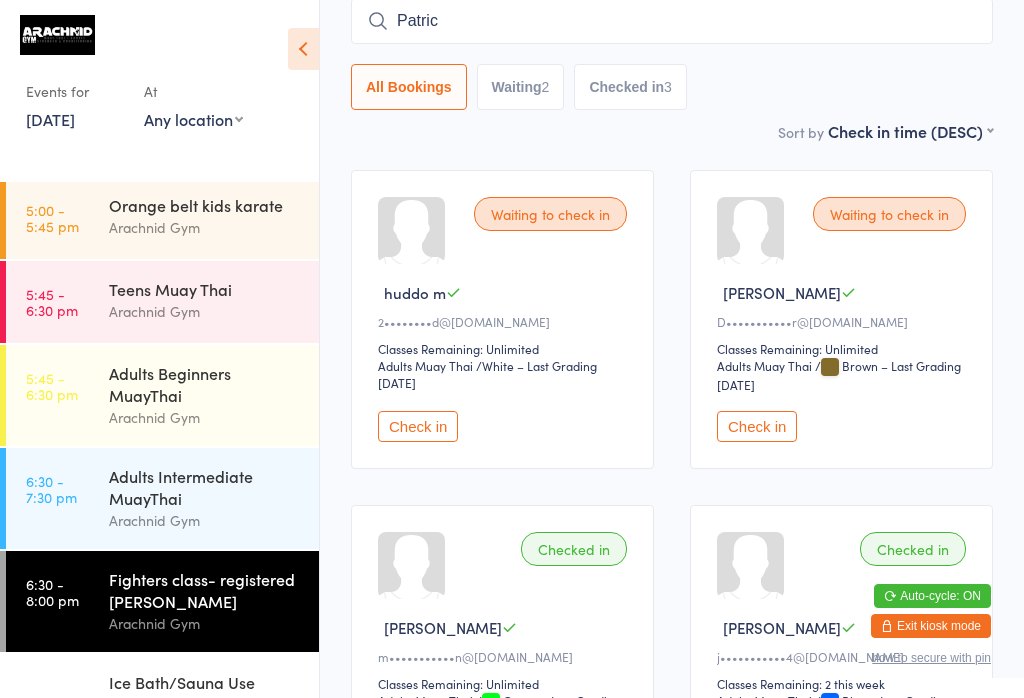 type on "Patrick" 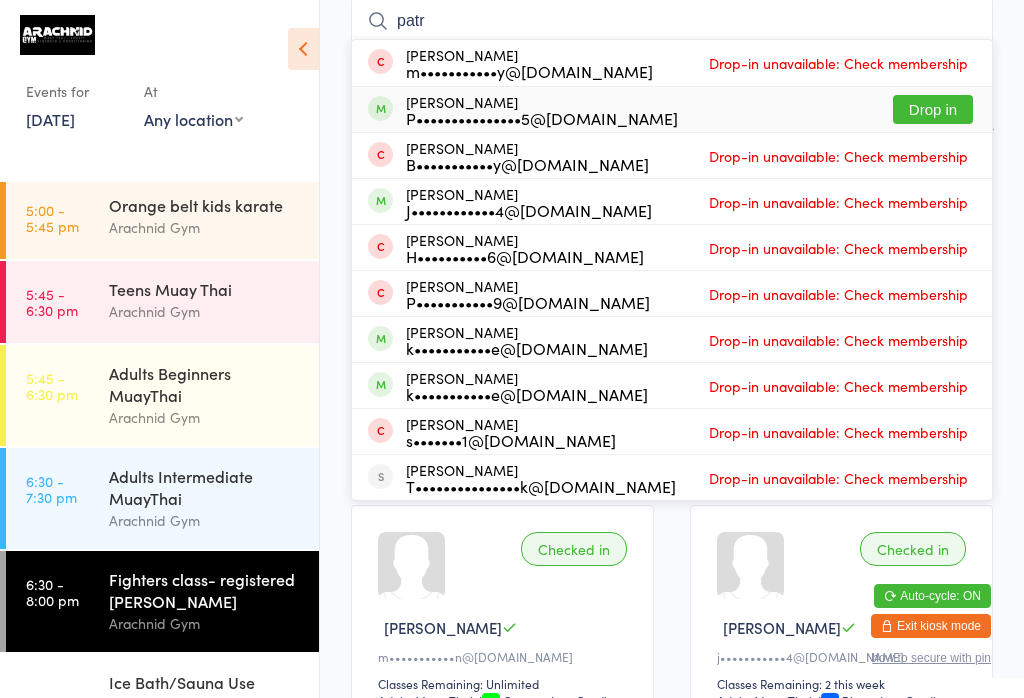 type on "patr" 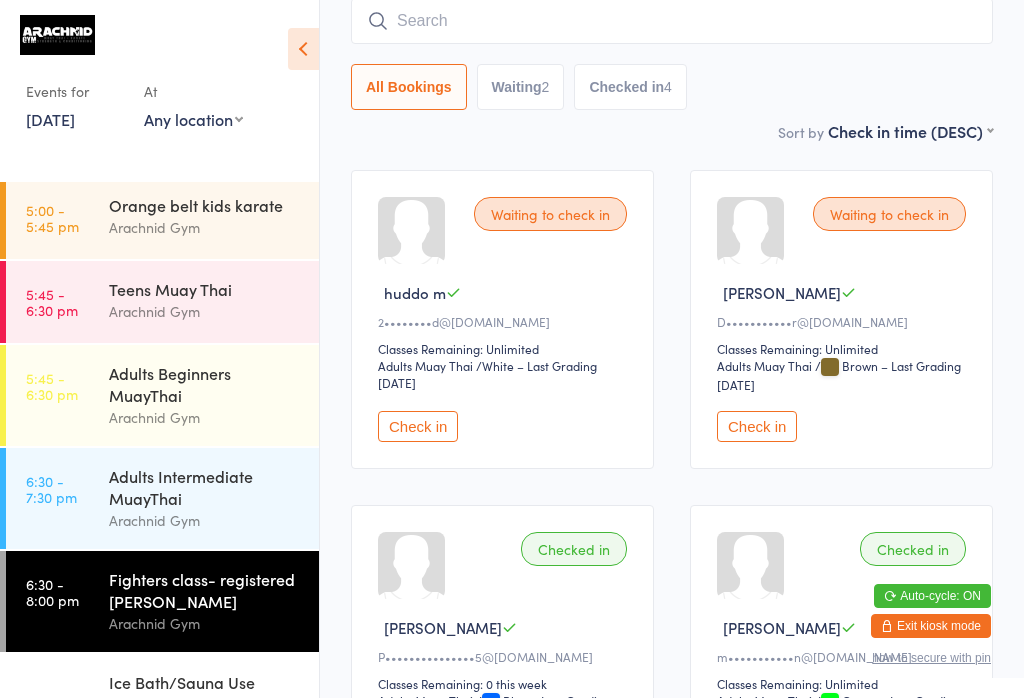 click on "Adults Intermediate MuayThai" at bounding box center [205, 487] 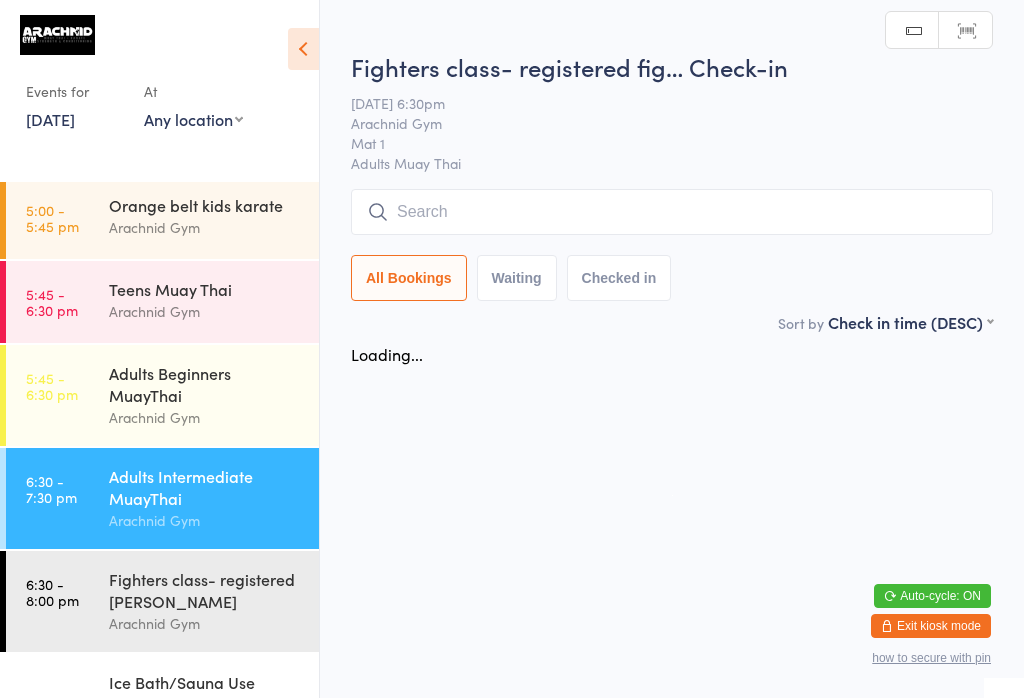 scroll, scrollTop: 0, scrollLeft: 0, axis: both 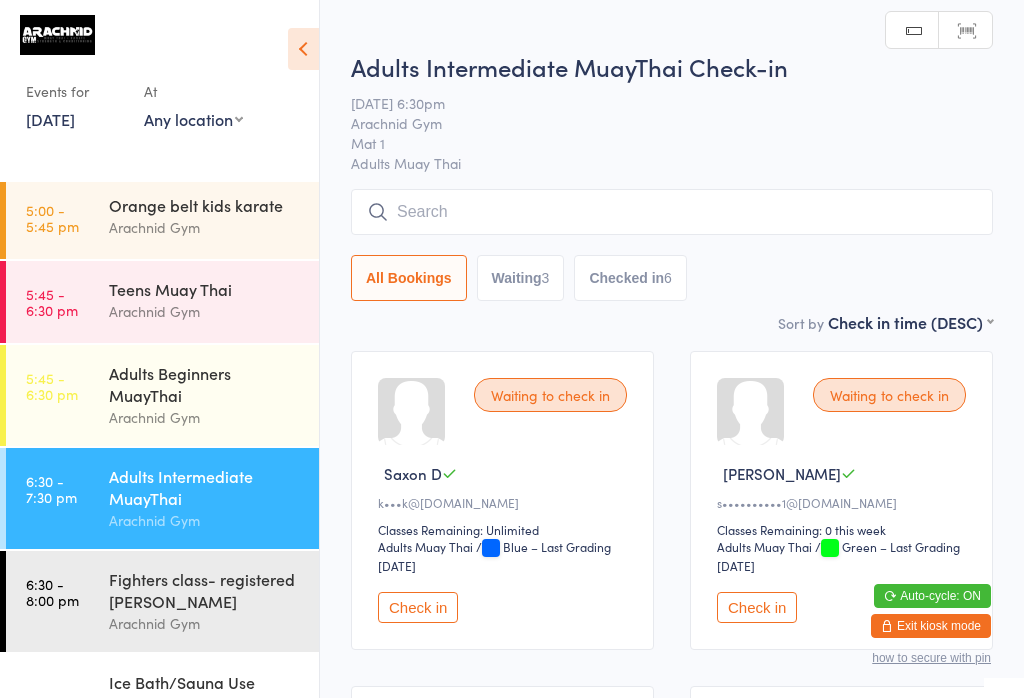 click on "Check in" at bounding box center (418, 607) 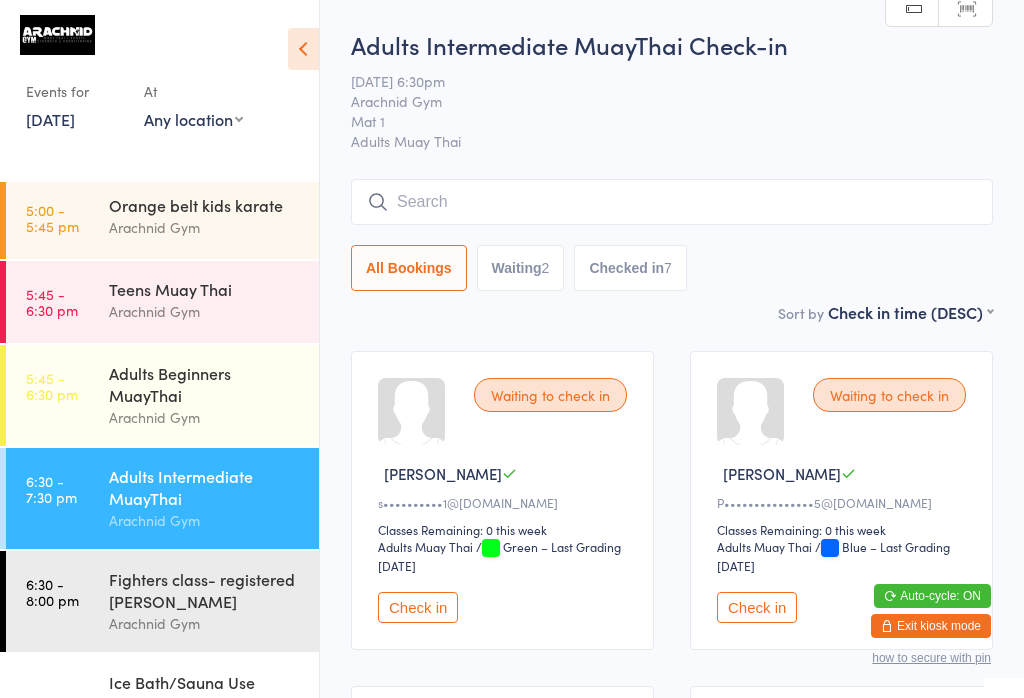 click on "Adults Beginners MuayThai" at bounding box center [205, 384] 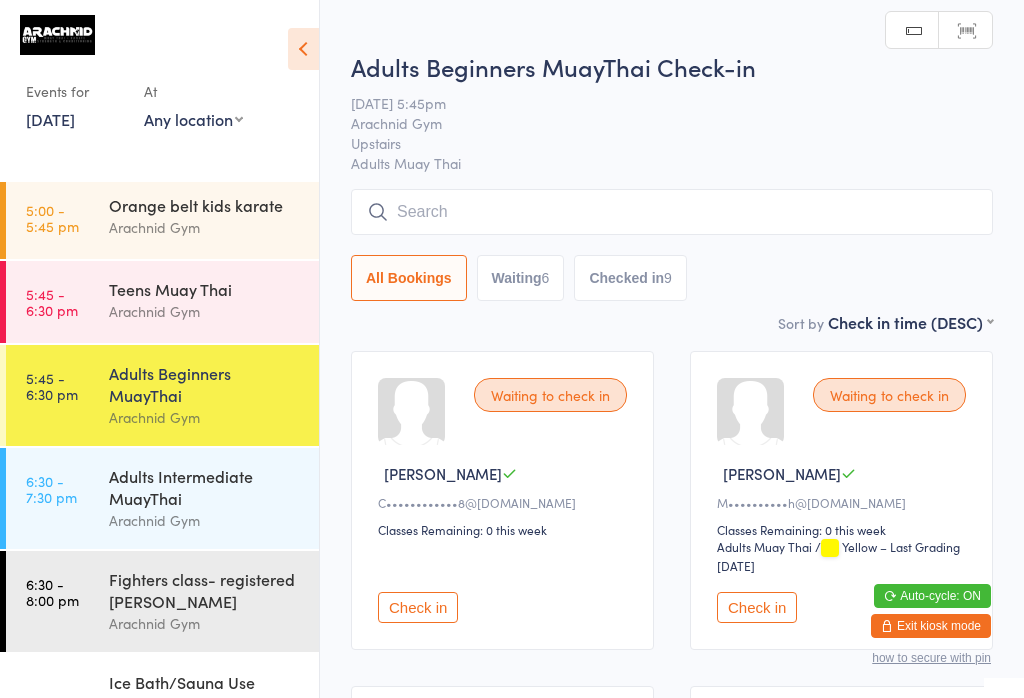 scroll, scrollTop: 0, scrollLeft: 0, axis: both 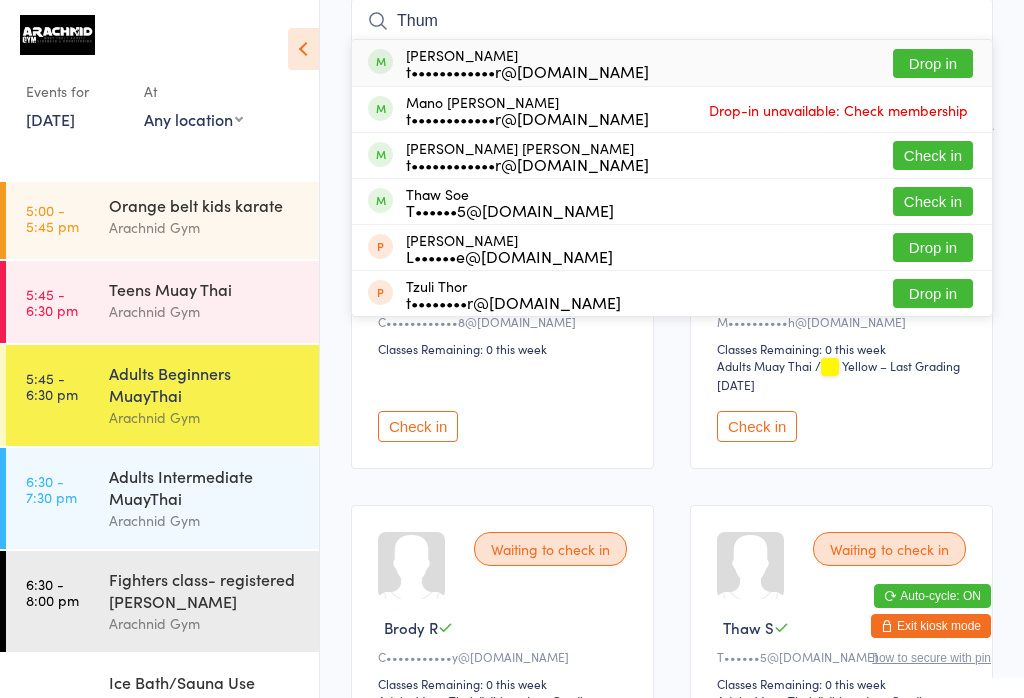 type on "Thum" 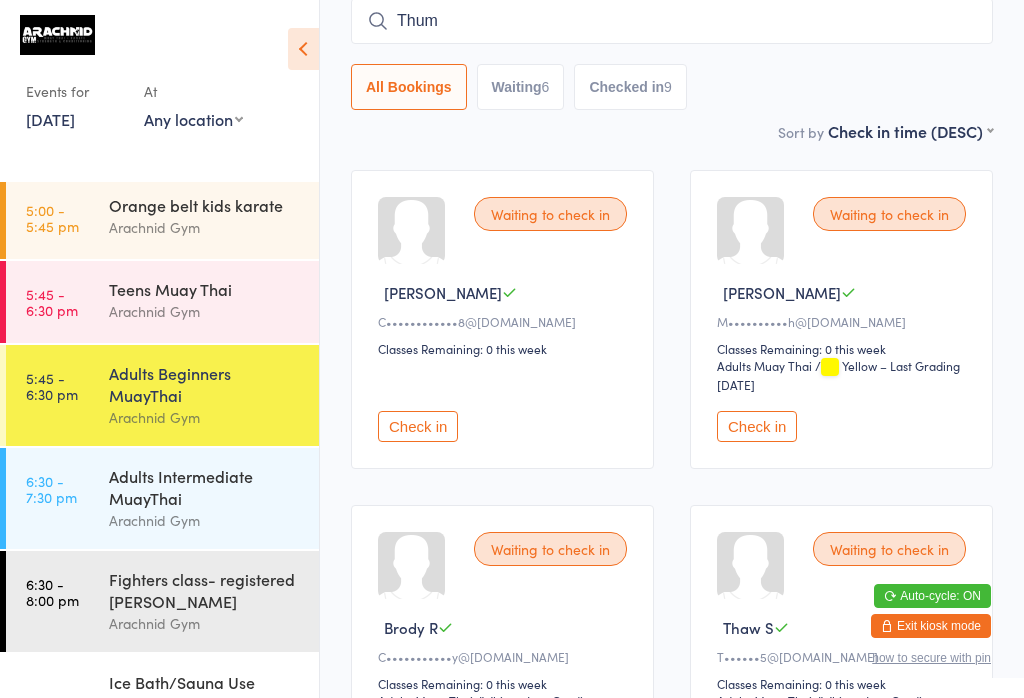 type 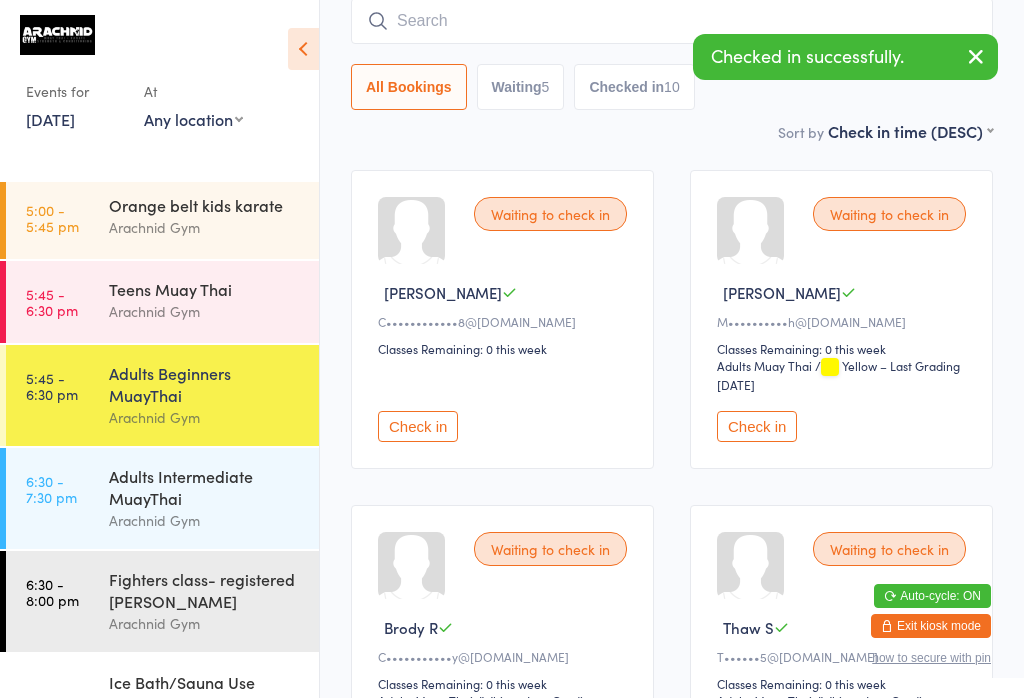 click on "Teens Muay Thai" at bounding box center [205, 289] 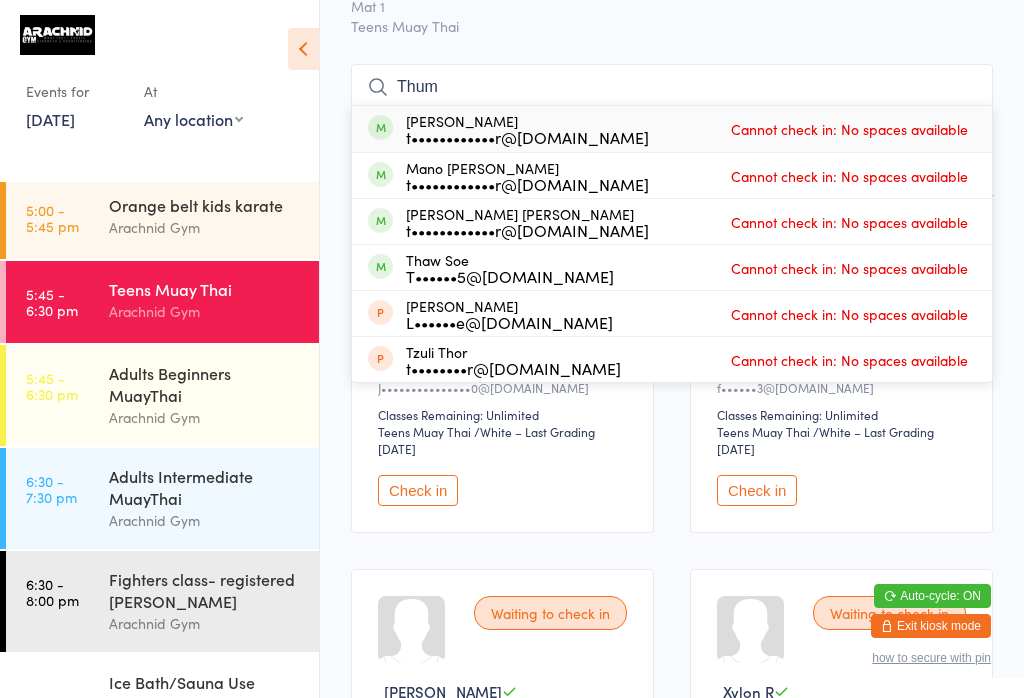 scroll, scrollTop: 124, scrollLeft: 0, axis: vertical 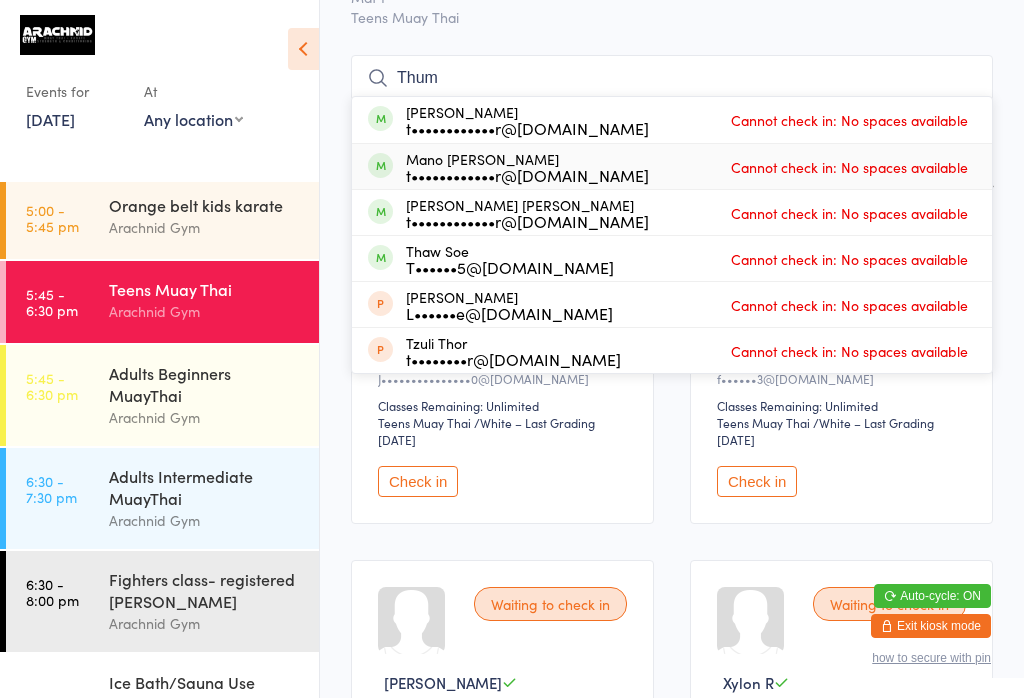 type on "Thum" 